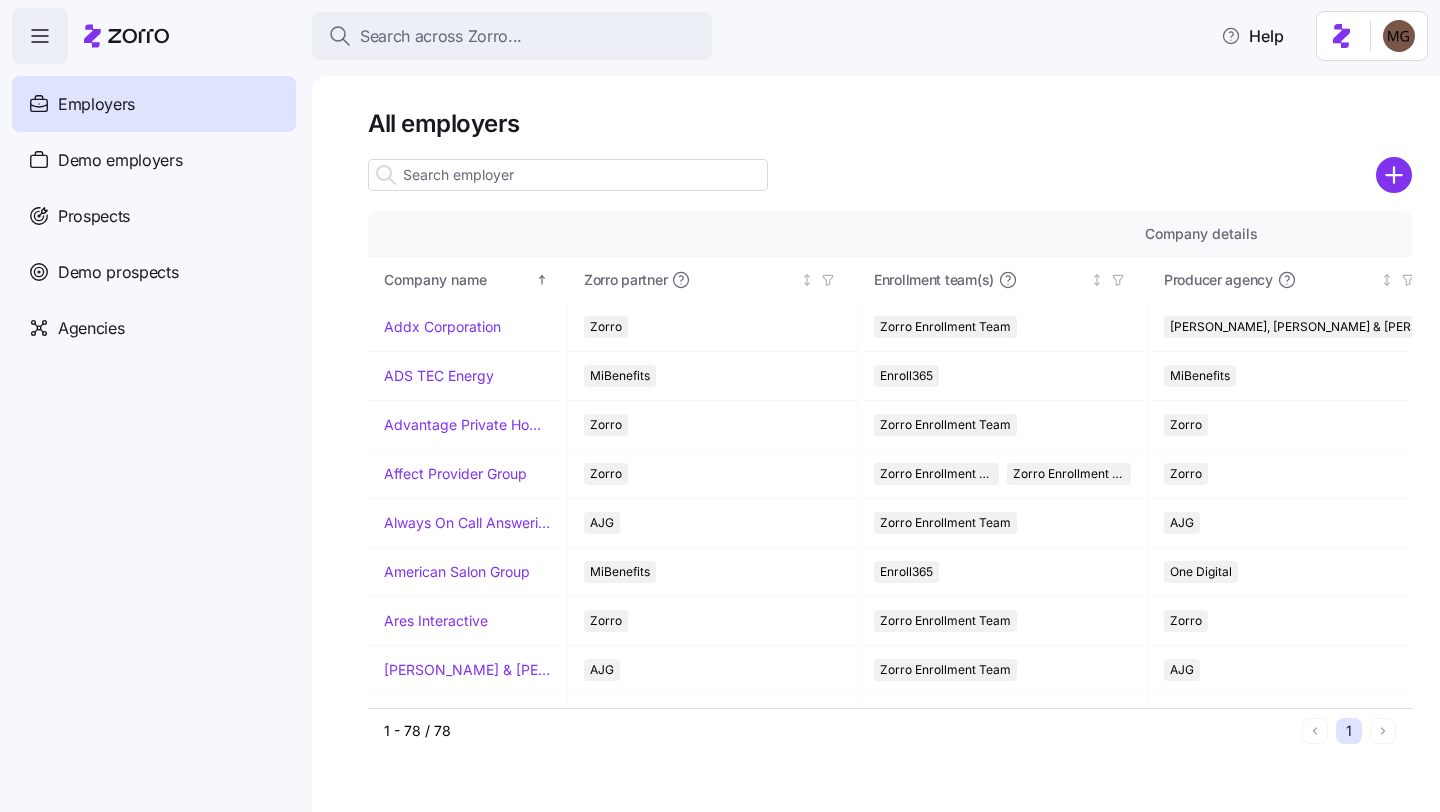 scroll, scrollTop: 0, scrollLeft: 0, axis: both 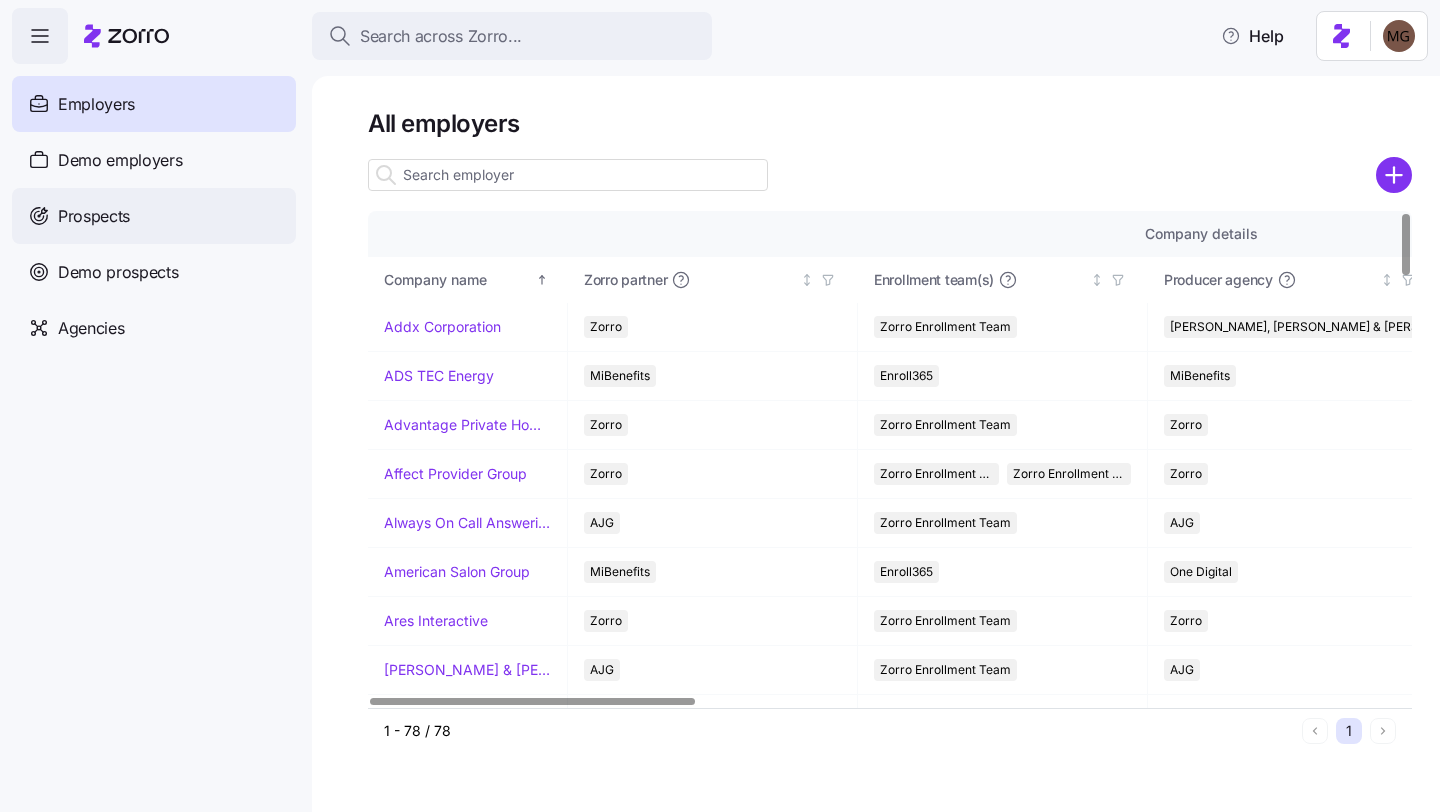click on "Prospects" at bounding box center (154, 216) 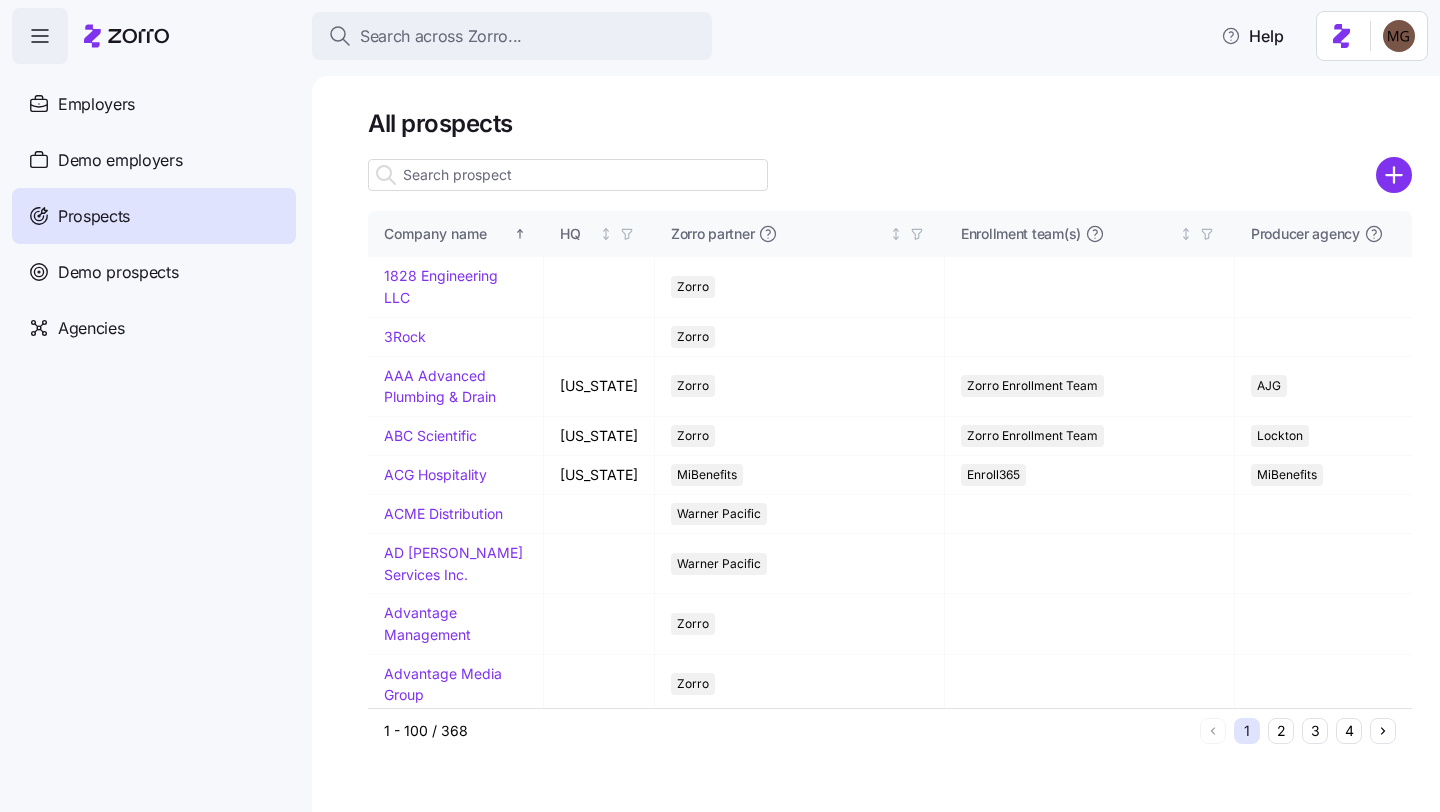 click at bounding box center [568, 175] 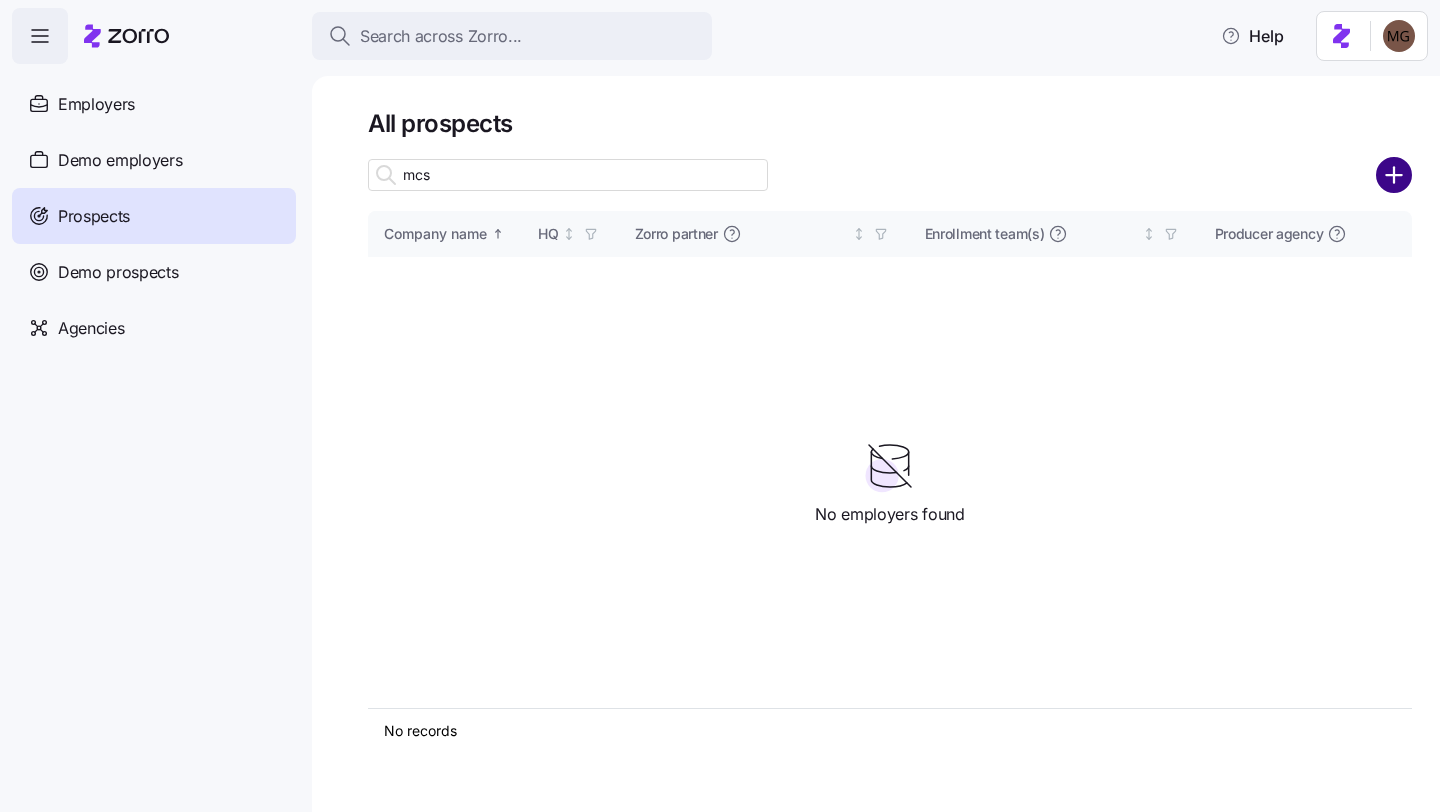 type on "mcs" 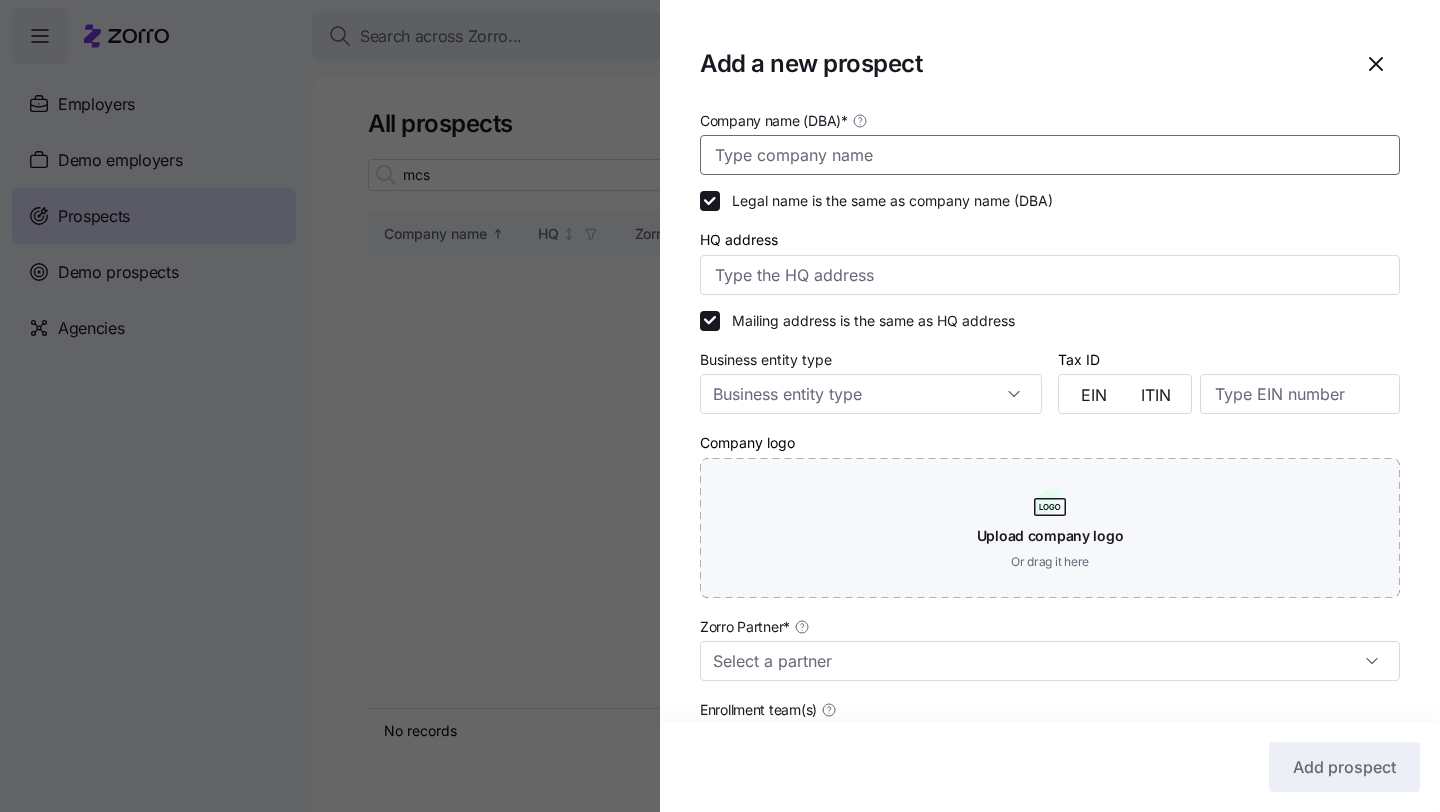 click on "Company name (DBA)  *" at bounding box center [1050, 155] 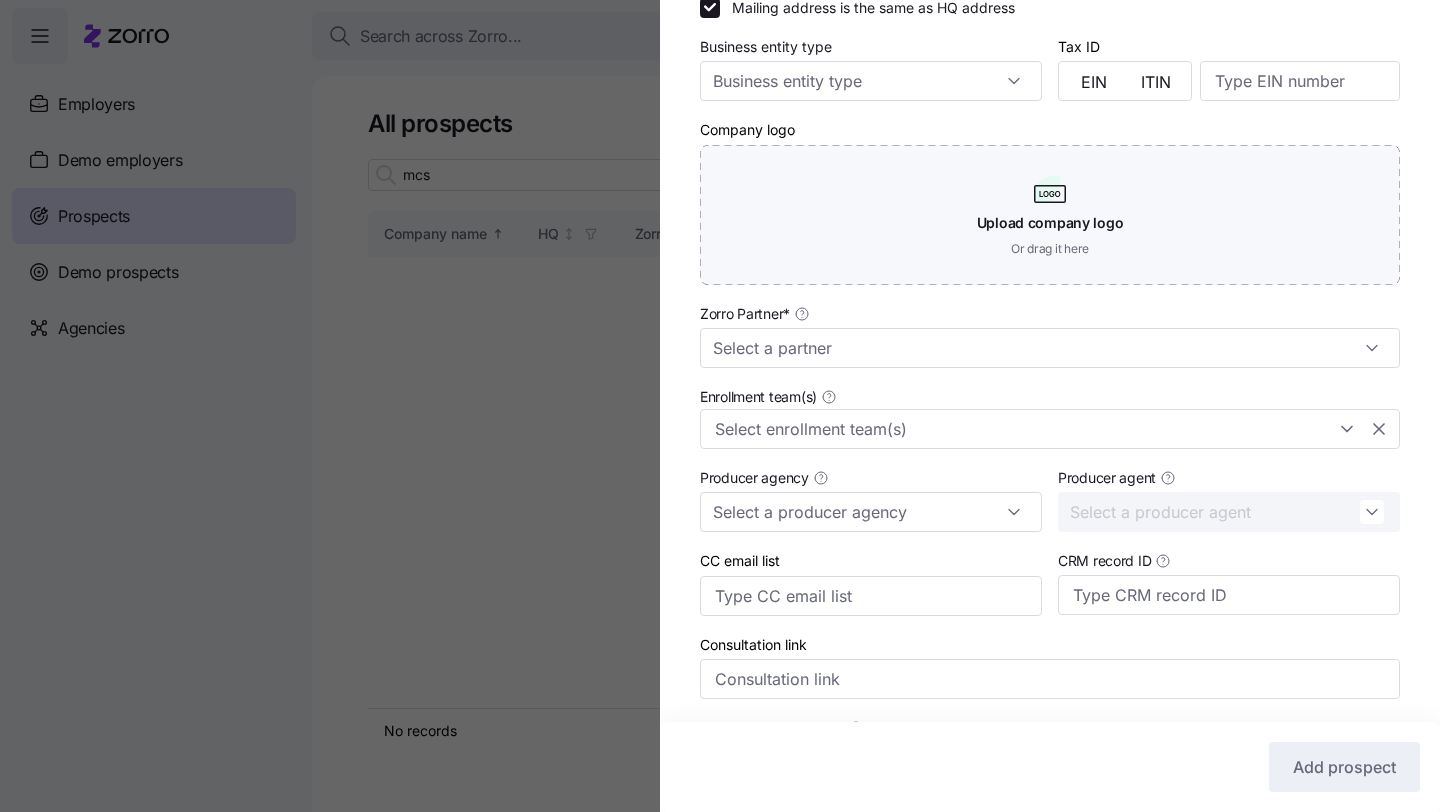 scroll, scrollTop: 314, scrollLeft: 0, axis: vertical 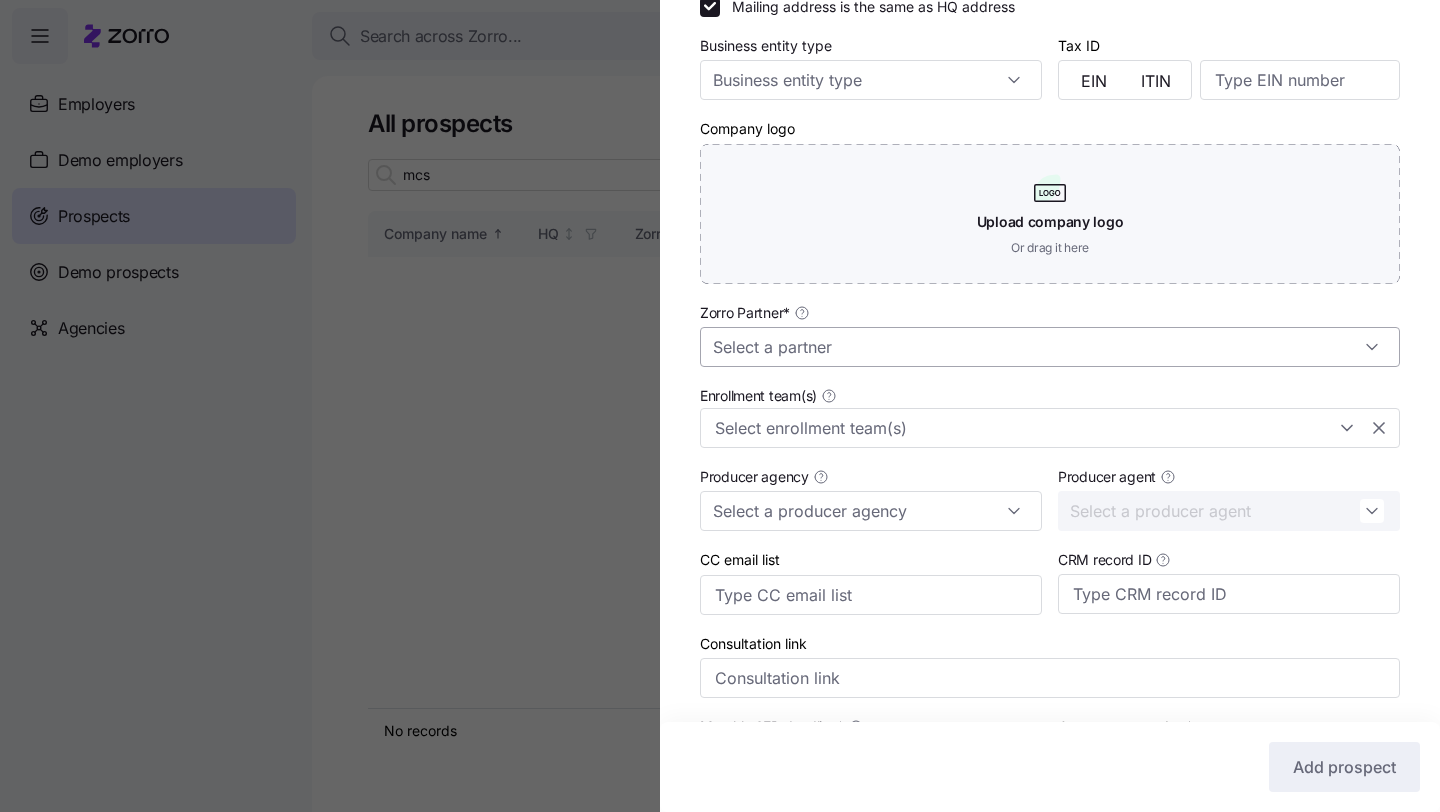 type on "[PERSON_NAME] Carpets" 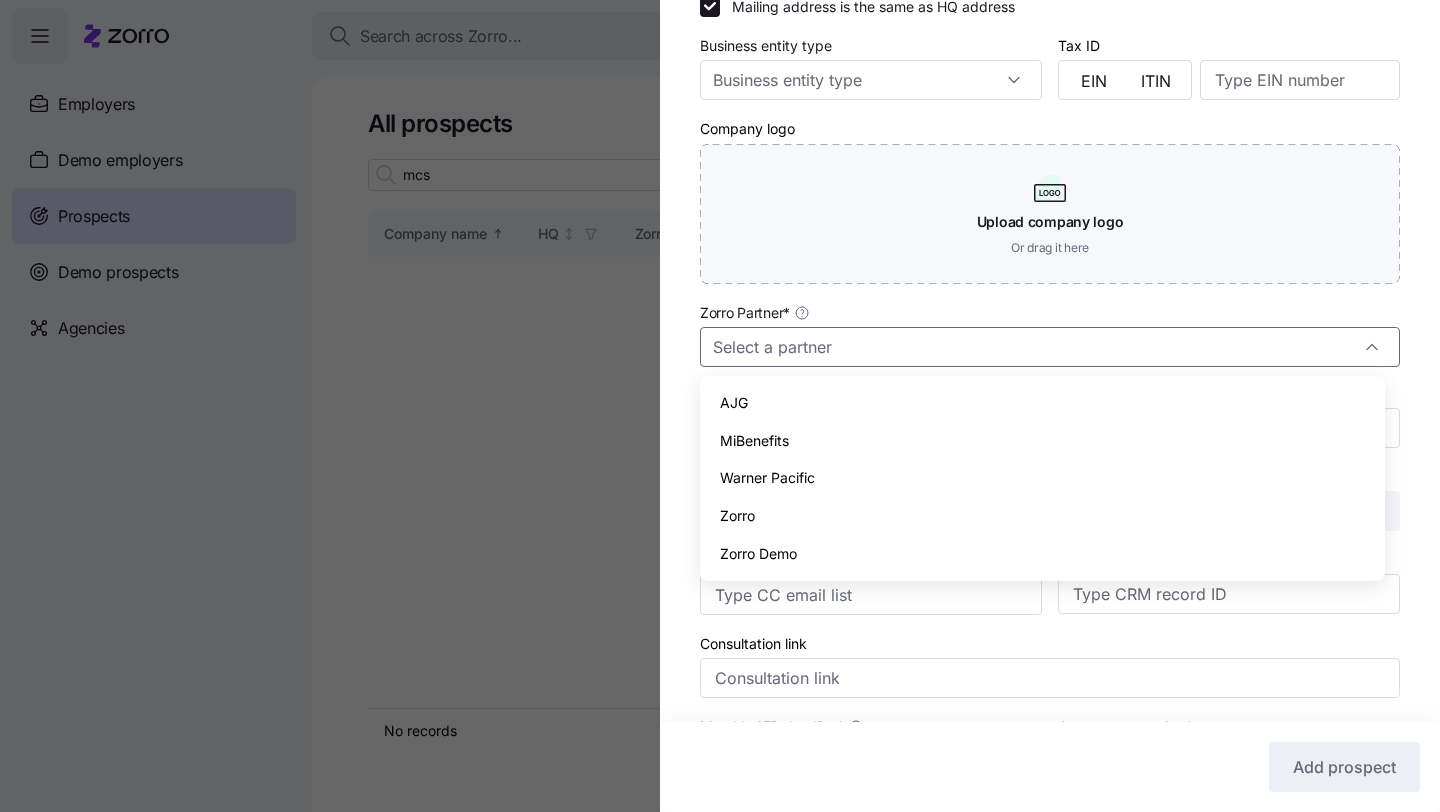 click on "Zorro" at bounding box center [1042, 516] 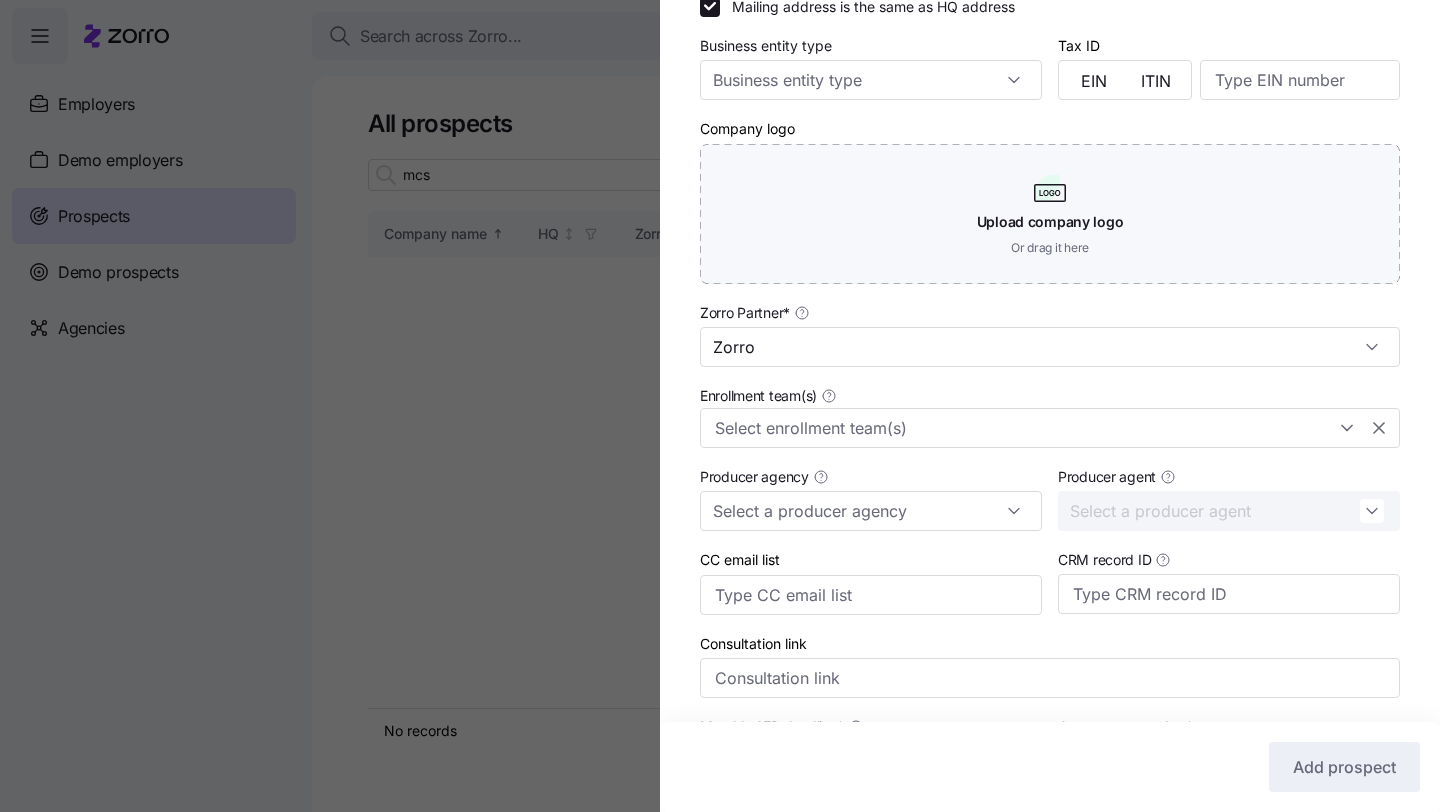 click on "Company name (DBA)  * McSwain Carpets Legal name is the same as company name (DBA) HQ address Mailing address is the same as HQ address Business entity type Tax ID EIN ITIN   Company logo Upload company logo Or drag it here Zorro Partner  * Zorro Enrollment team(s)   Producer agency Producer agent CC email list CRM record ID Consultation link Monthly SEP deadline  * Last day of the month Coverage start date  * Coverage start date" at bounding box center (1050, 308) 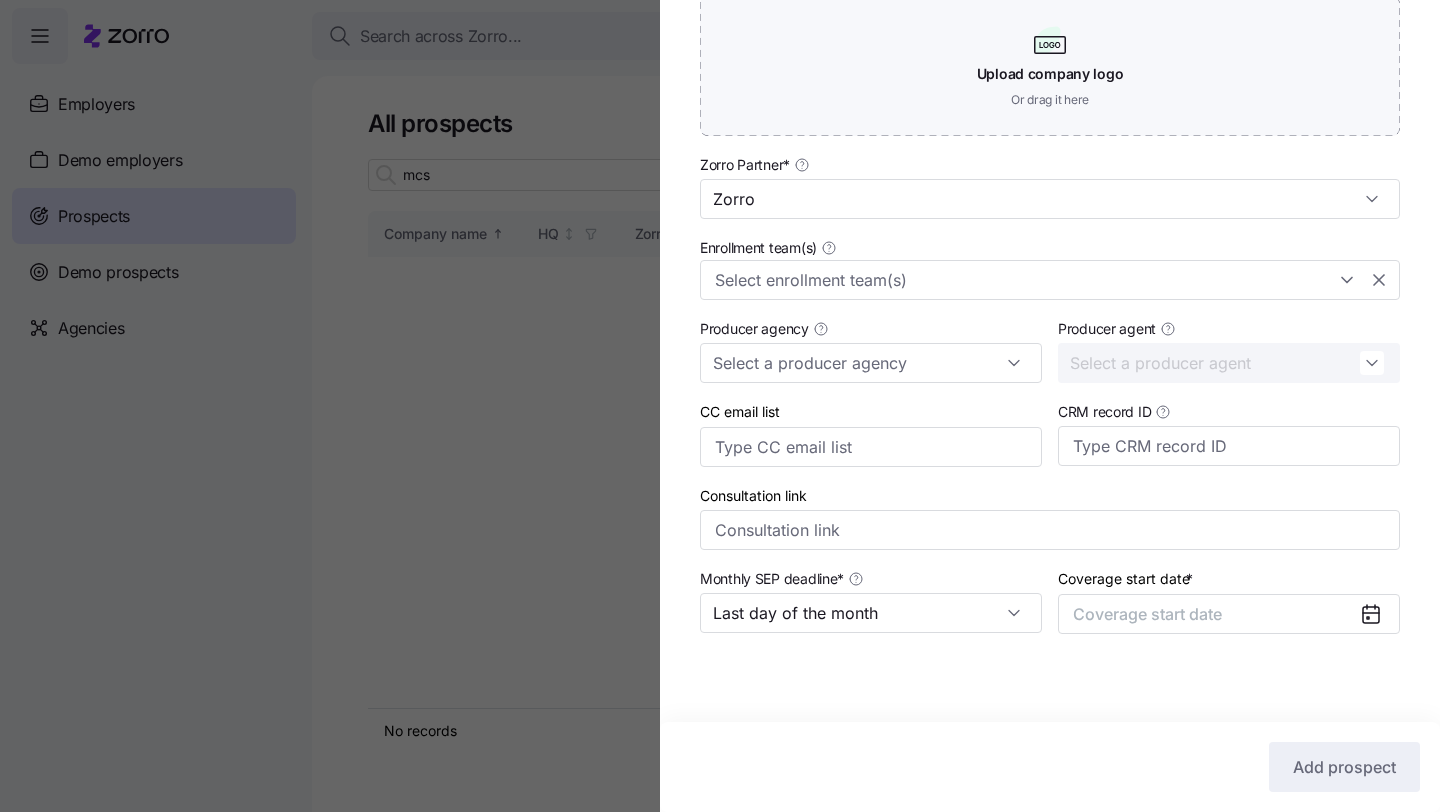 click at bounding box center (1379, 614) 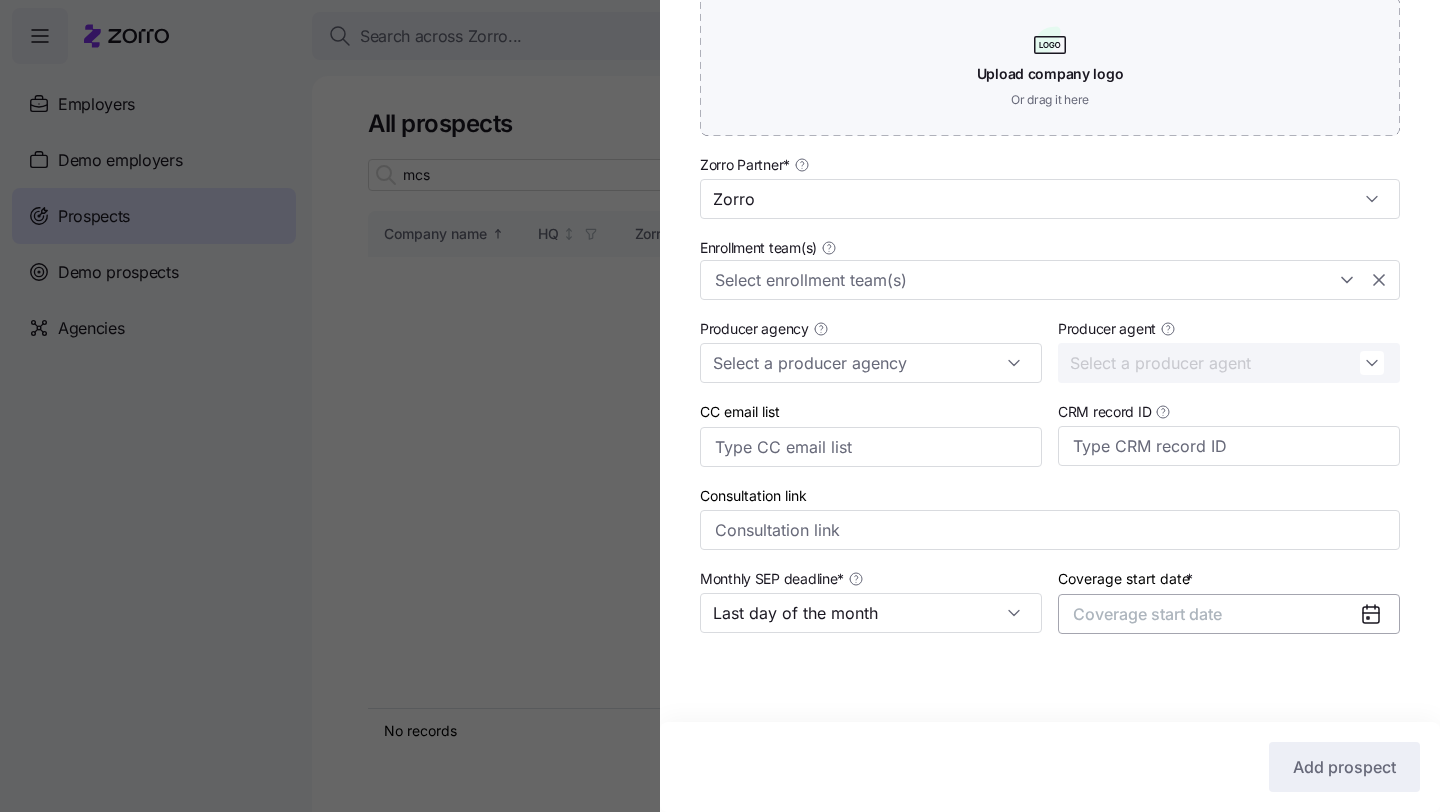 click on "Coverage start date" at bounding box center (1229, 614) 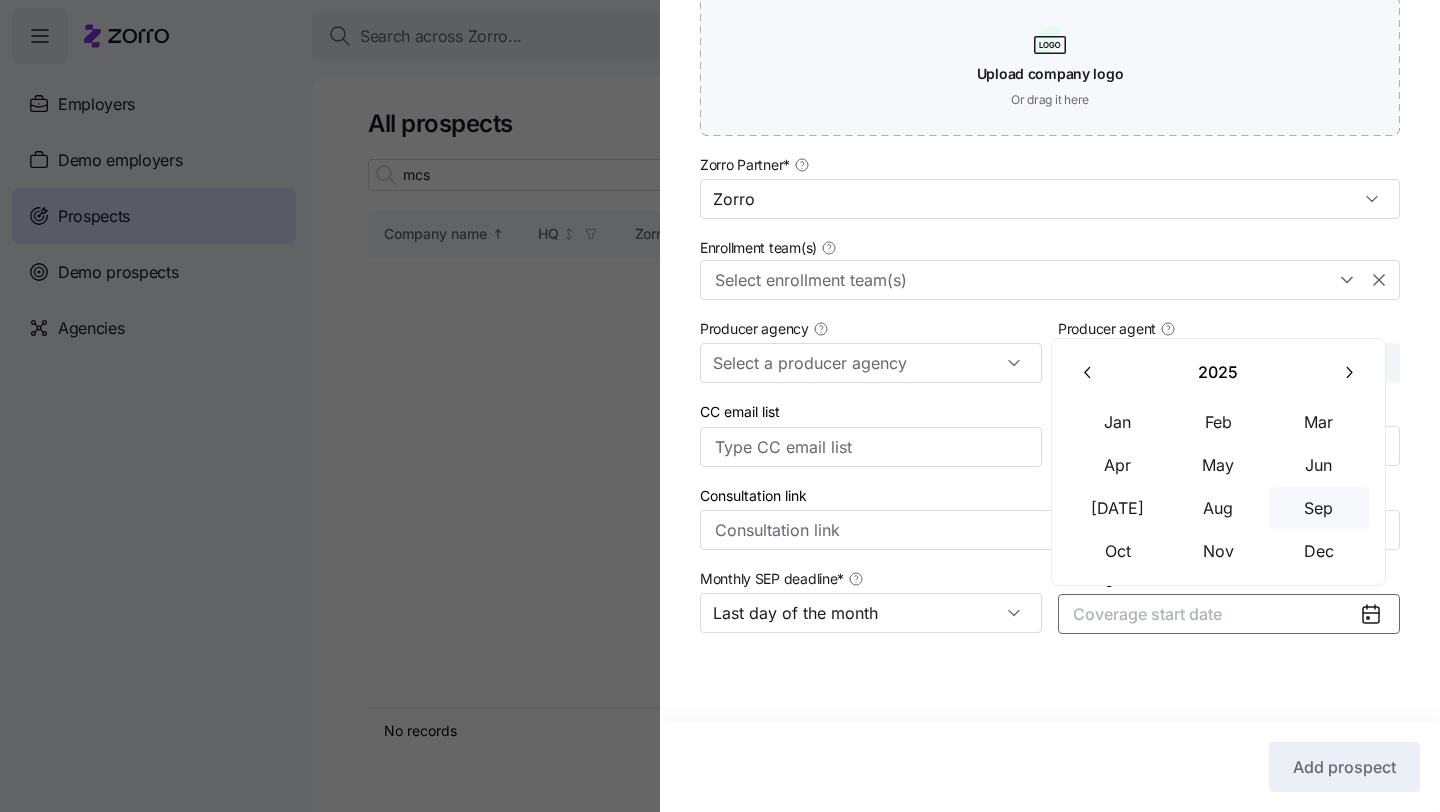 click on "Sep" at bounding box center (1319, 508) 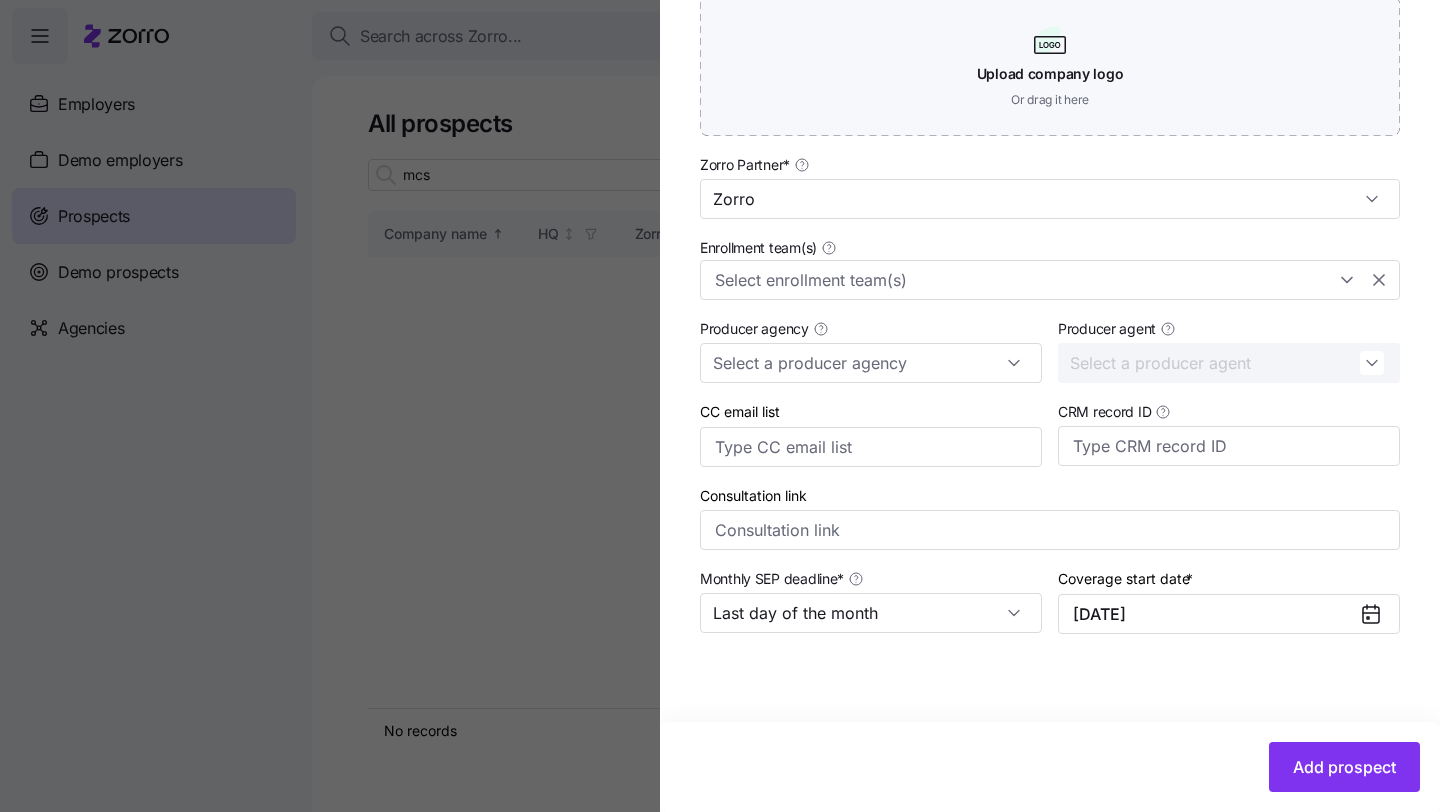click on "Company name (DBA)  * McSwain Carpets Legal name is the same as company name (DBA) HQ address Mailing address is the same as HQ address Business entity type Tax ID EIN ITIN   Company logo Upload company logo Or drag it here Zorro Partner  * Zorro Enrollment team(s)   Producer agency Producer agent CC email list CRM record ID Consultation link Monthly SEP deadline  * Last day of the month Coverage start date  * 09/01/2025" at bounding box center [1050, 160] 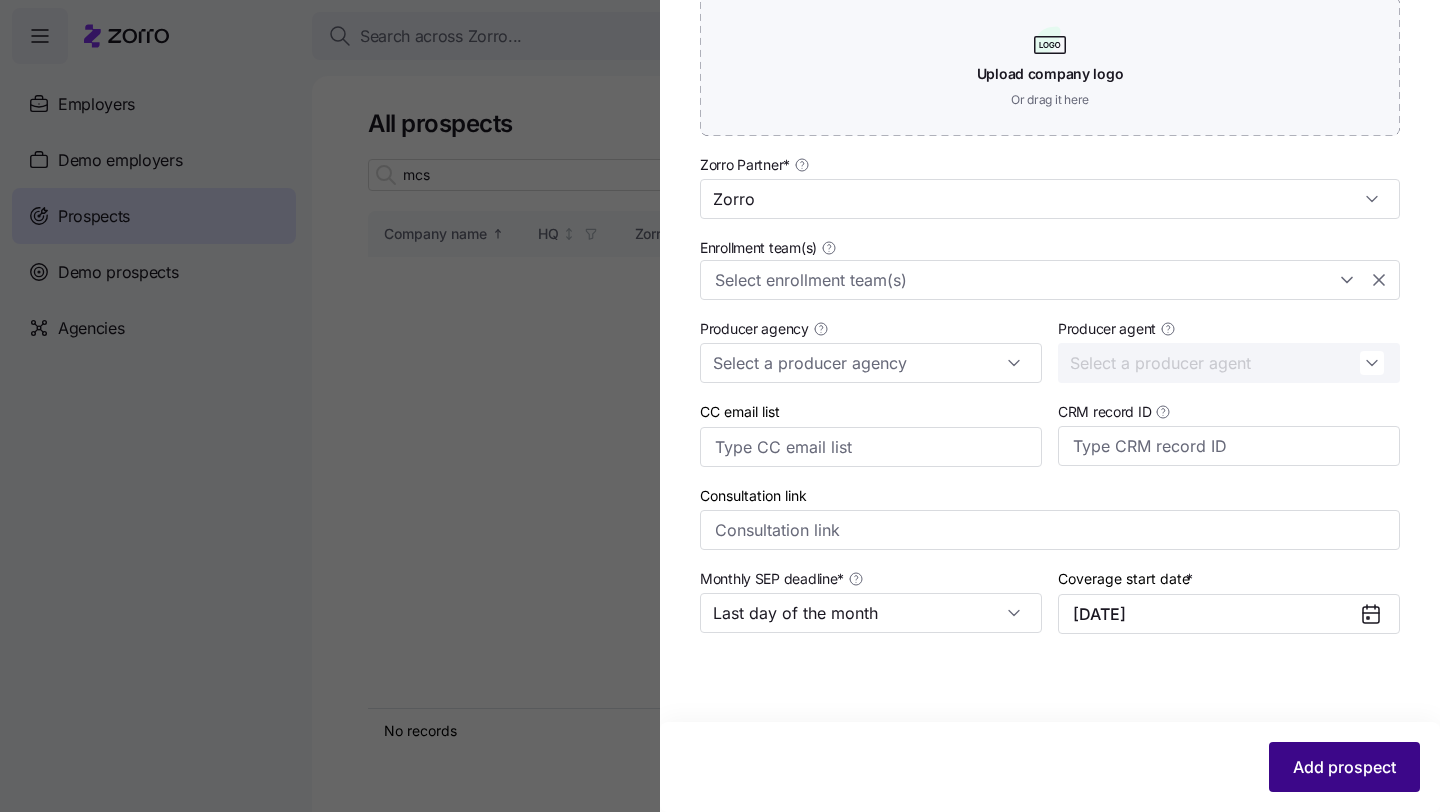 click on "Add prospect" at bounding box center [1344, 767] 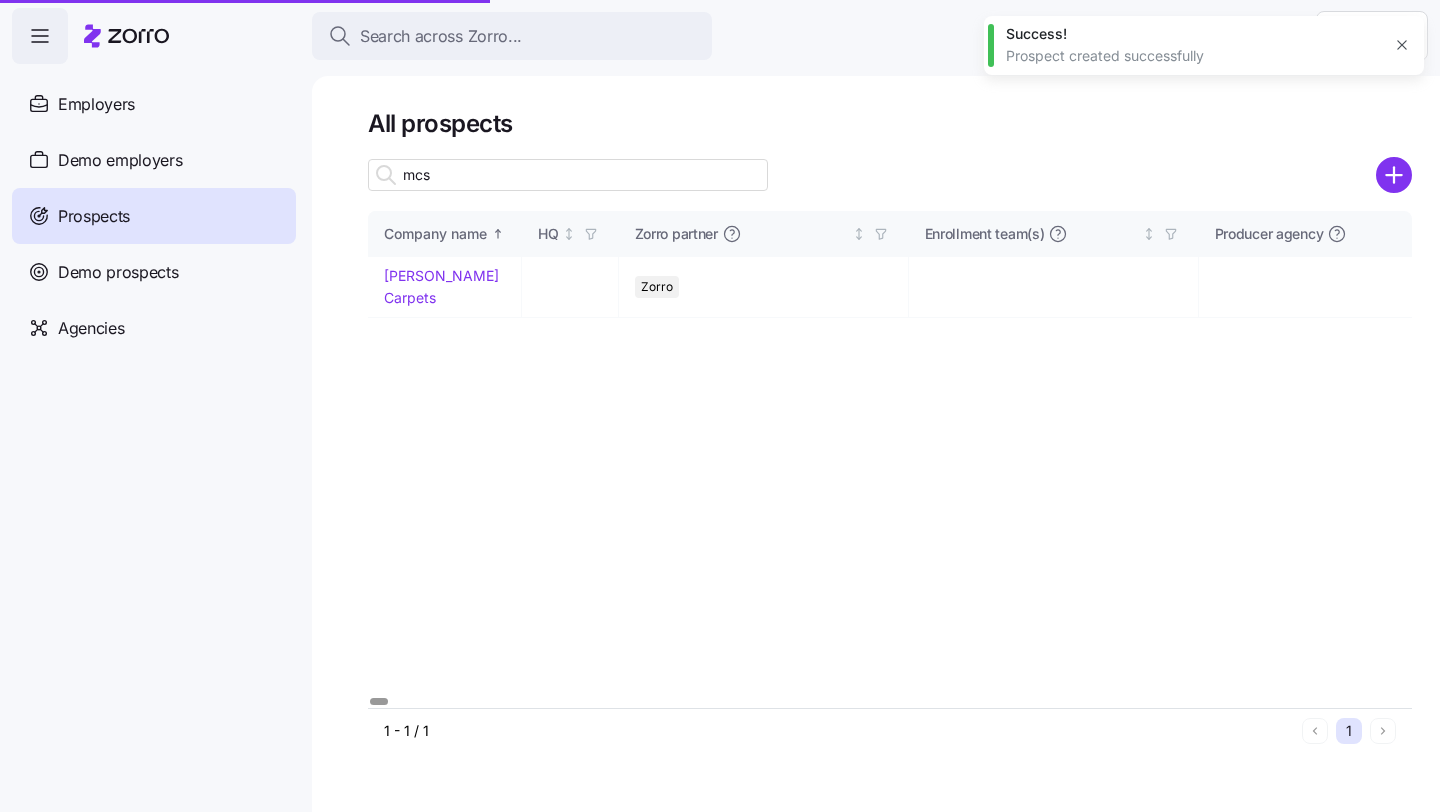 click on "[PERSON_NAME] Carpets" at bounding box center (445, 287) 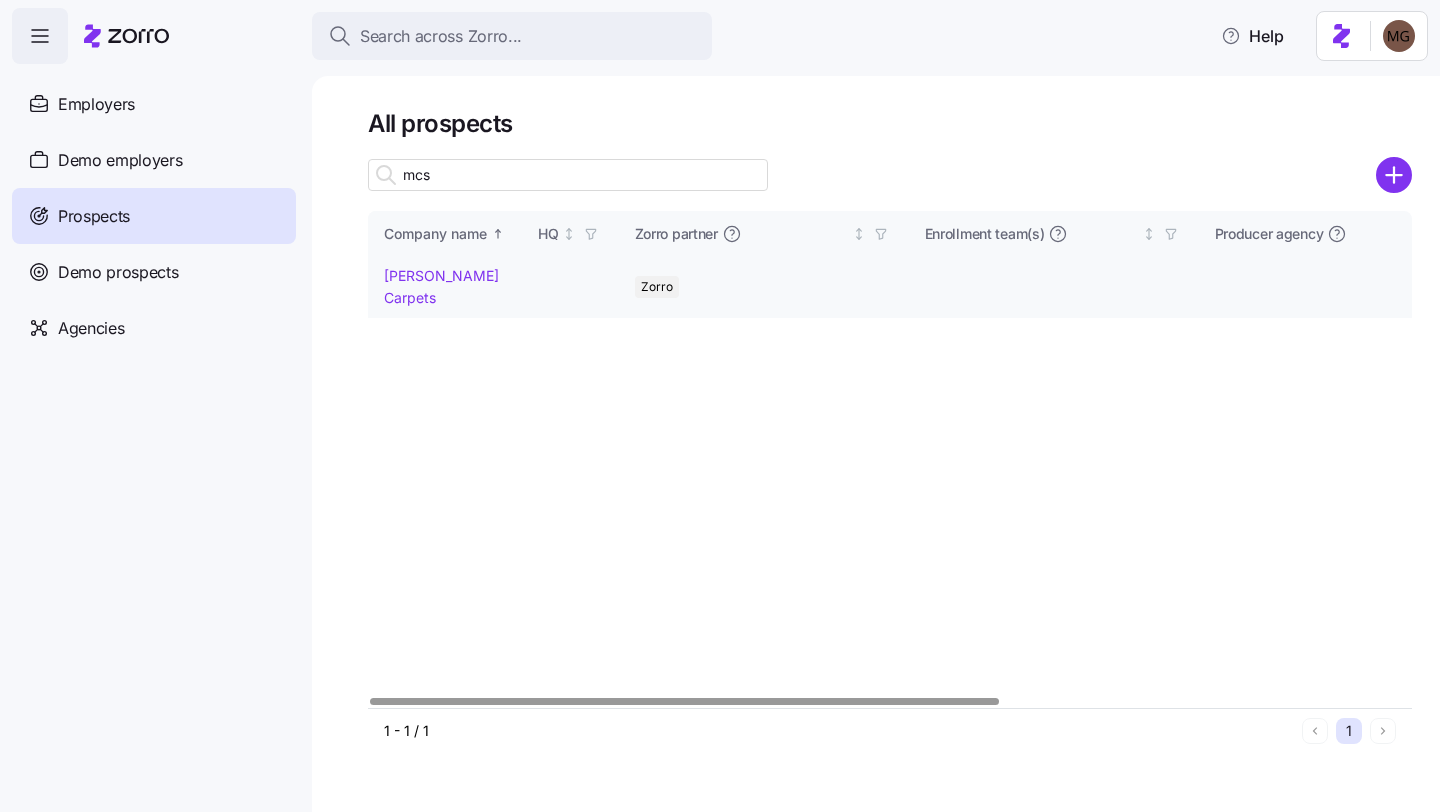 click on "[PERSON_NAME] Carpets" at bounding box center (441, 286) 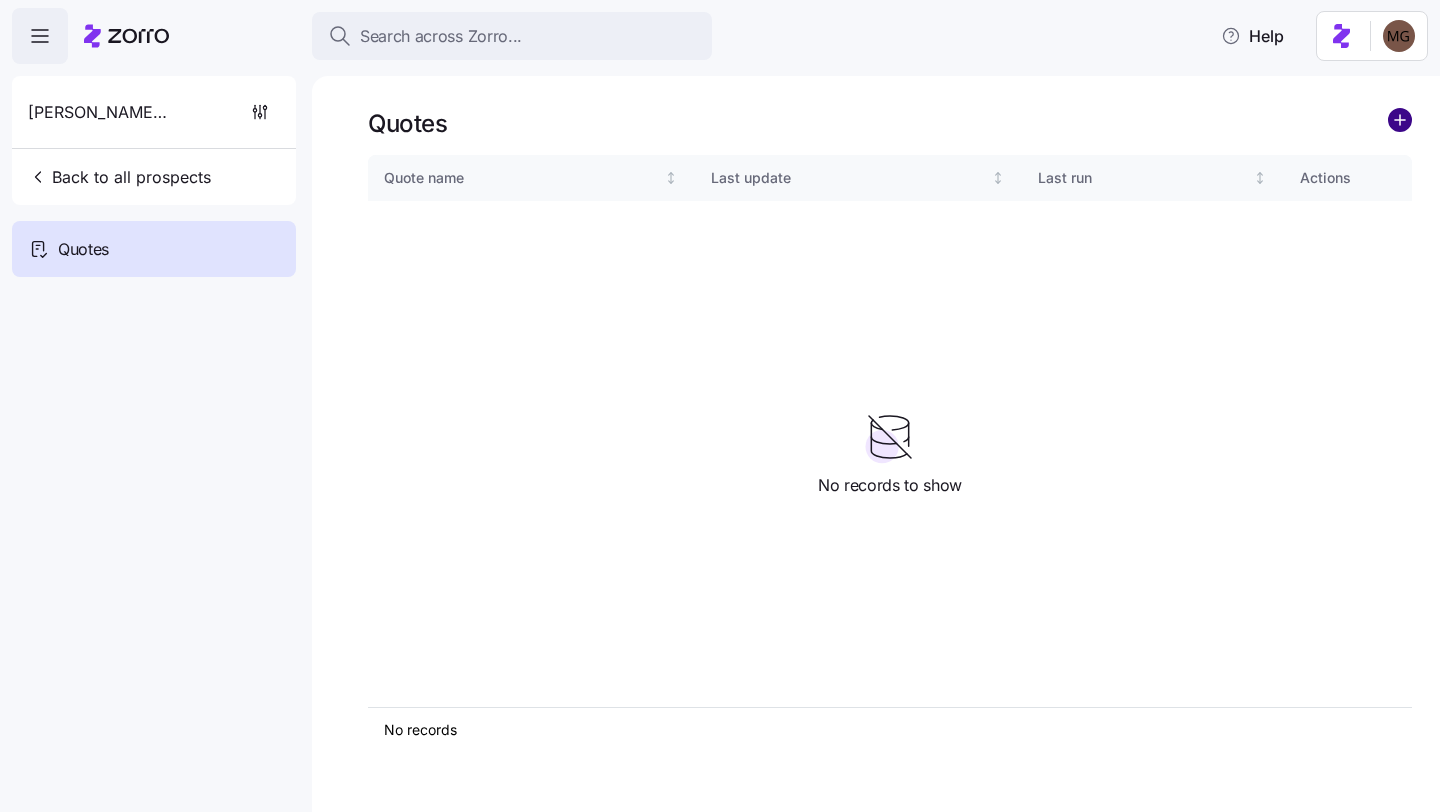 click 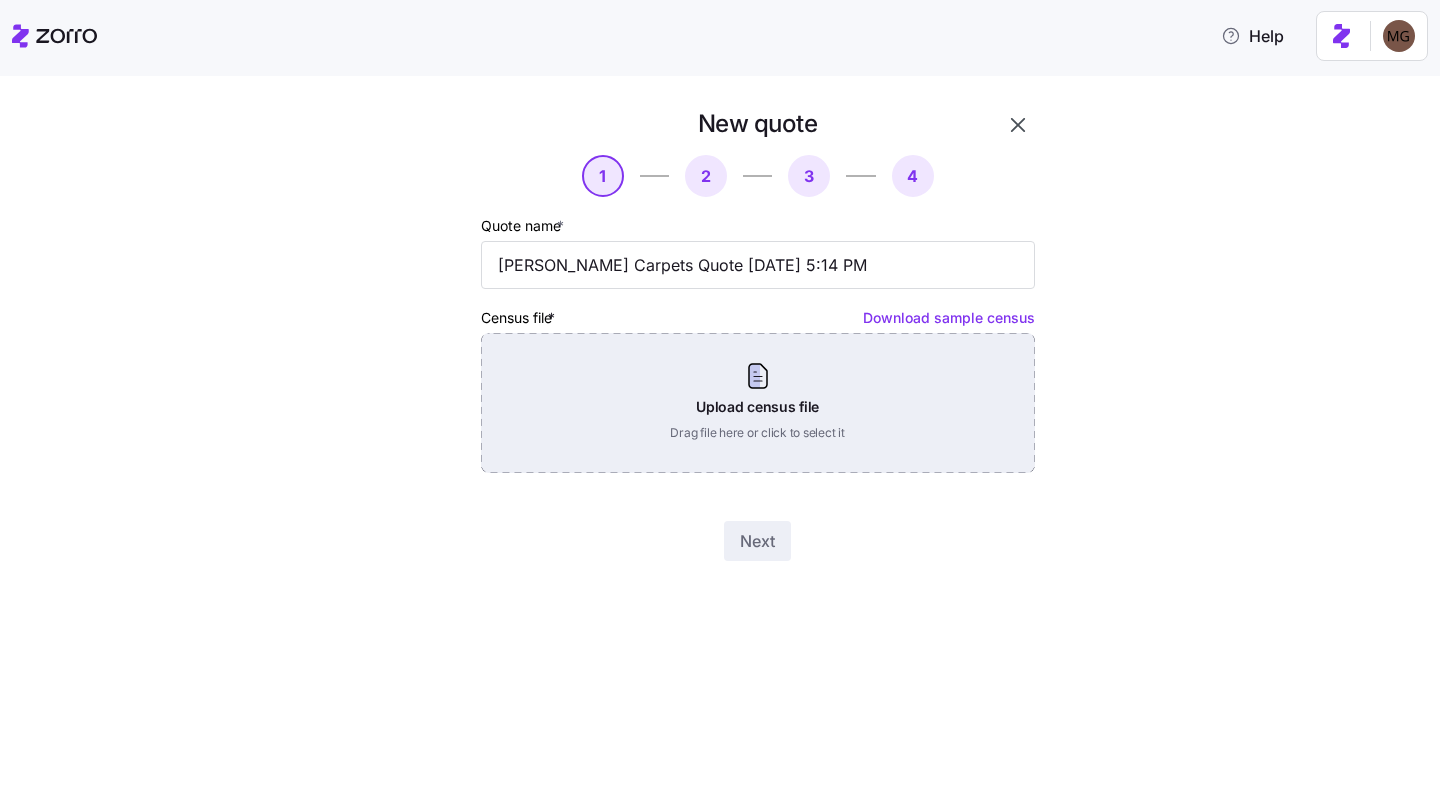 click on "Upload census file Drag file here or click to select it" at bounding box center [758, 403] 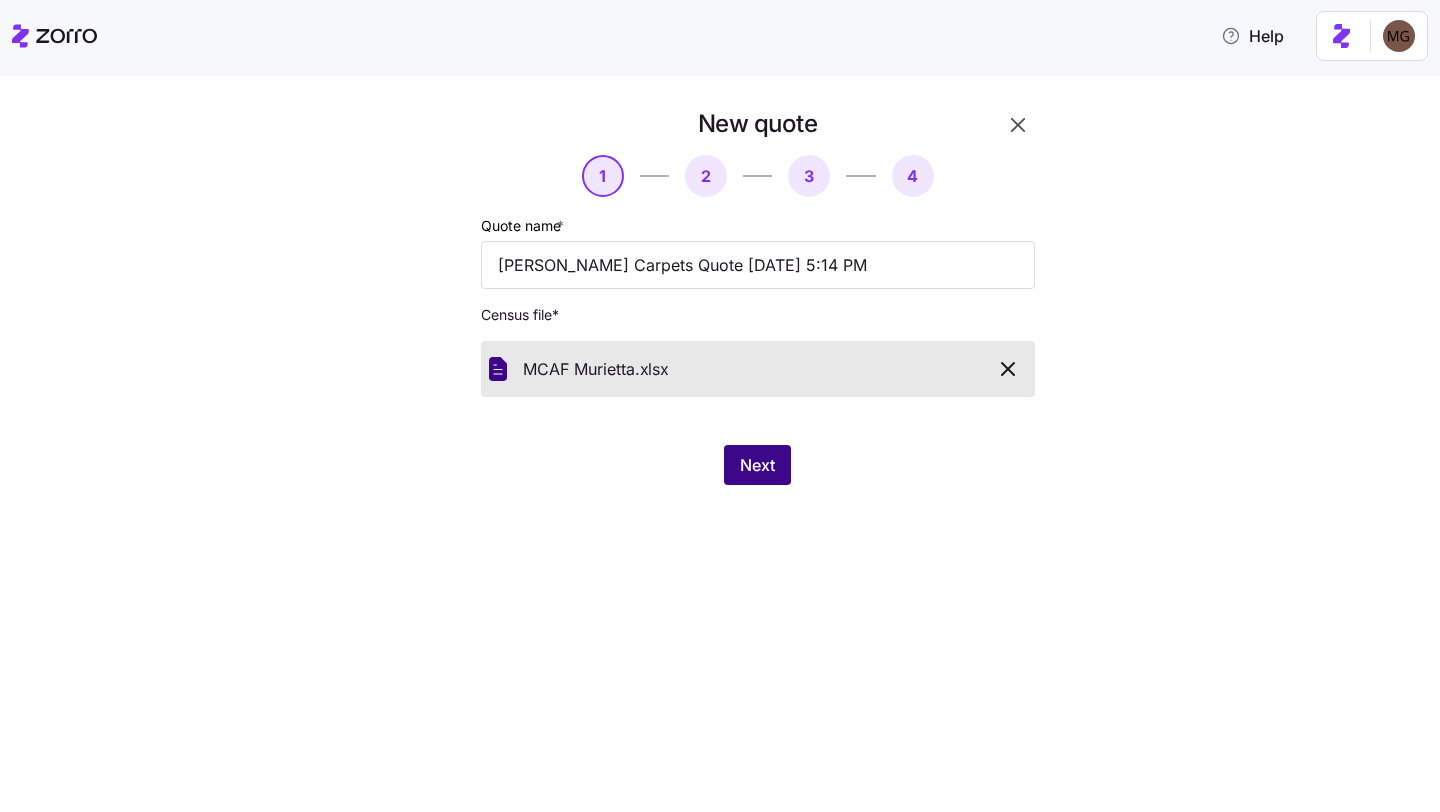 click on "Next" at bounding box center (757, 465) 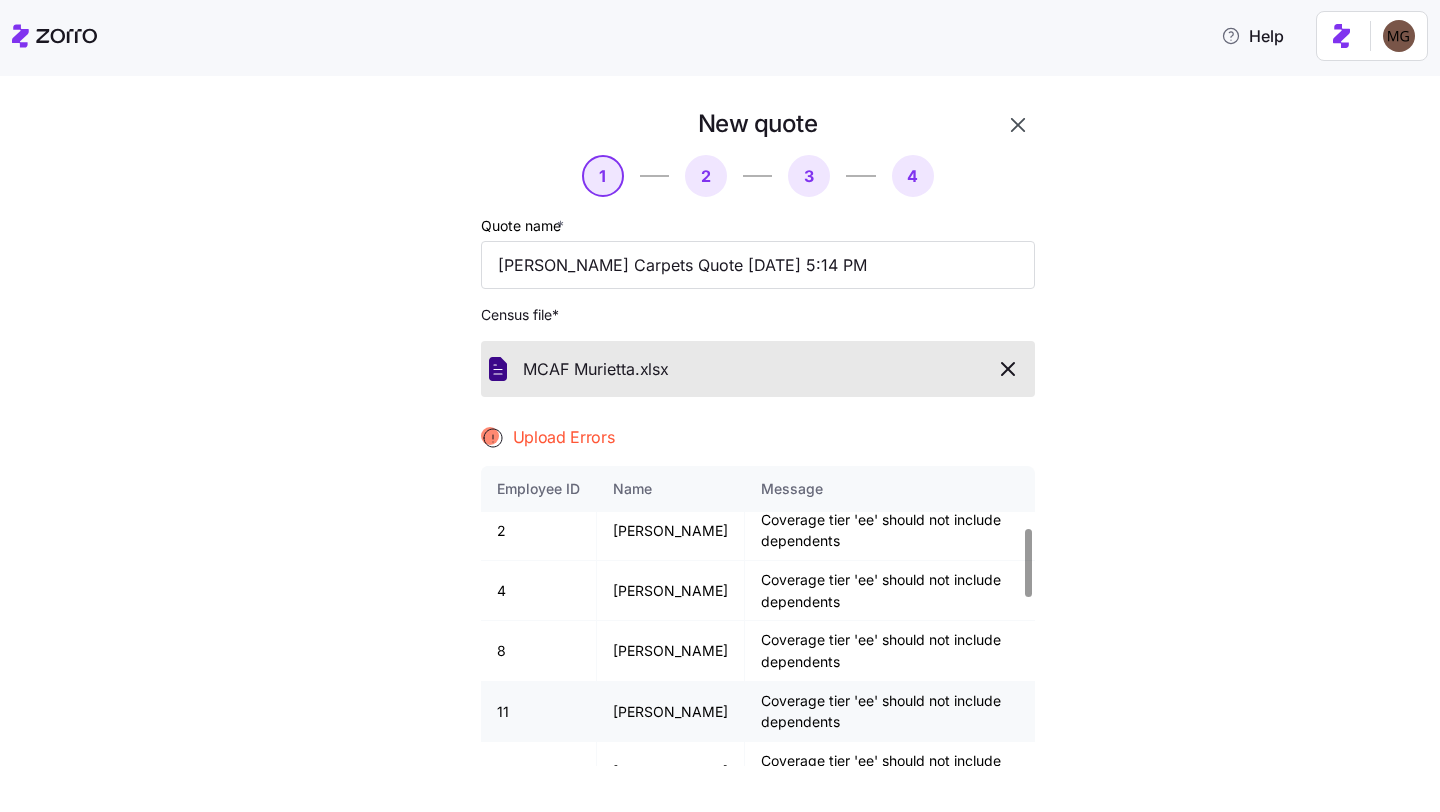 scroll, scrollTop: 0, scrollLeft: 0, axis: both 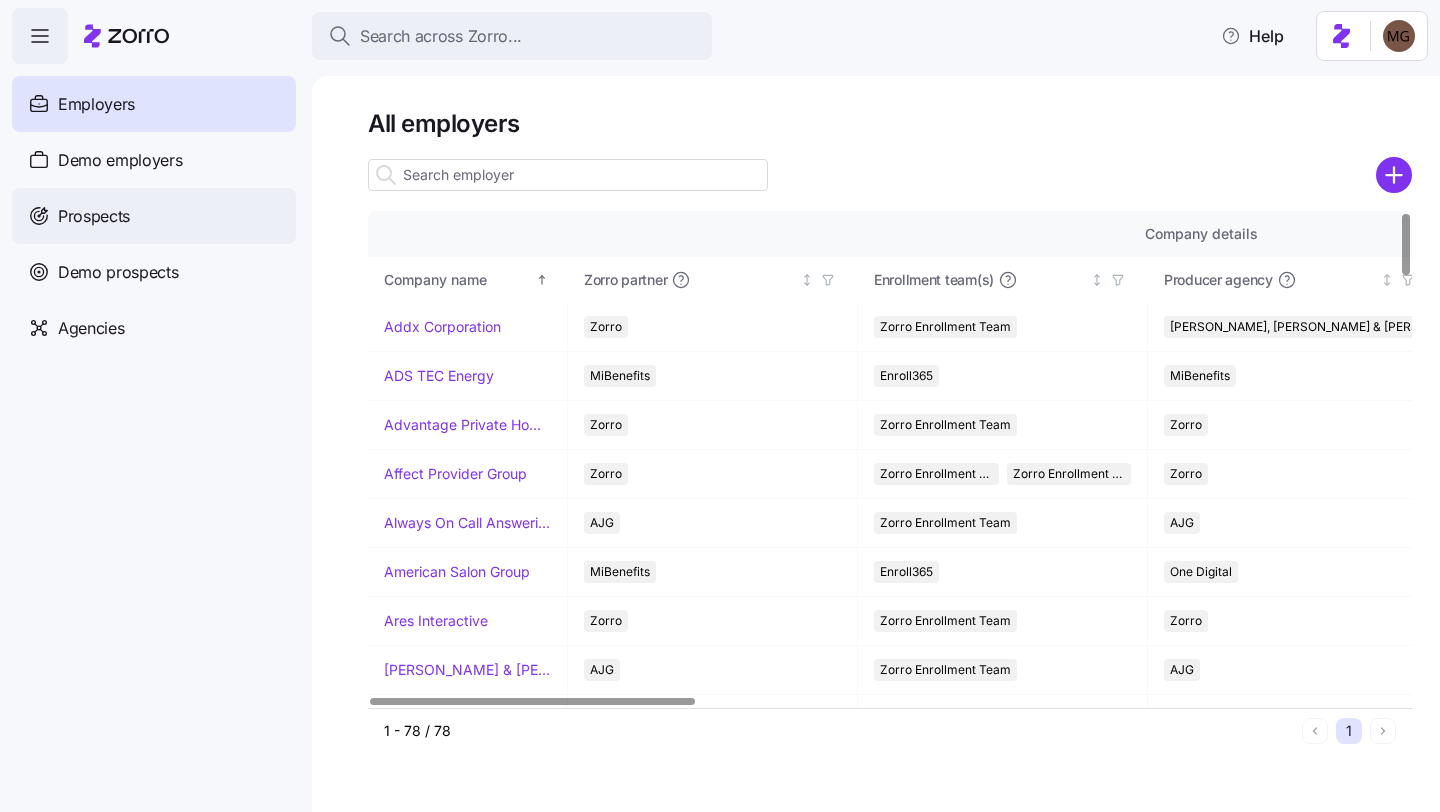 click on "Prospects" at bounding box center (154, 216) 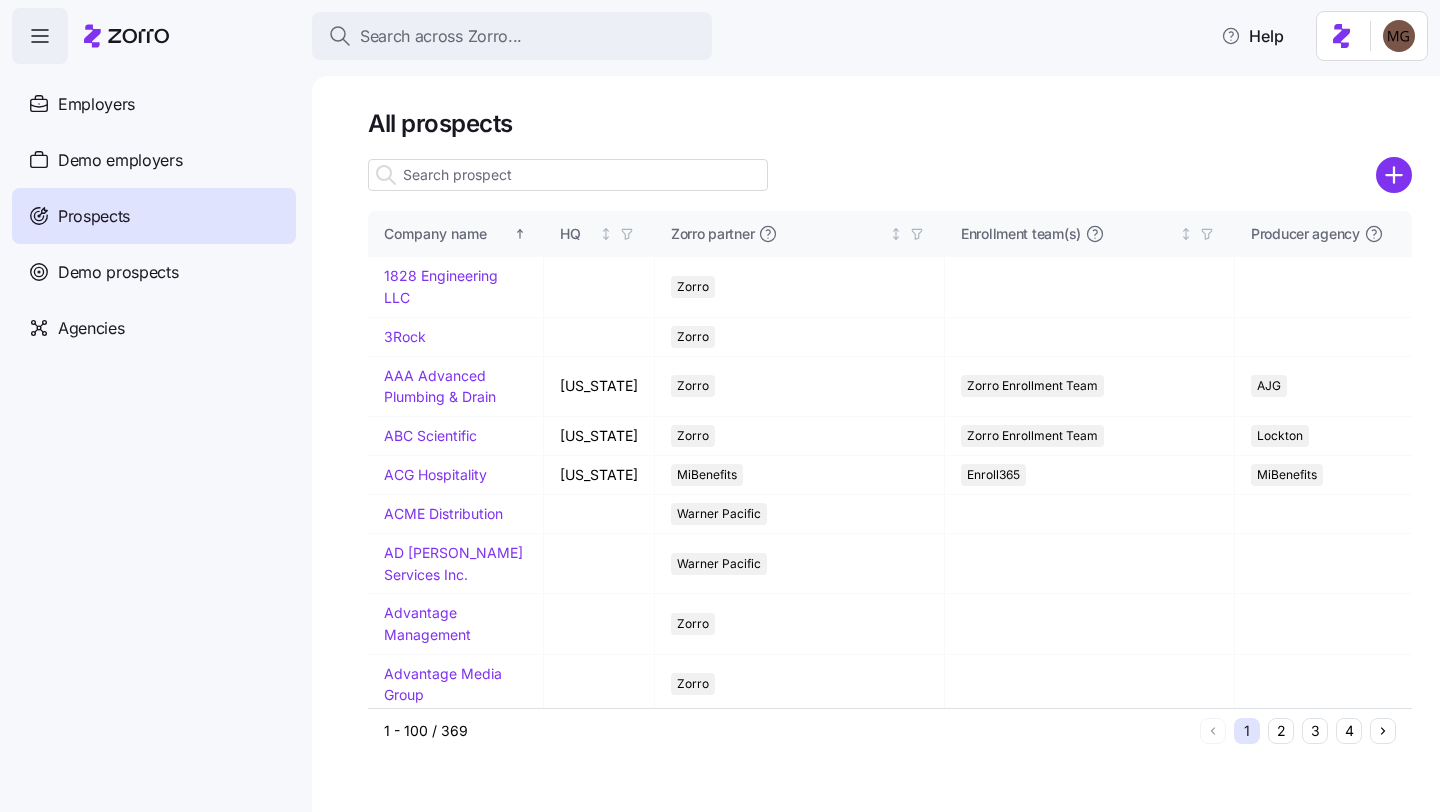 drag, startPoint x: 616, startPoint y: 173, endPoint x: 636, endPoint y: 173, distance: 20 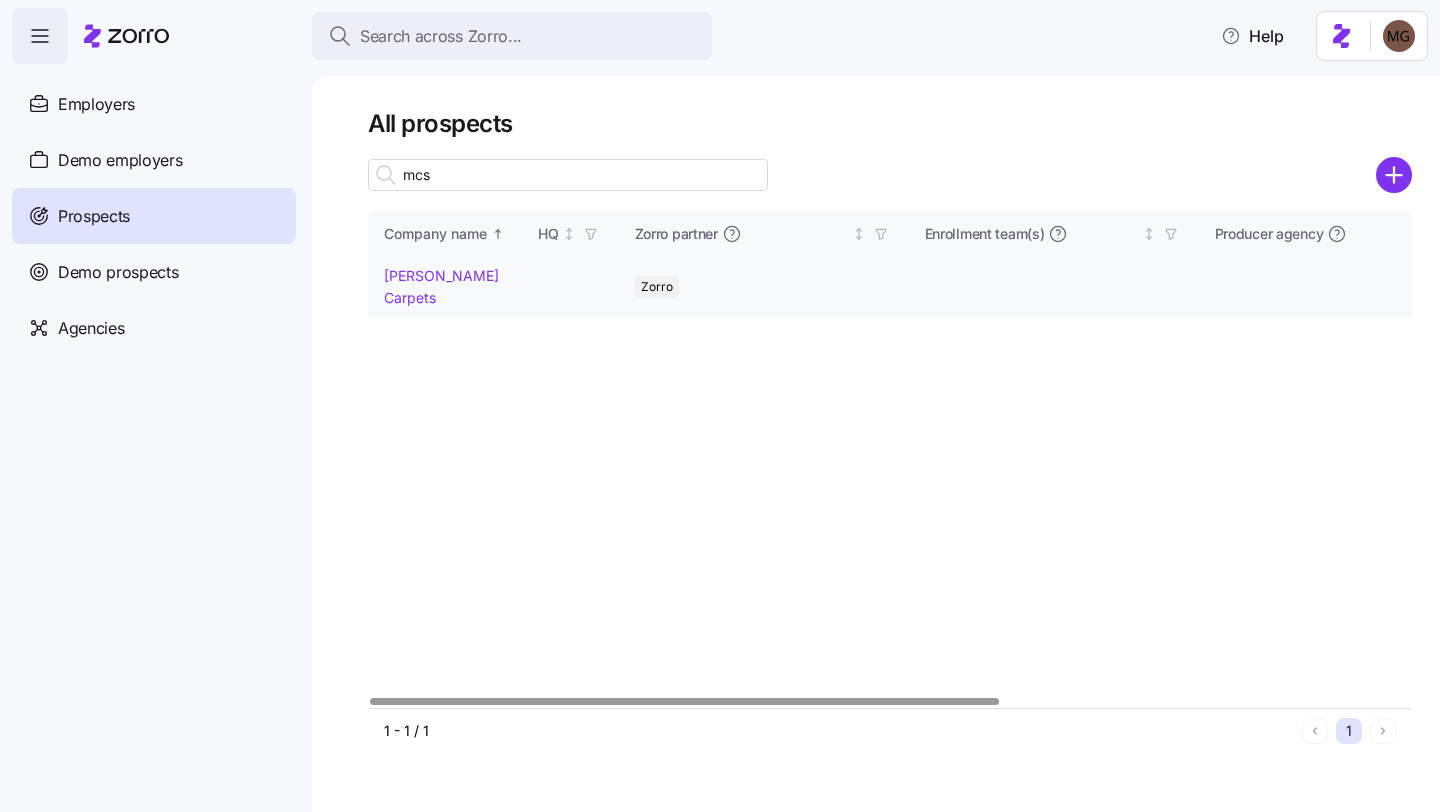 type on "mcs" 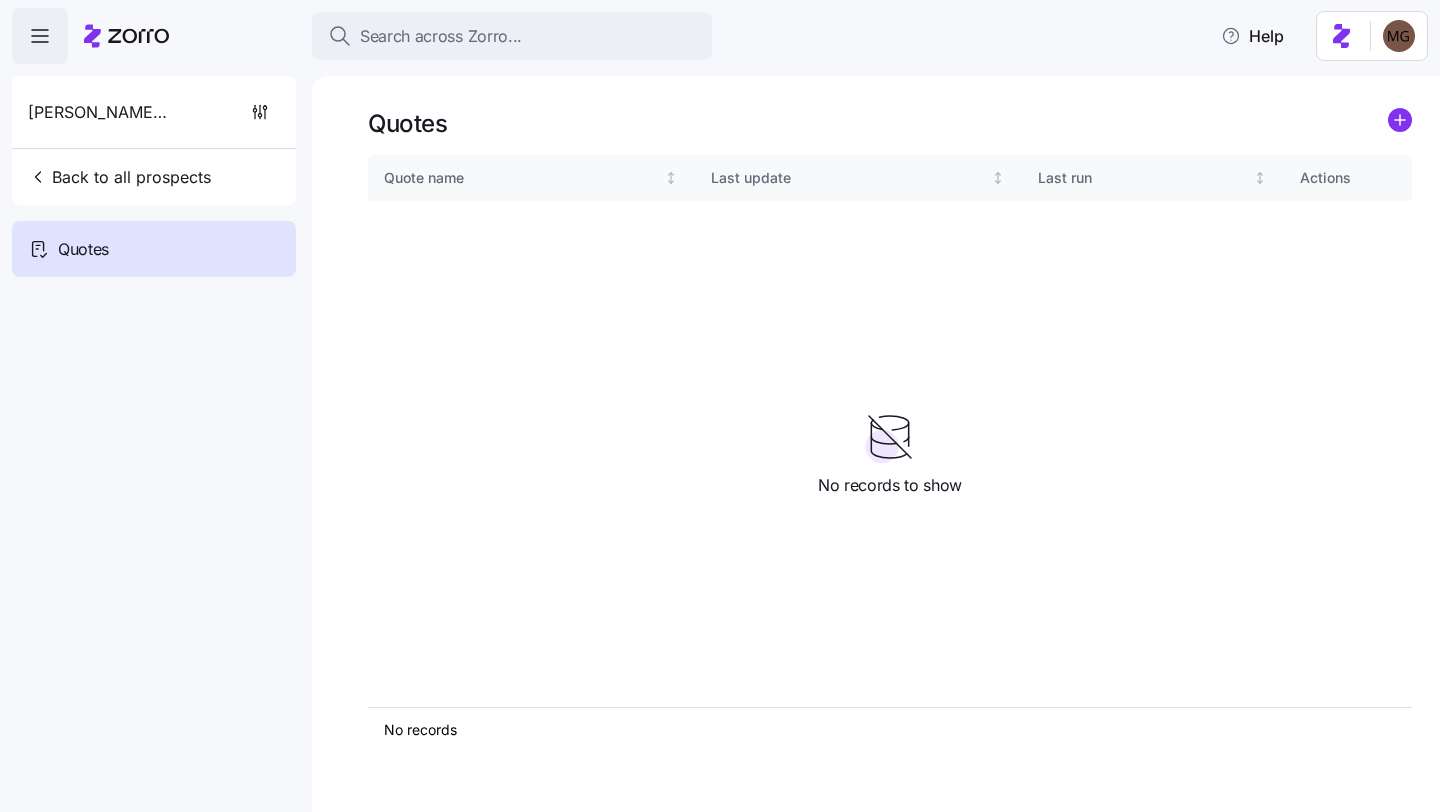 click at bounding box center (1400, 123) 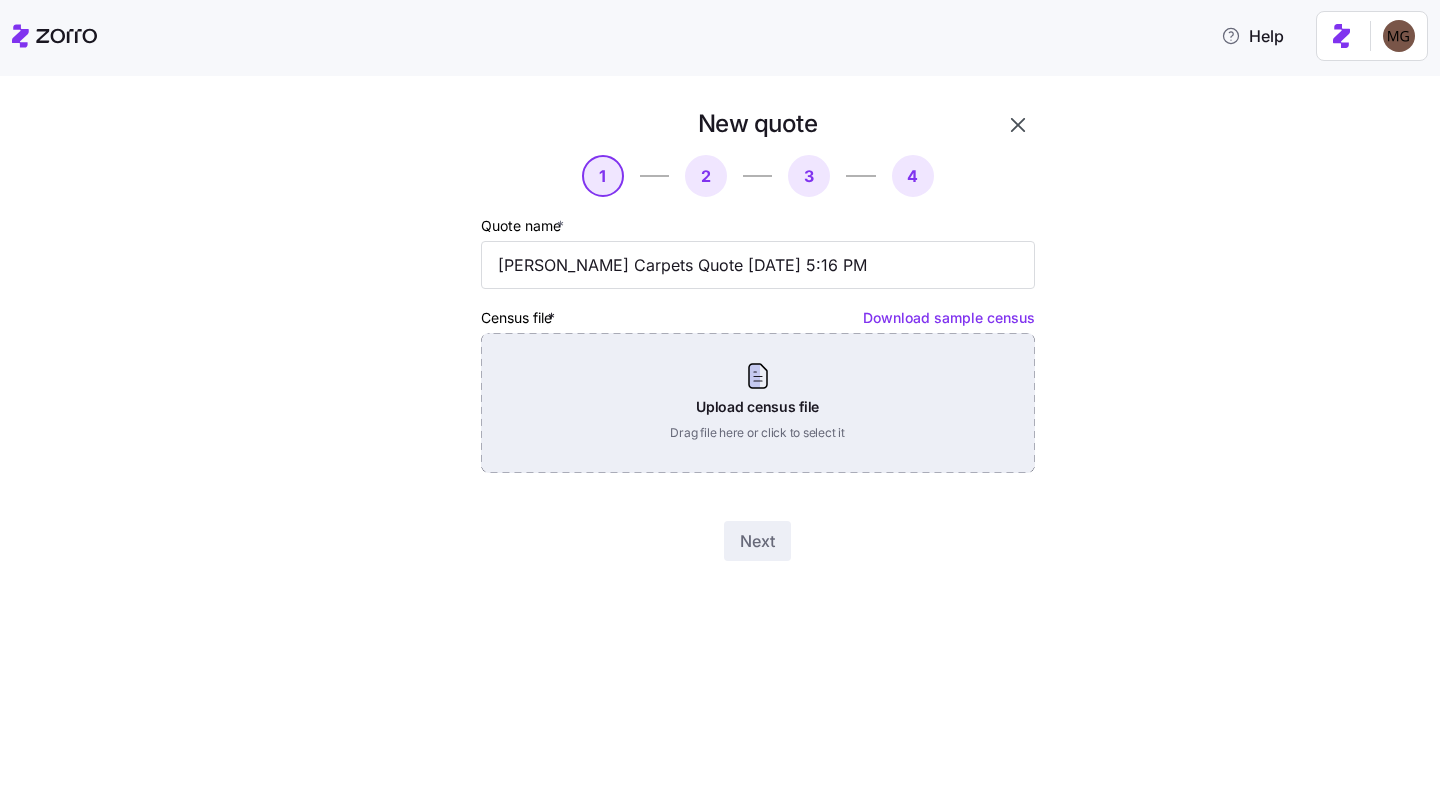 click on "Upload census file Drag file here or click to select it" at bounding box center [758, 403] 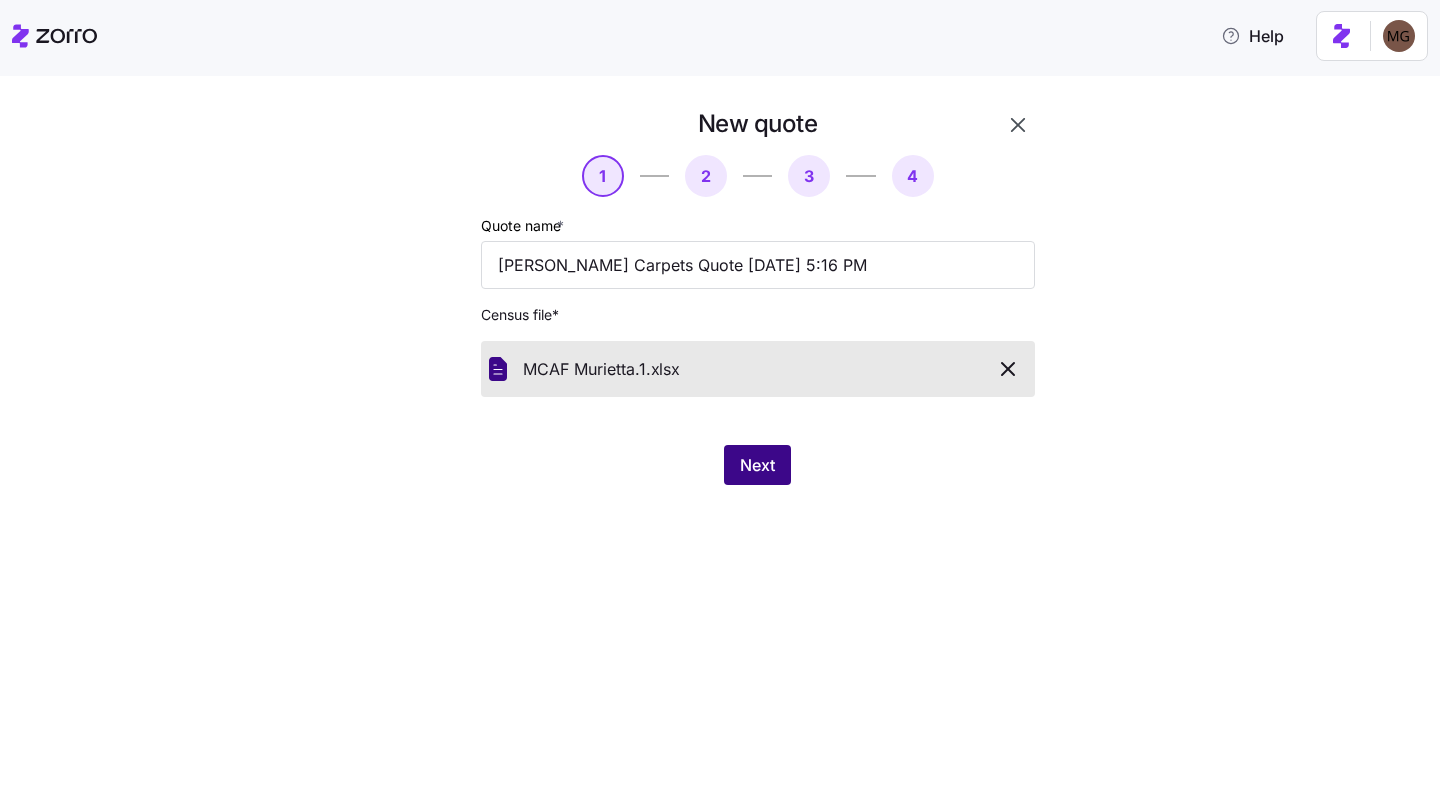 click on "Next" at bounding box center (757, 465) 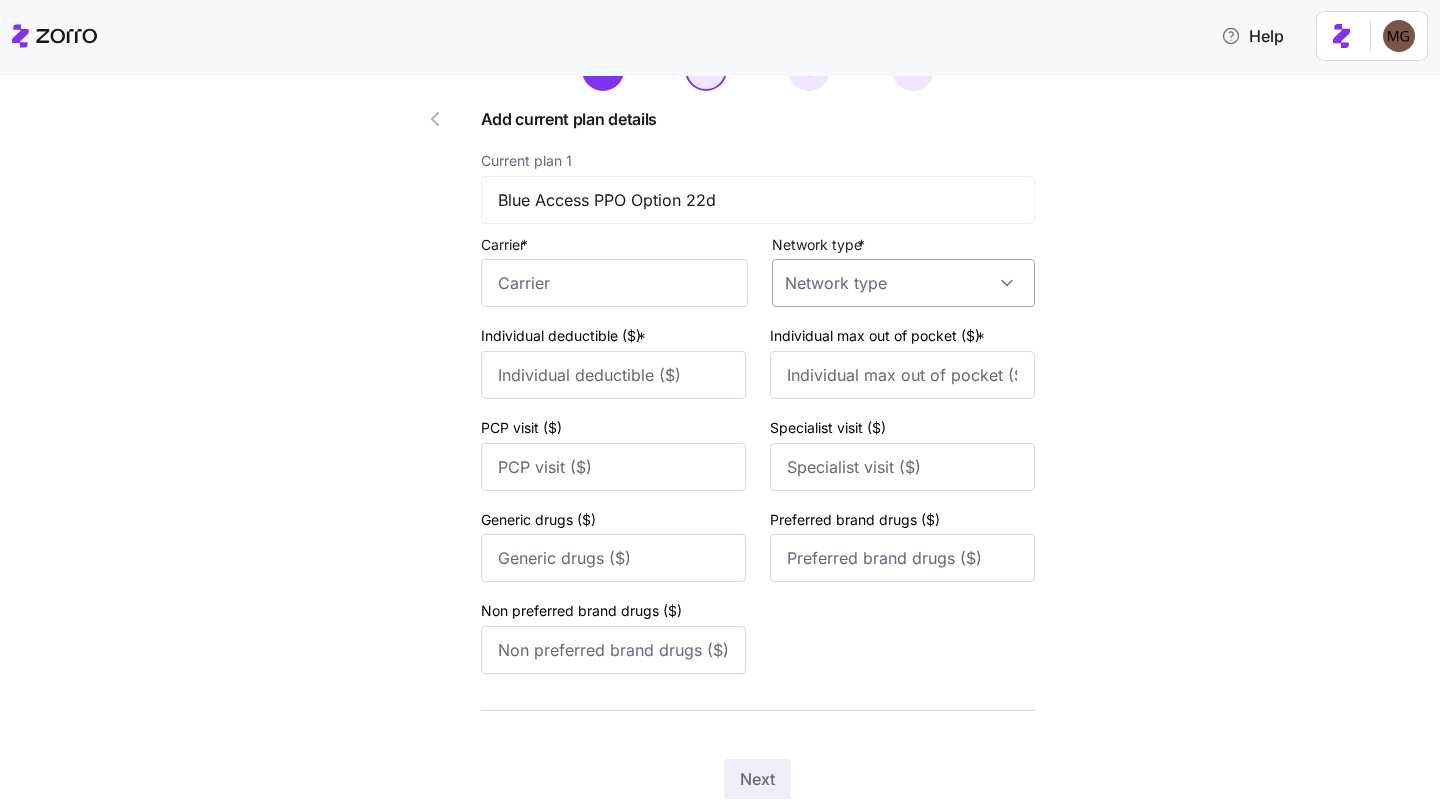 scroll, scrollTop: 109, scrollLeft: 0, axis: vertical 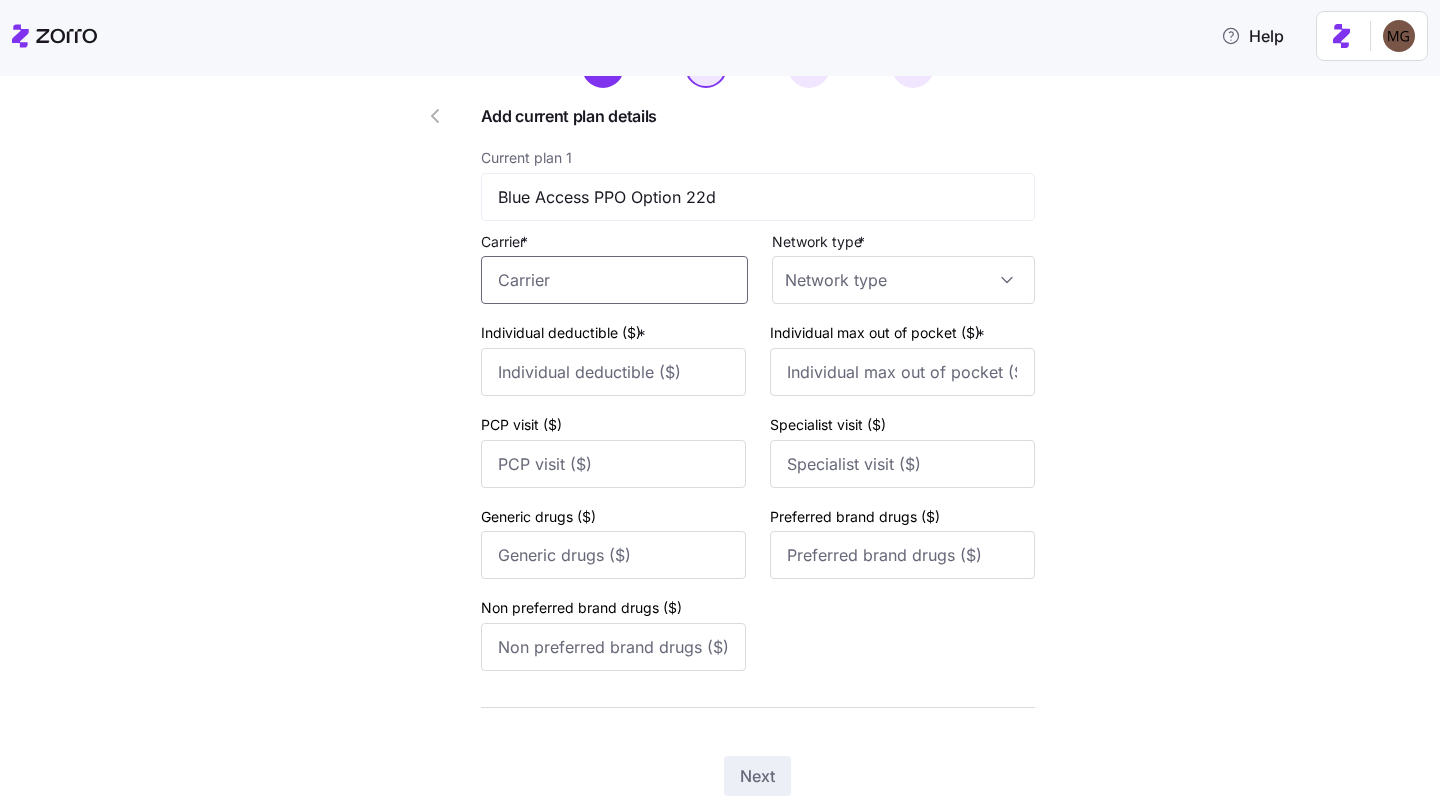 click on "Carrier  *" at bounding box center (614, 280) 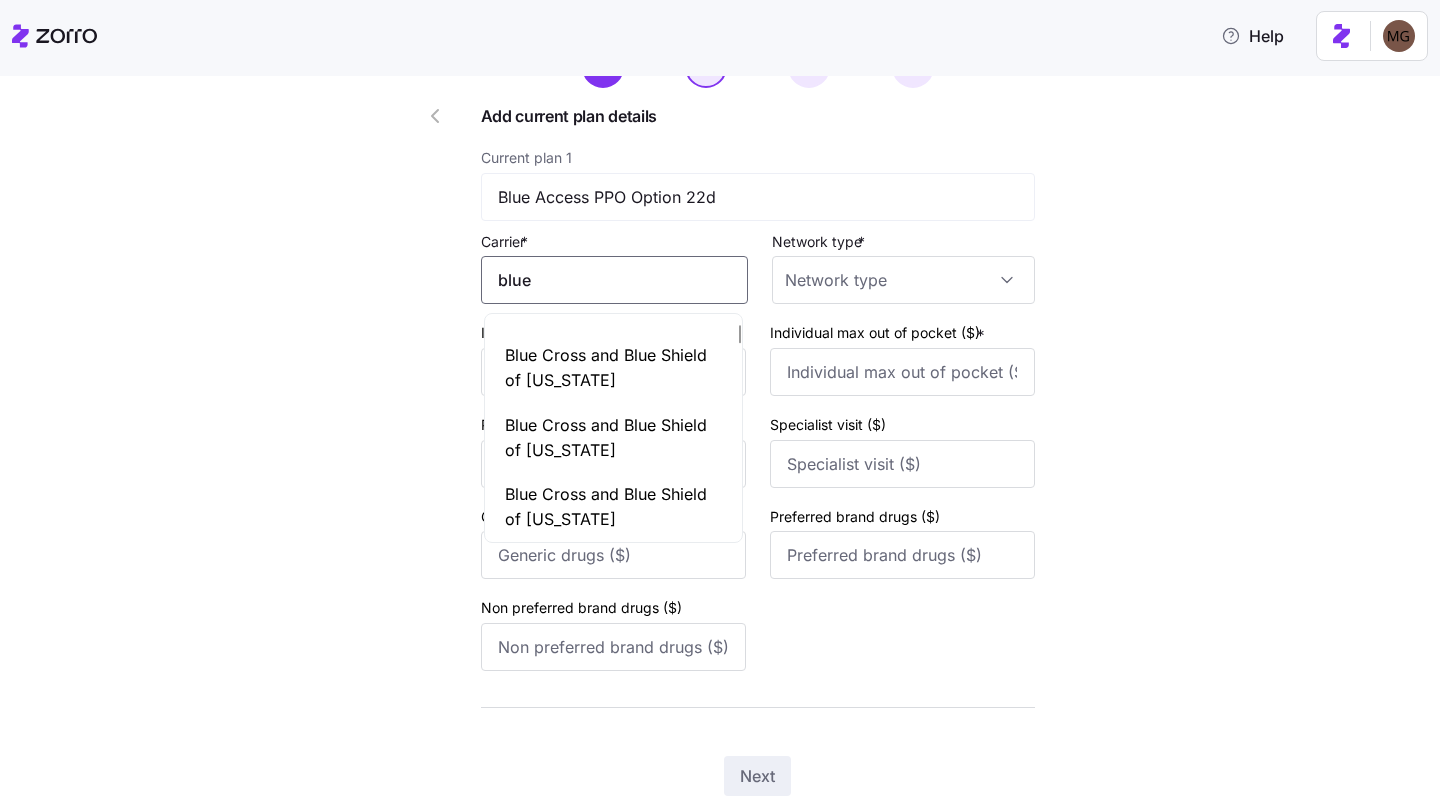 scroll, scrollTop: 95, scrollLeft: 0, axis: vertical 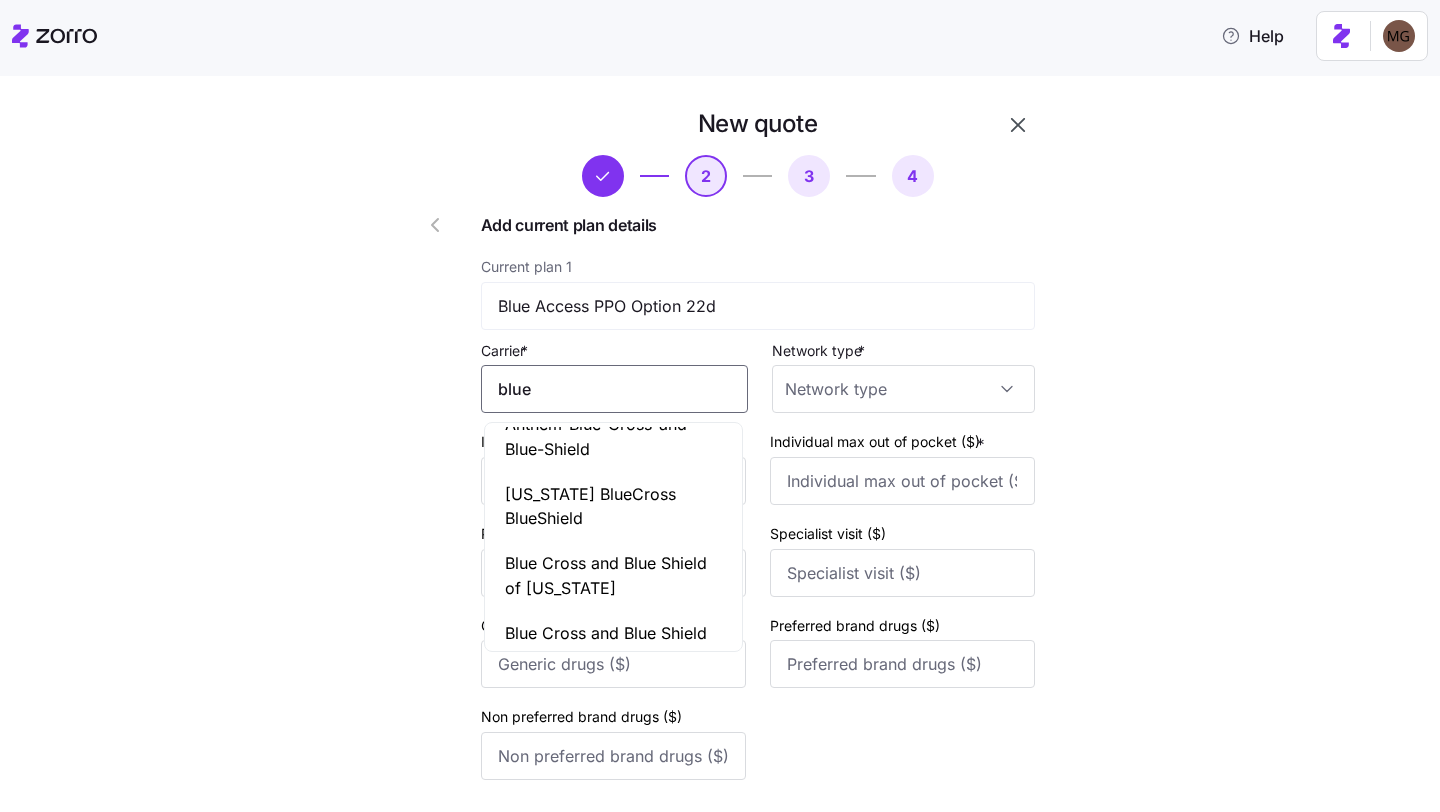 click on "blue" at bounding box center (614, 389) 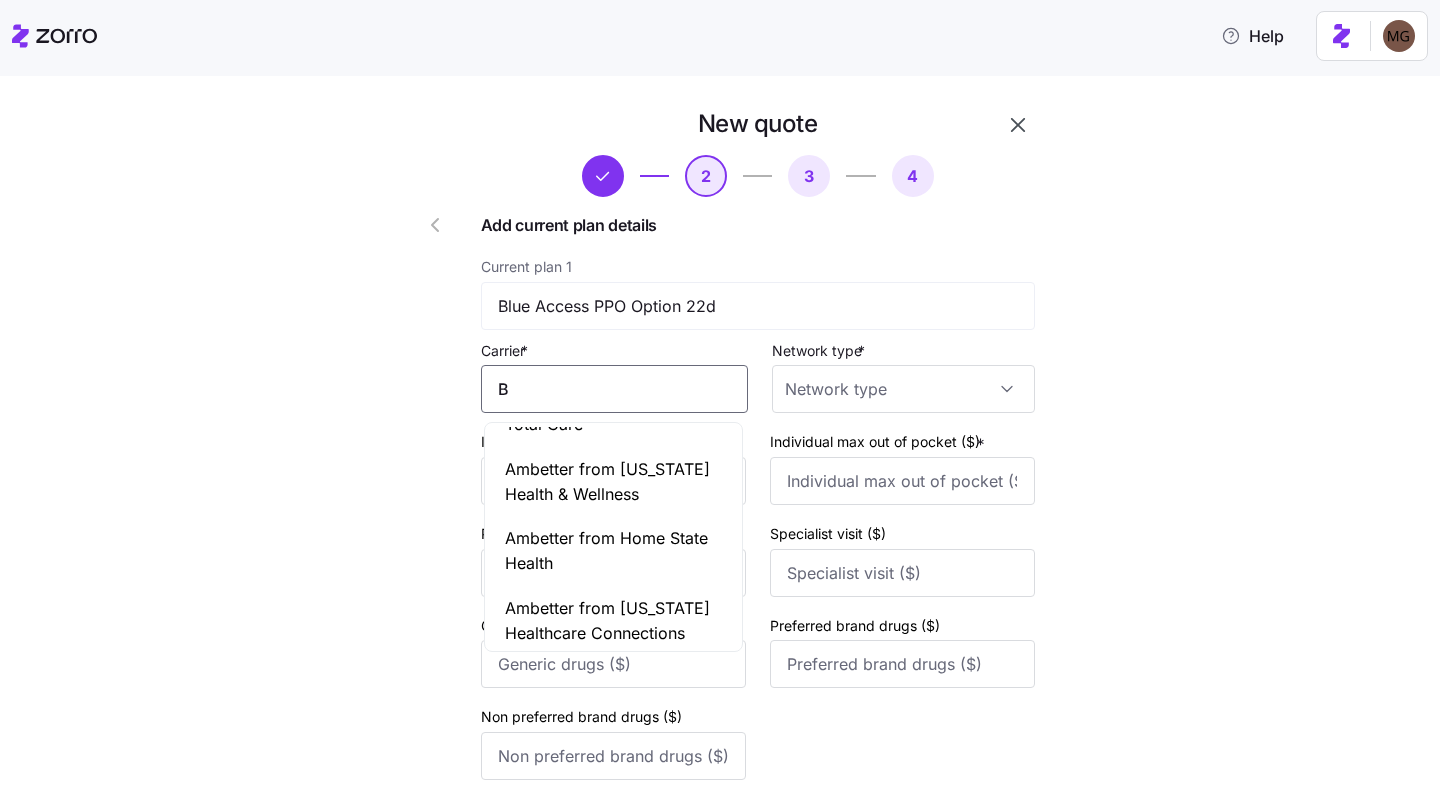 scroll, scrollTop: 1562, scrollLeft: 0, axis: vertical 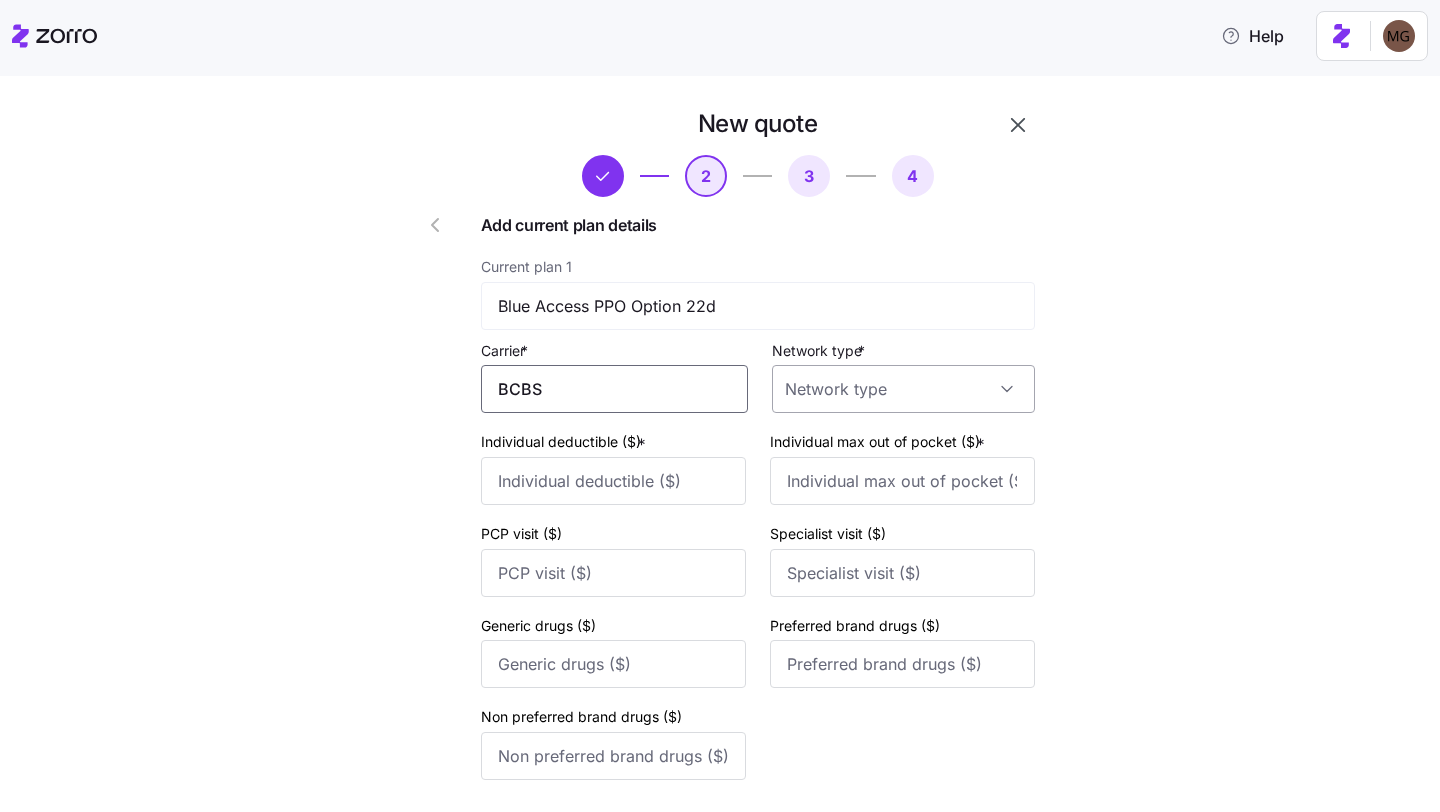 type on "BCBS" 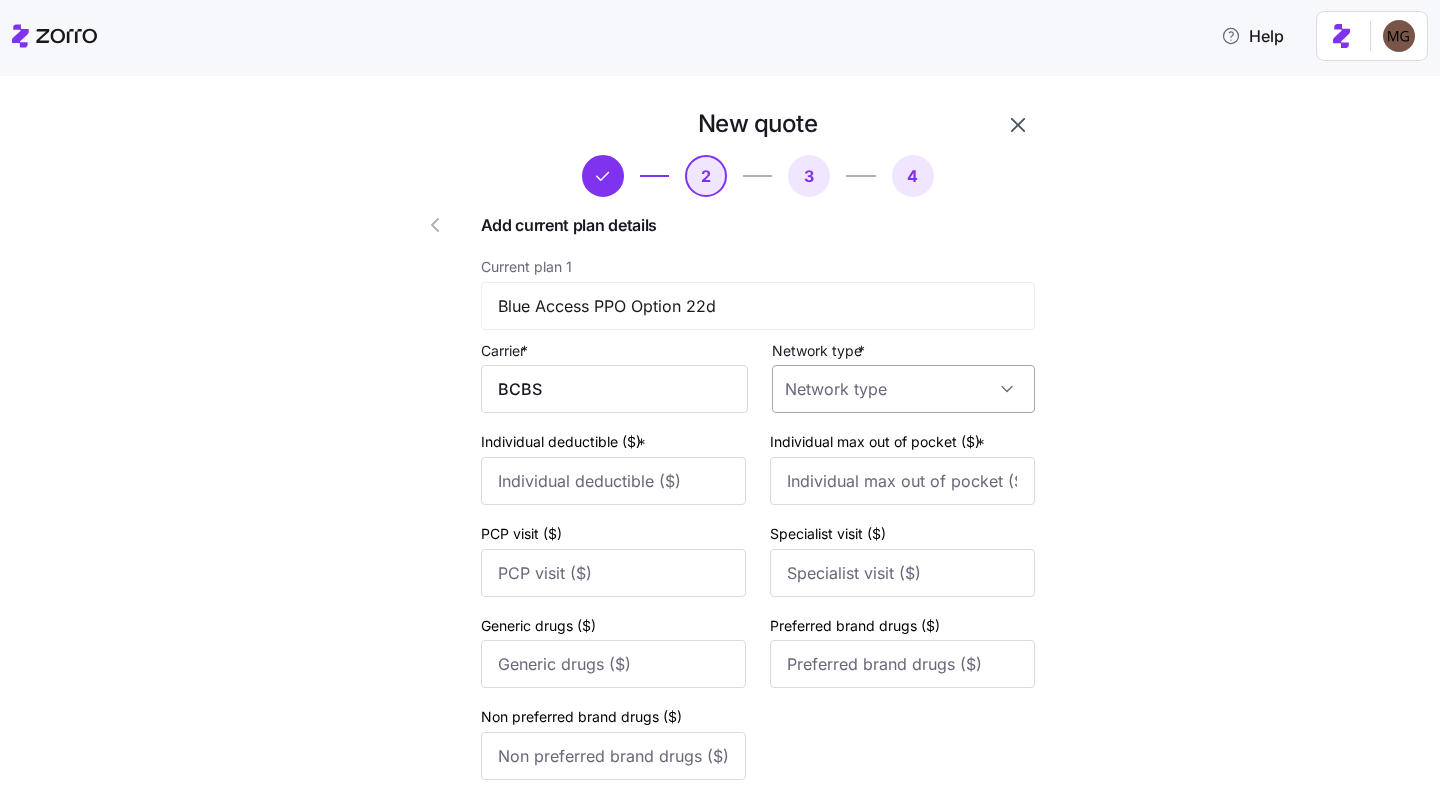 click on "Network type  *" at bounding box center [903, 389] 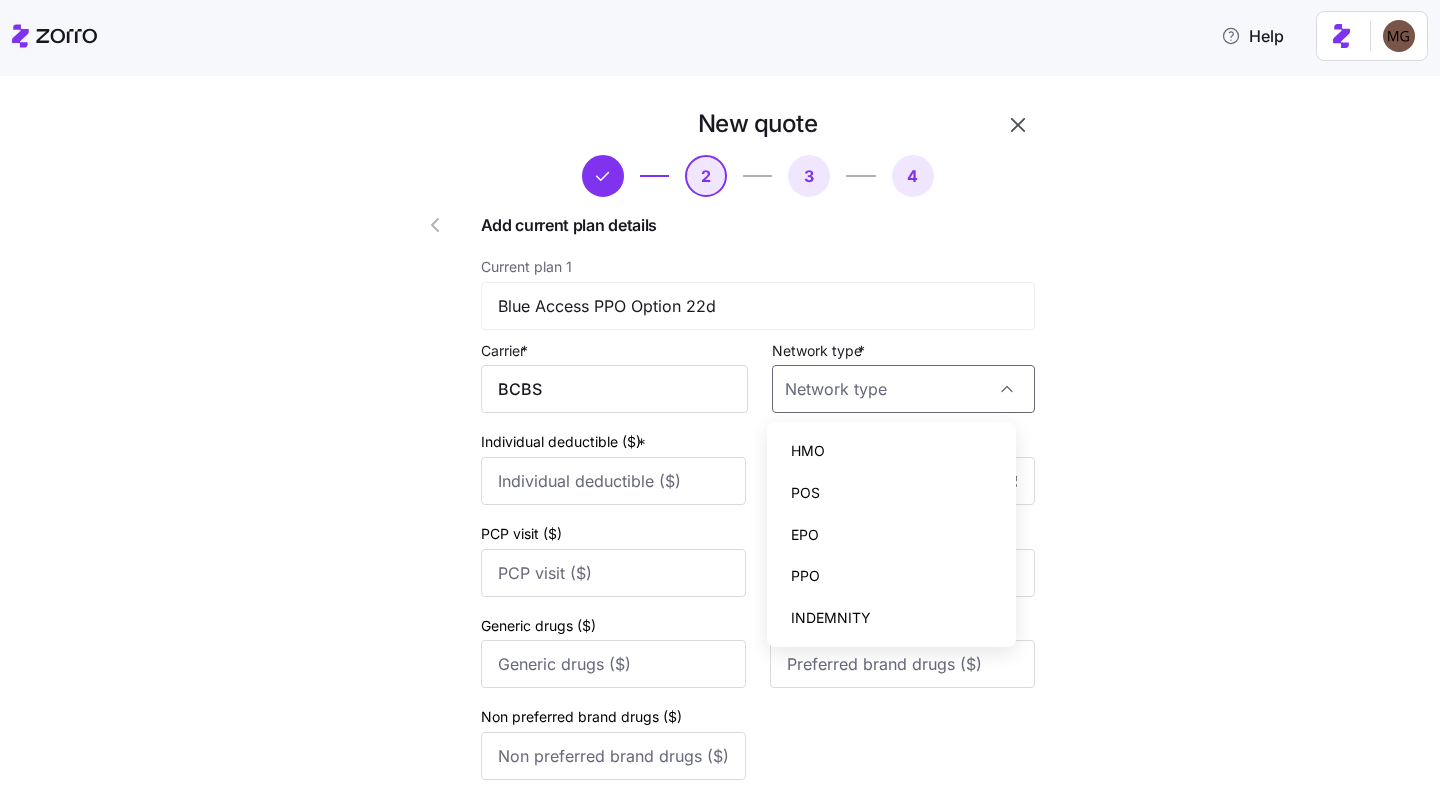 click on "PPO" at bounding box center (892, 576) 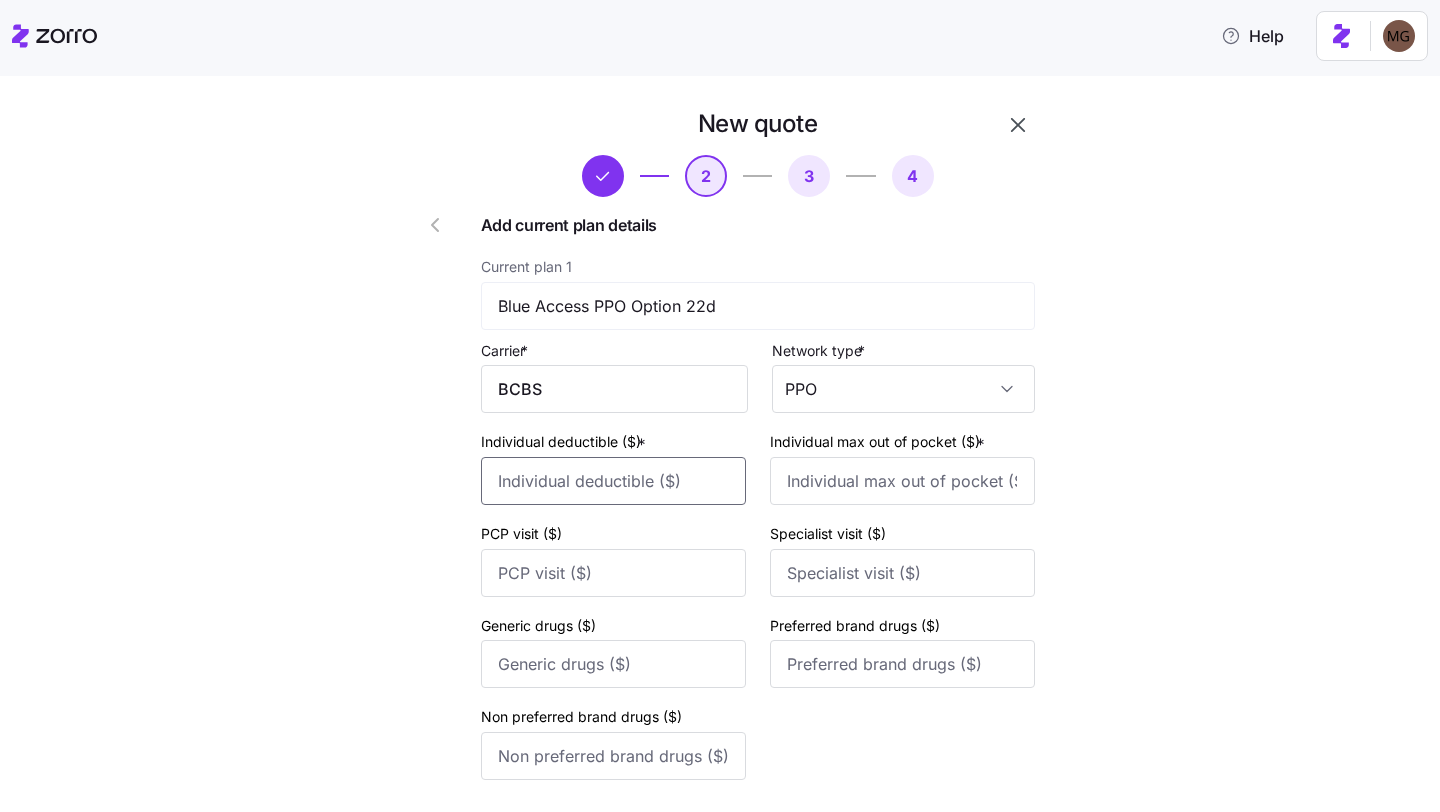 click on "Individual deductible ($)  *" at bounding box center (613, 481) 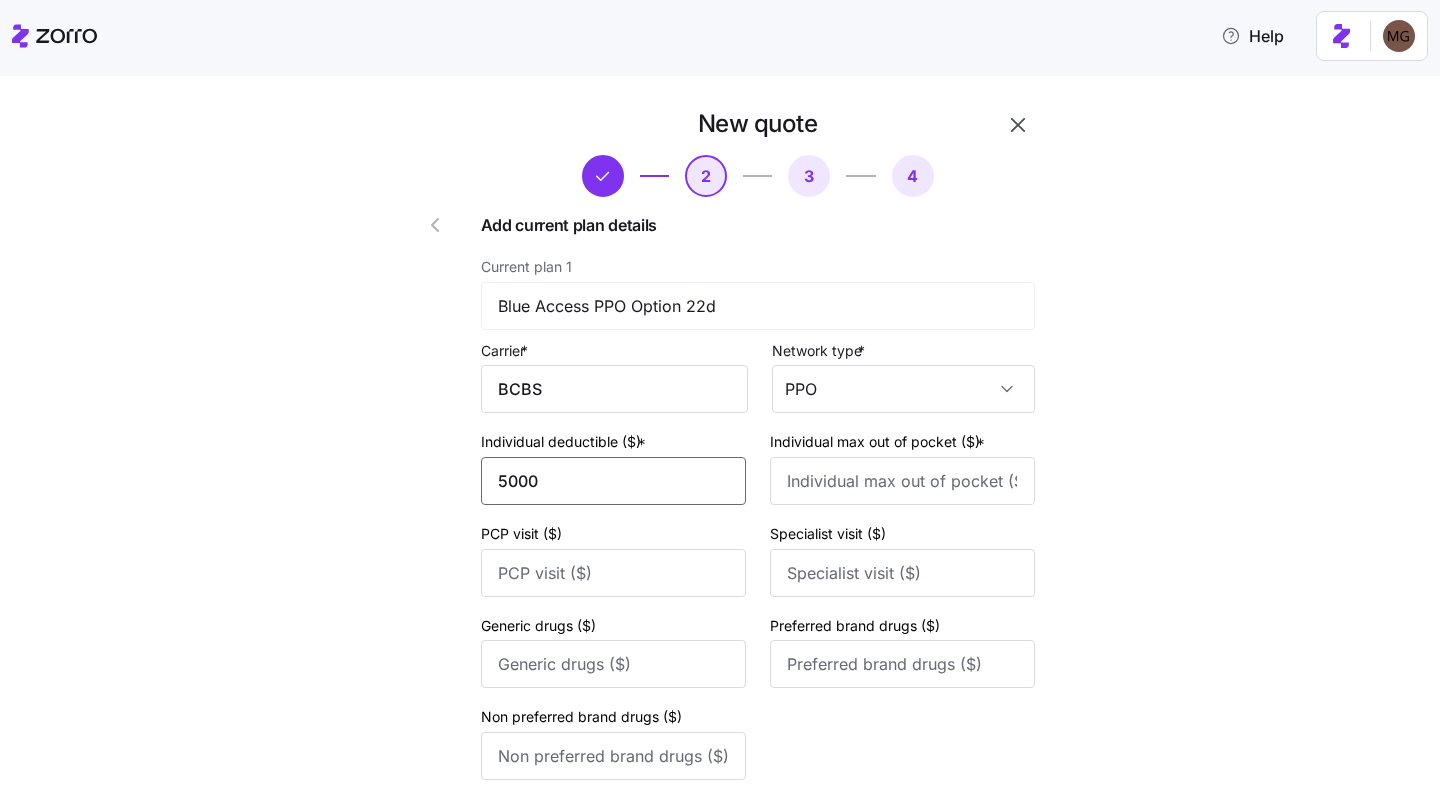type on "5000" 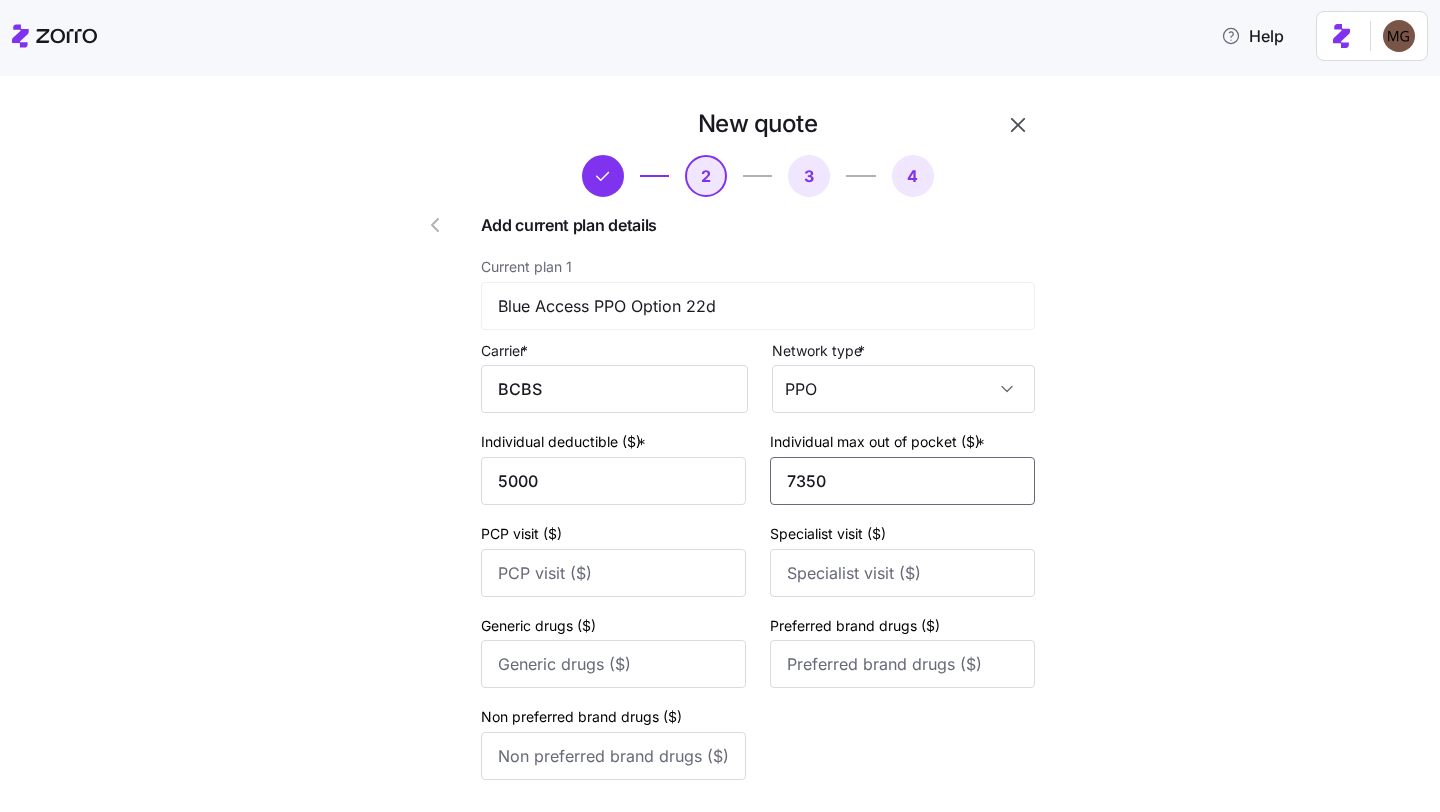 type on "7350" 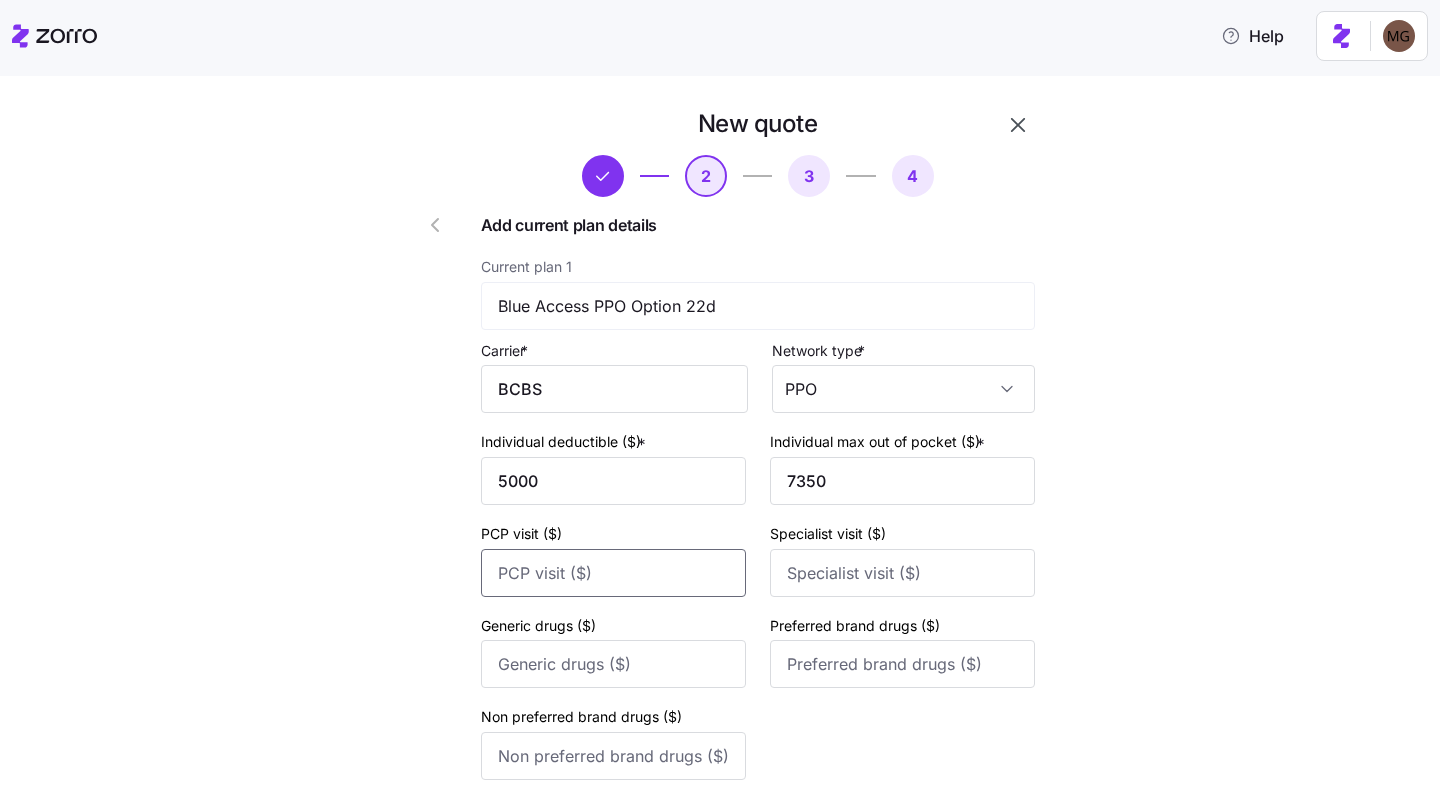 click on "PCP visit ($)" at bounding box center (613, 573) 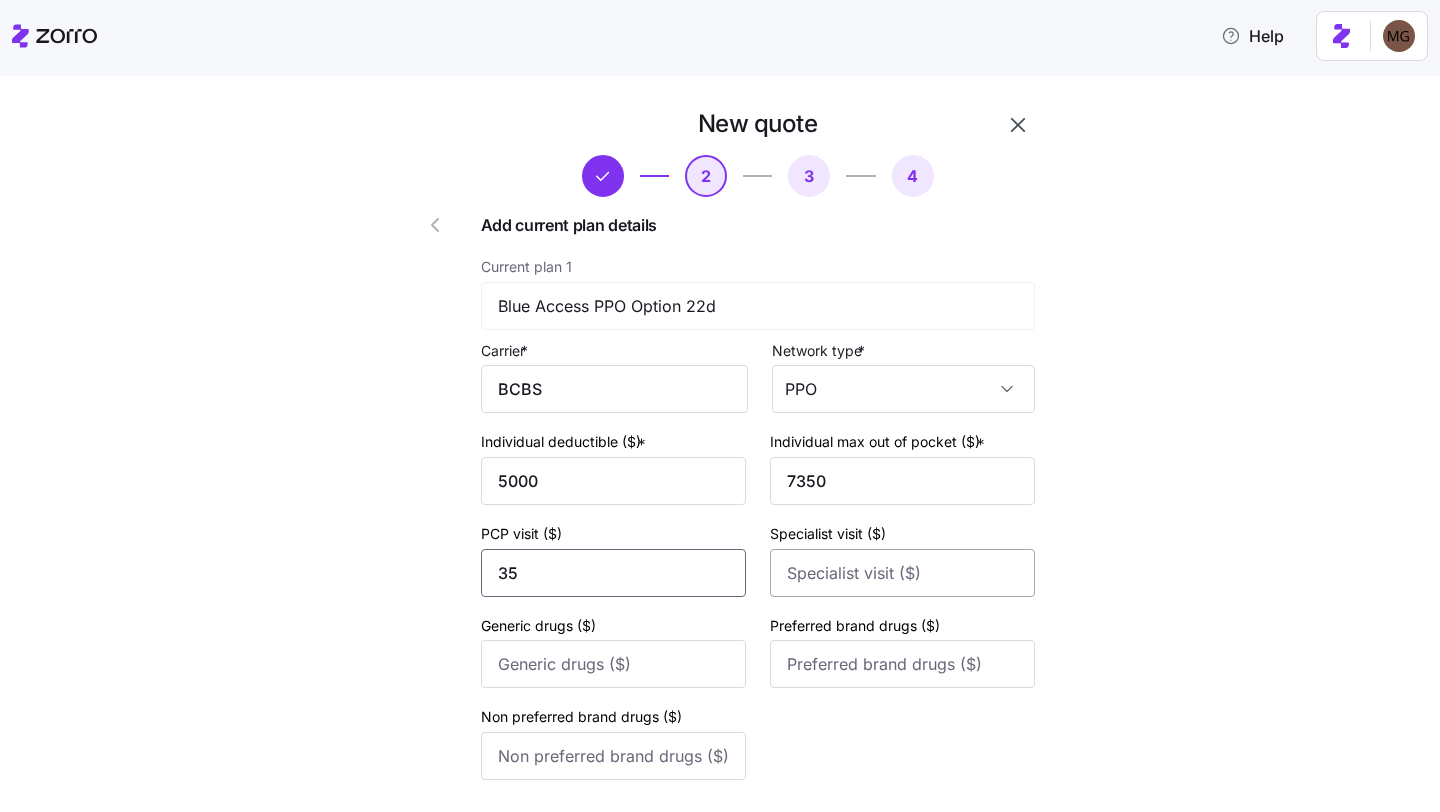 type on "35" 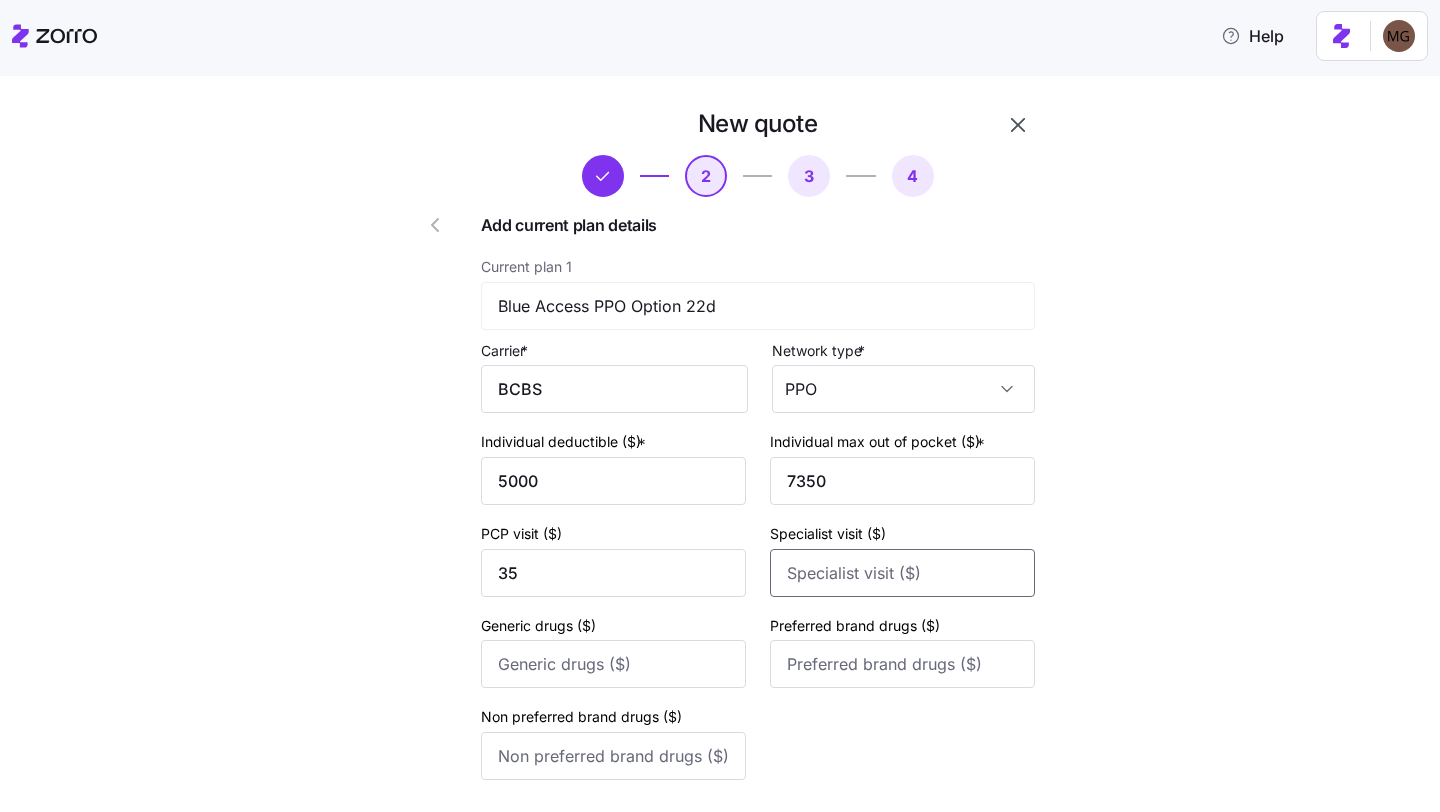 click on "Specialist visit ($)" at bounding box center [902, 573] 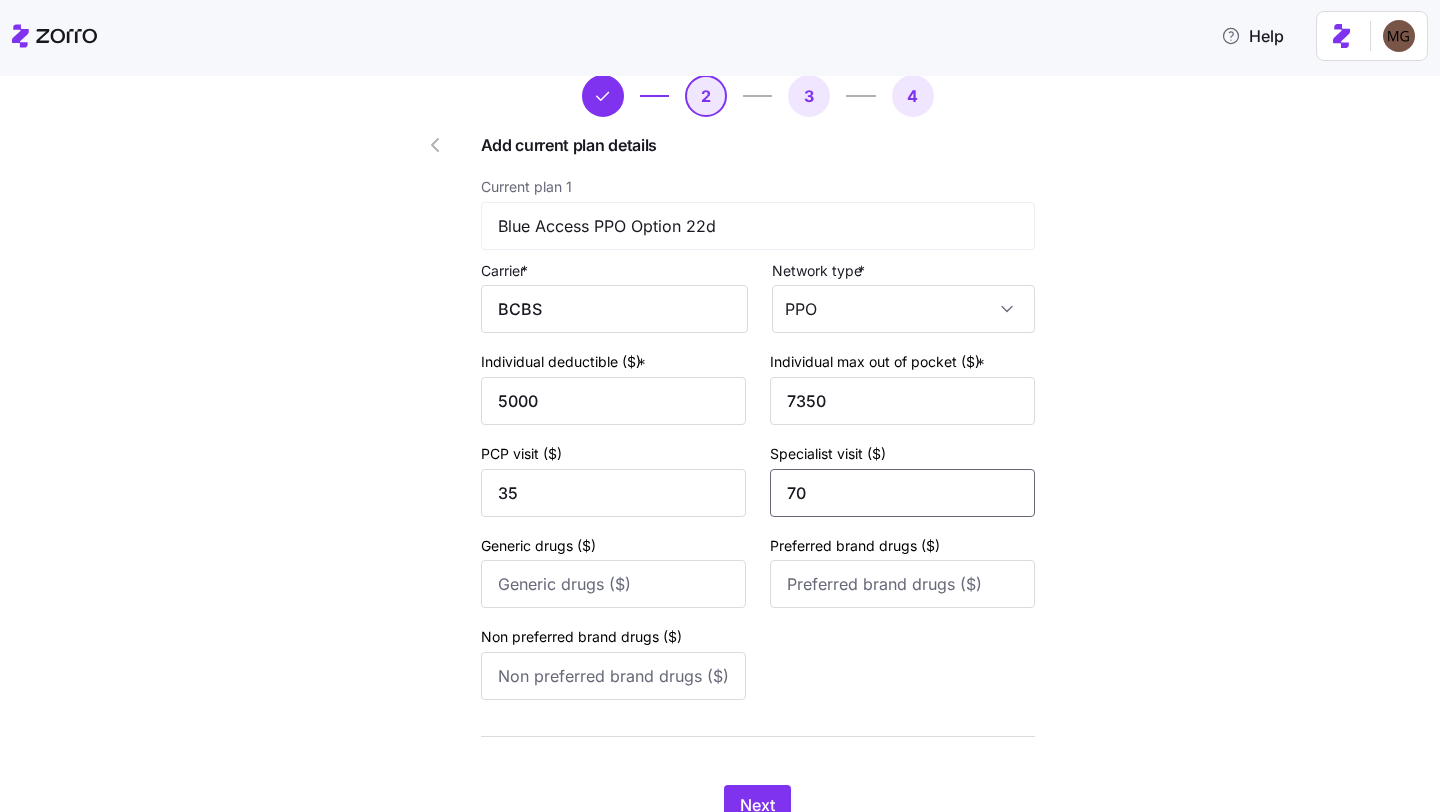 scroll, scrollTop: 163, scrollLeft: 0, axis: vertical 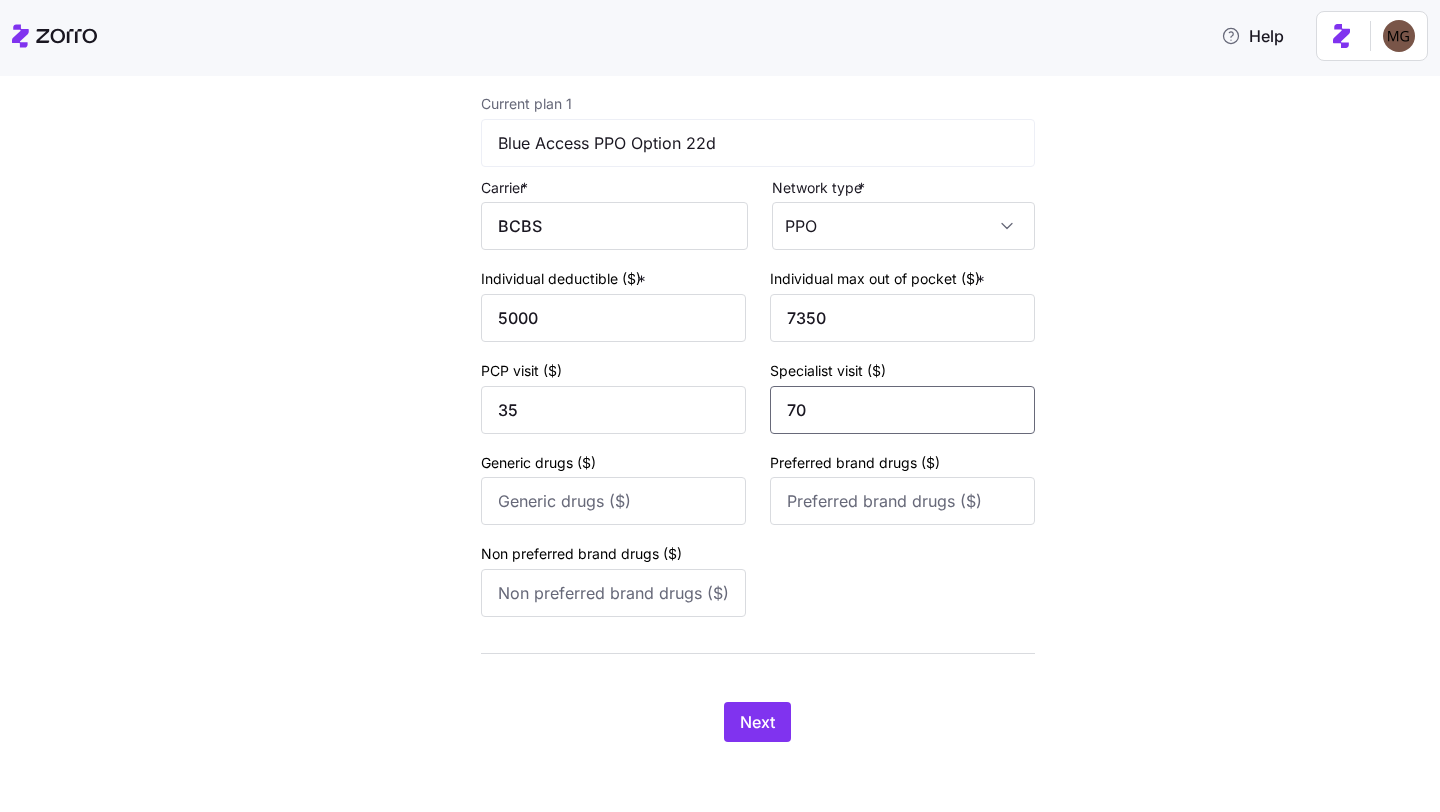 type on "70" 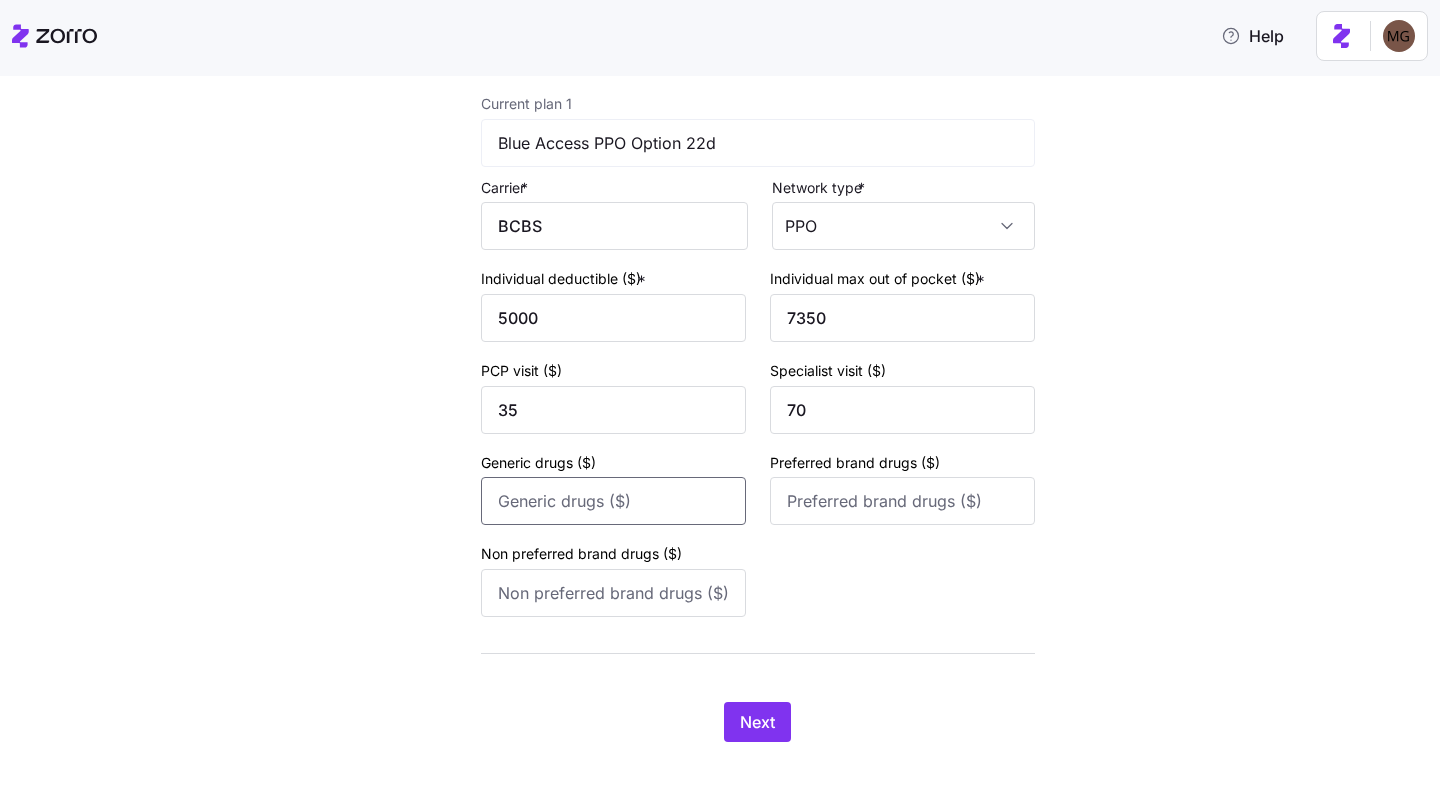 click on "Generic drugs ($)" at bounding box center [613, 501] 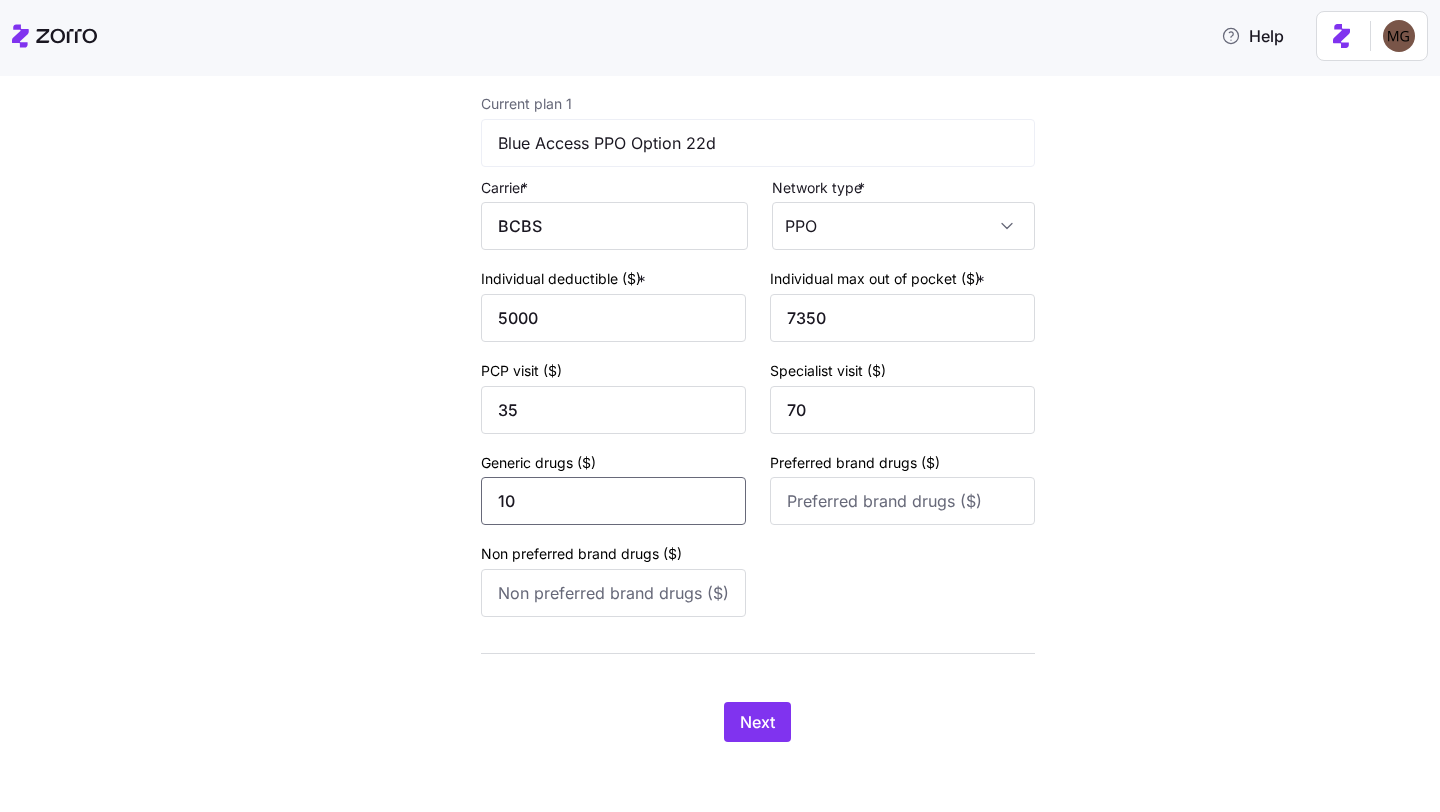 type on "10" 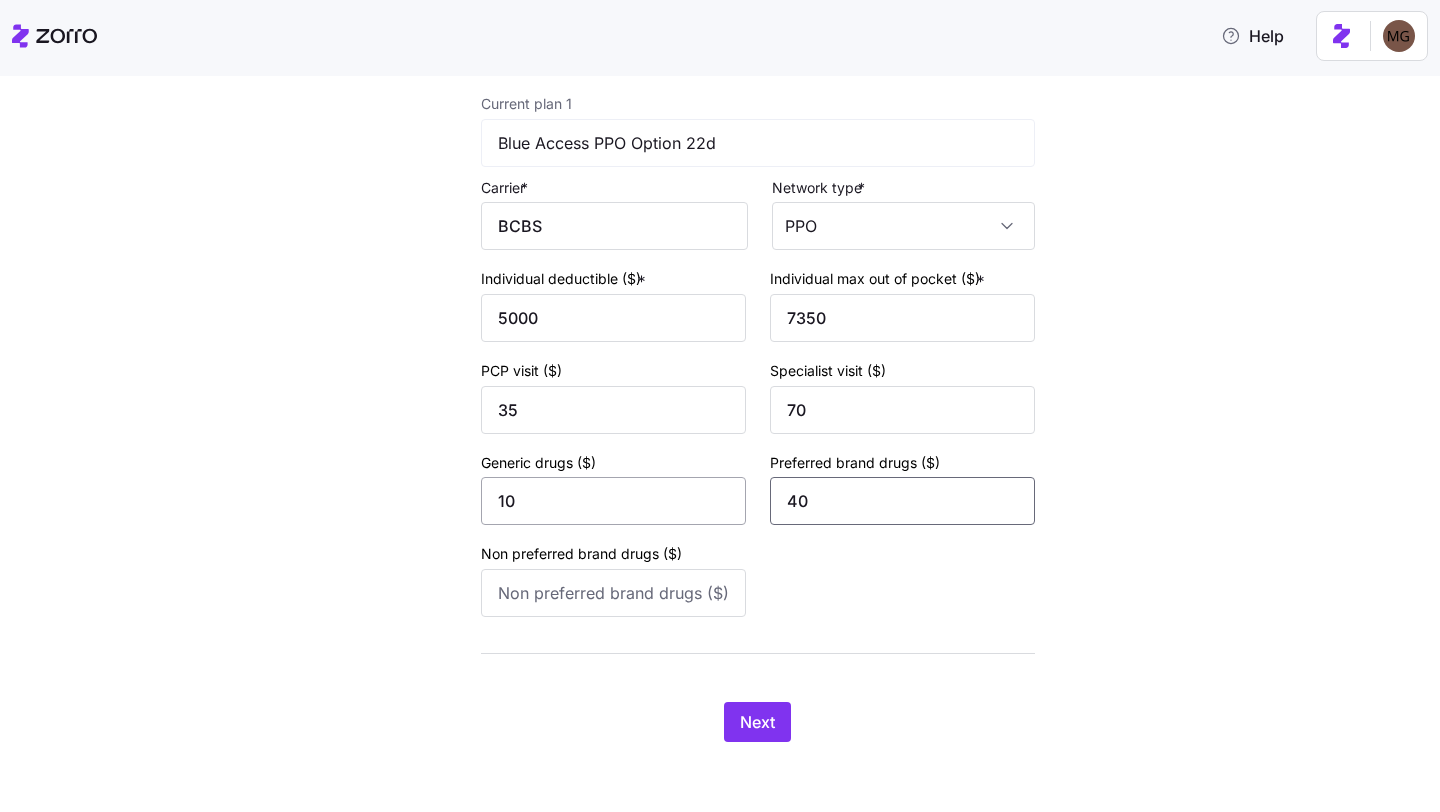type on "40" 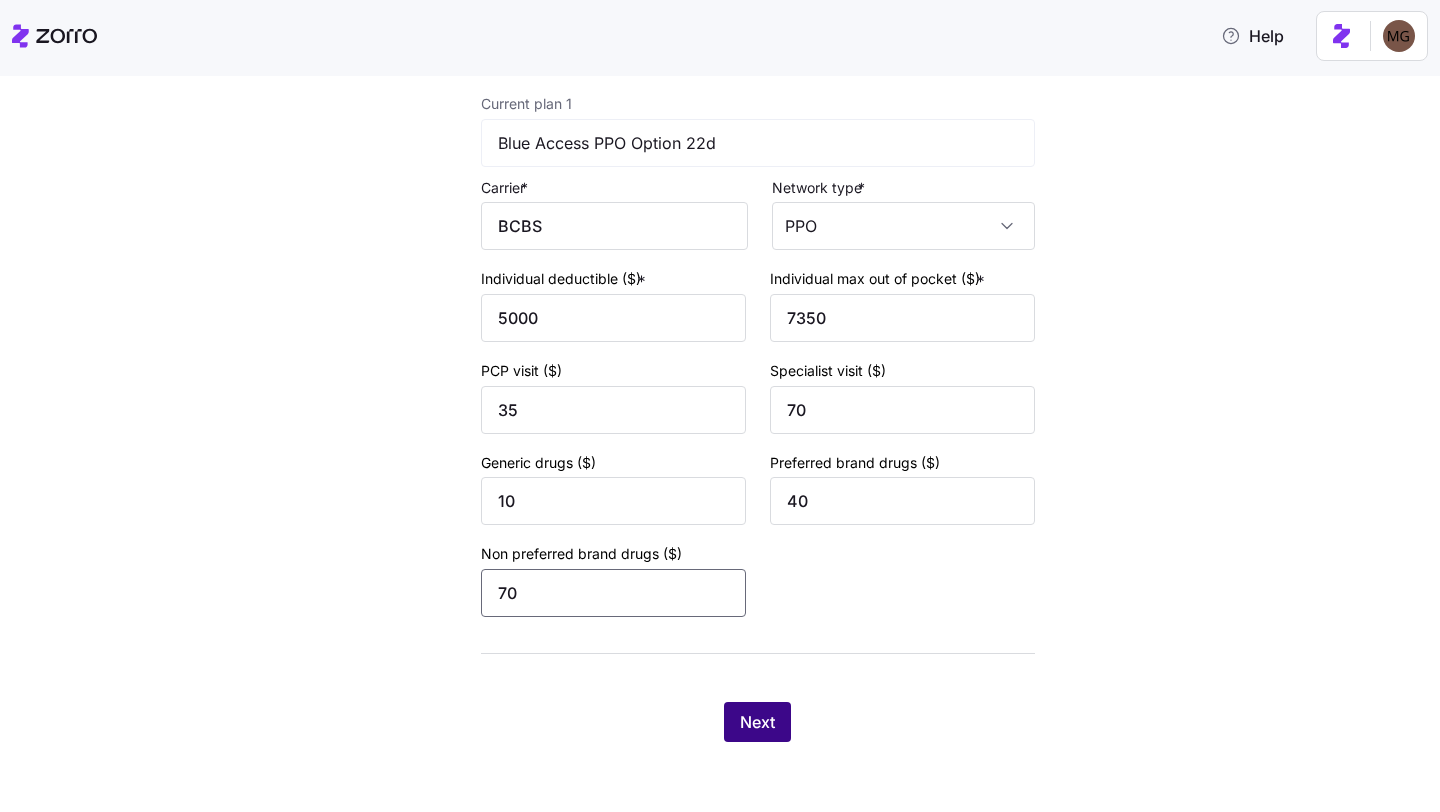 type on "70" 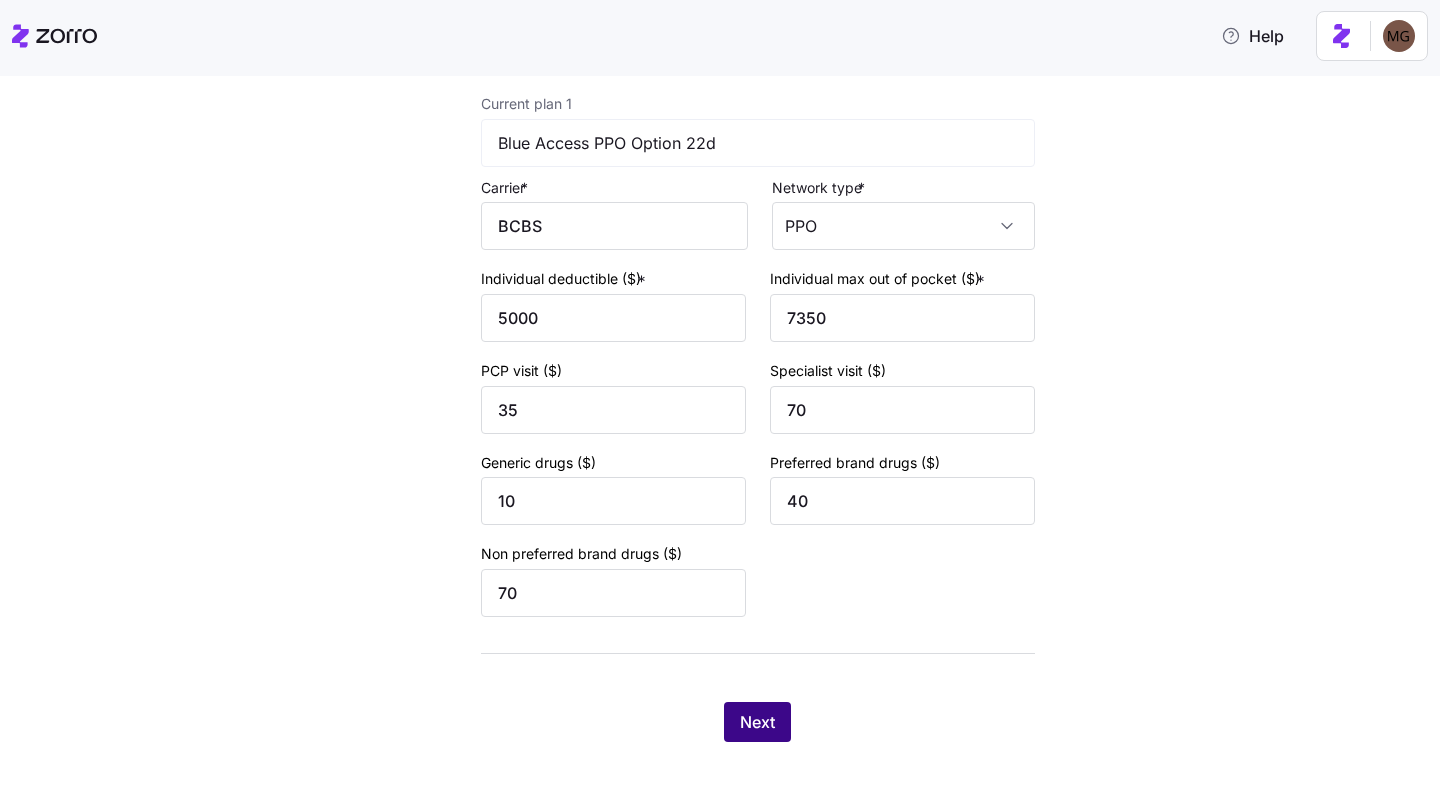 click on "Next" at bounding box center (757, 722) 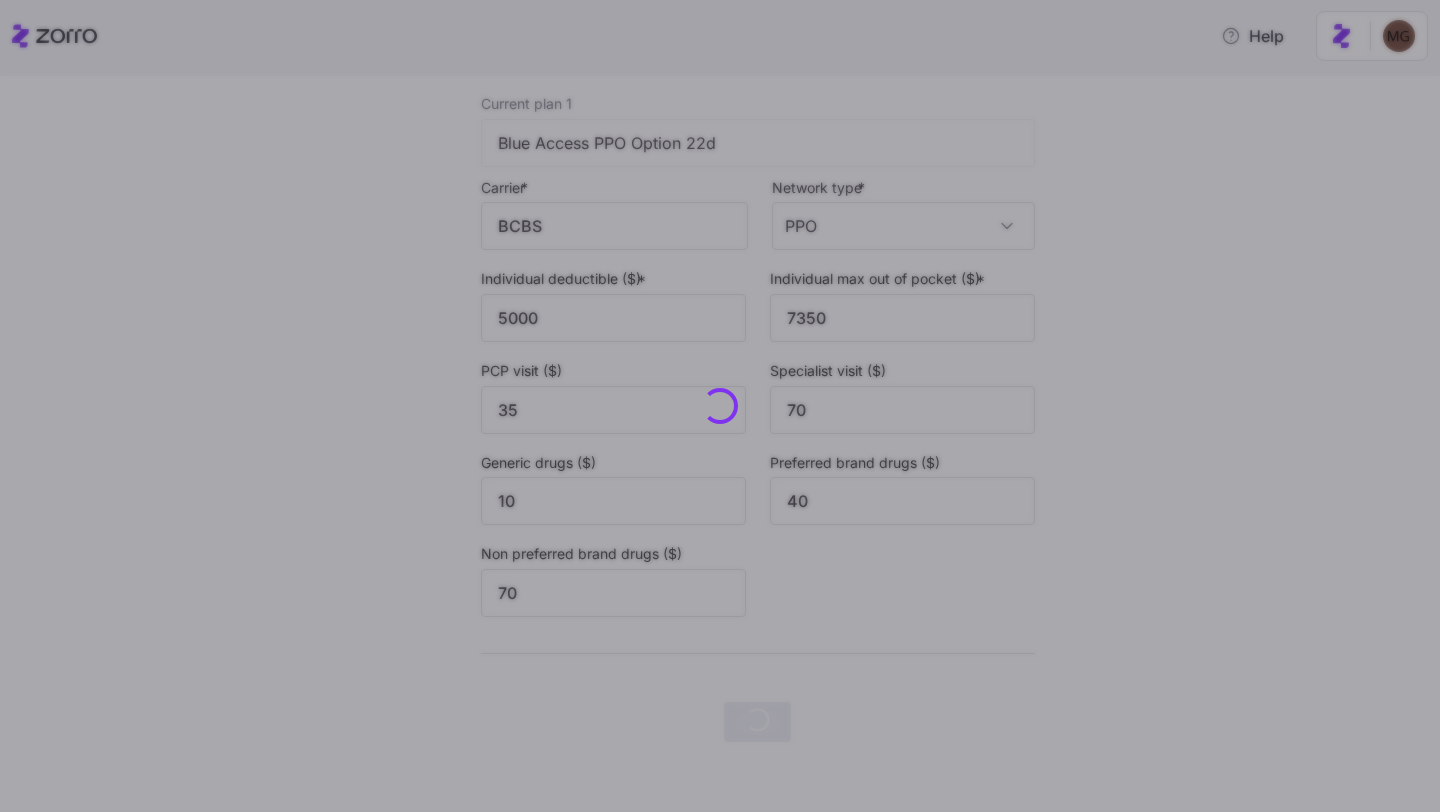 scroll, scrollTop: 0, scrollLeft: 0, axis: both 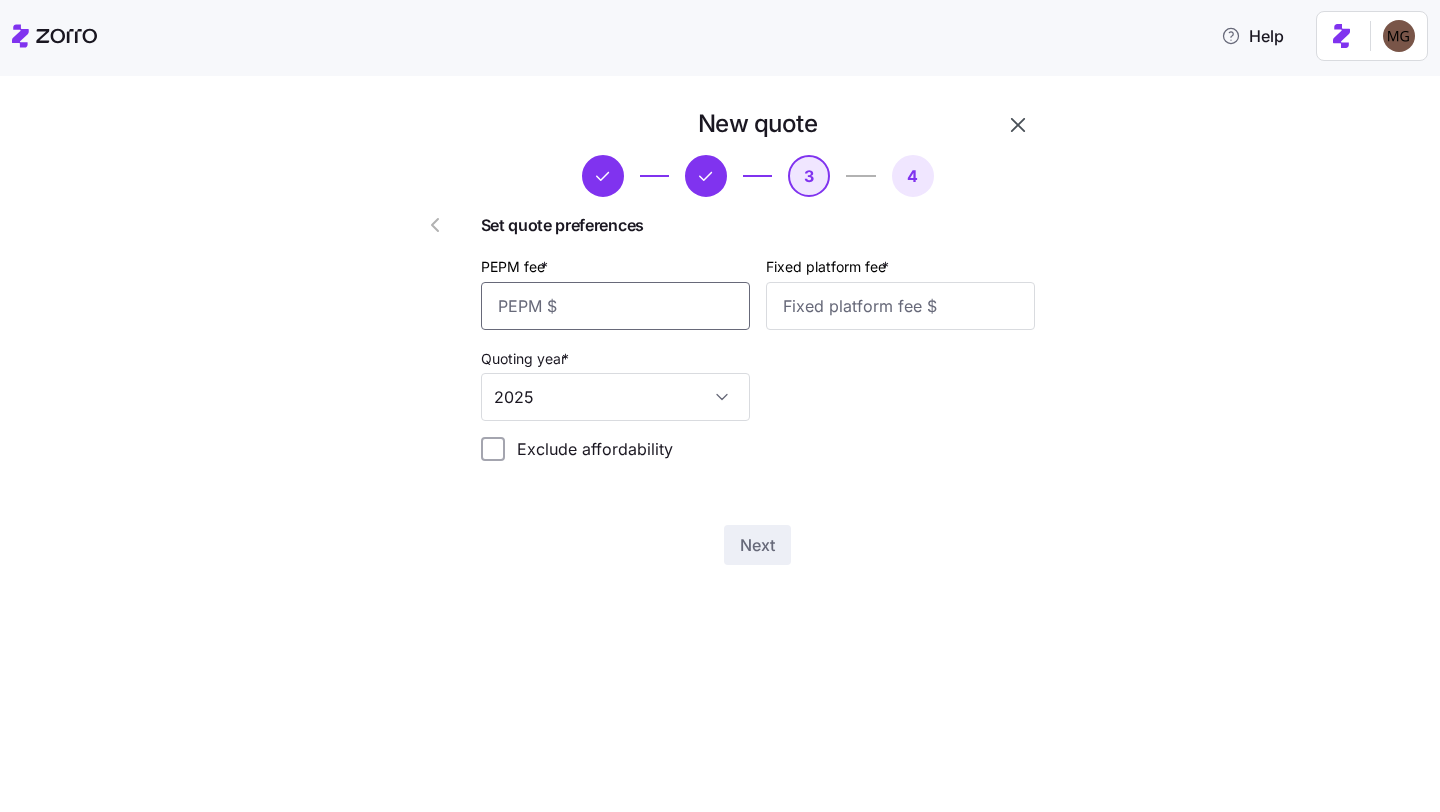 click on "PEPM fee  *" at bounding box center [615, 306] 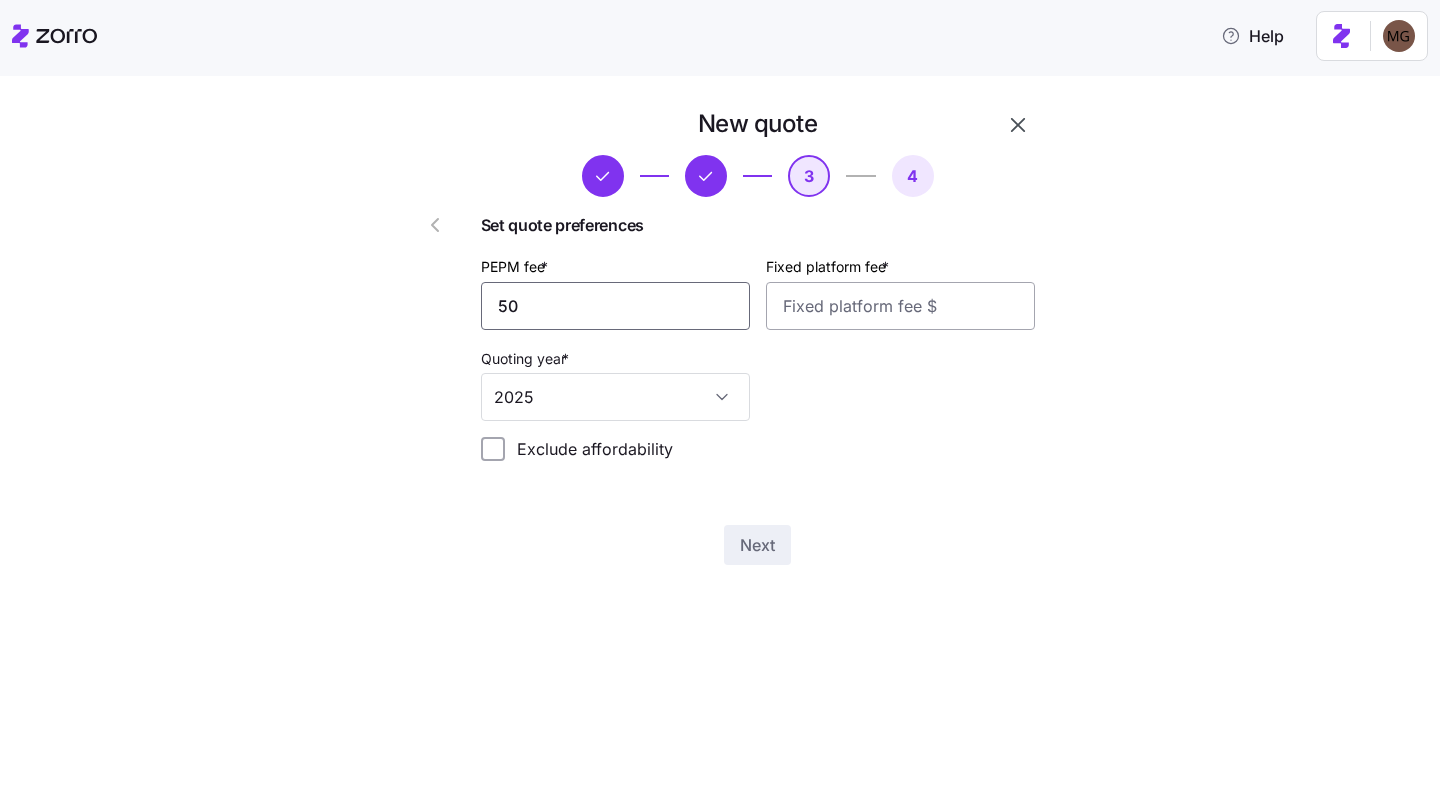 type on "50" 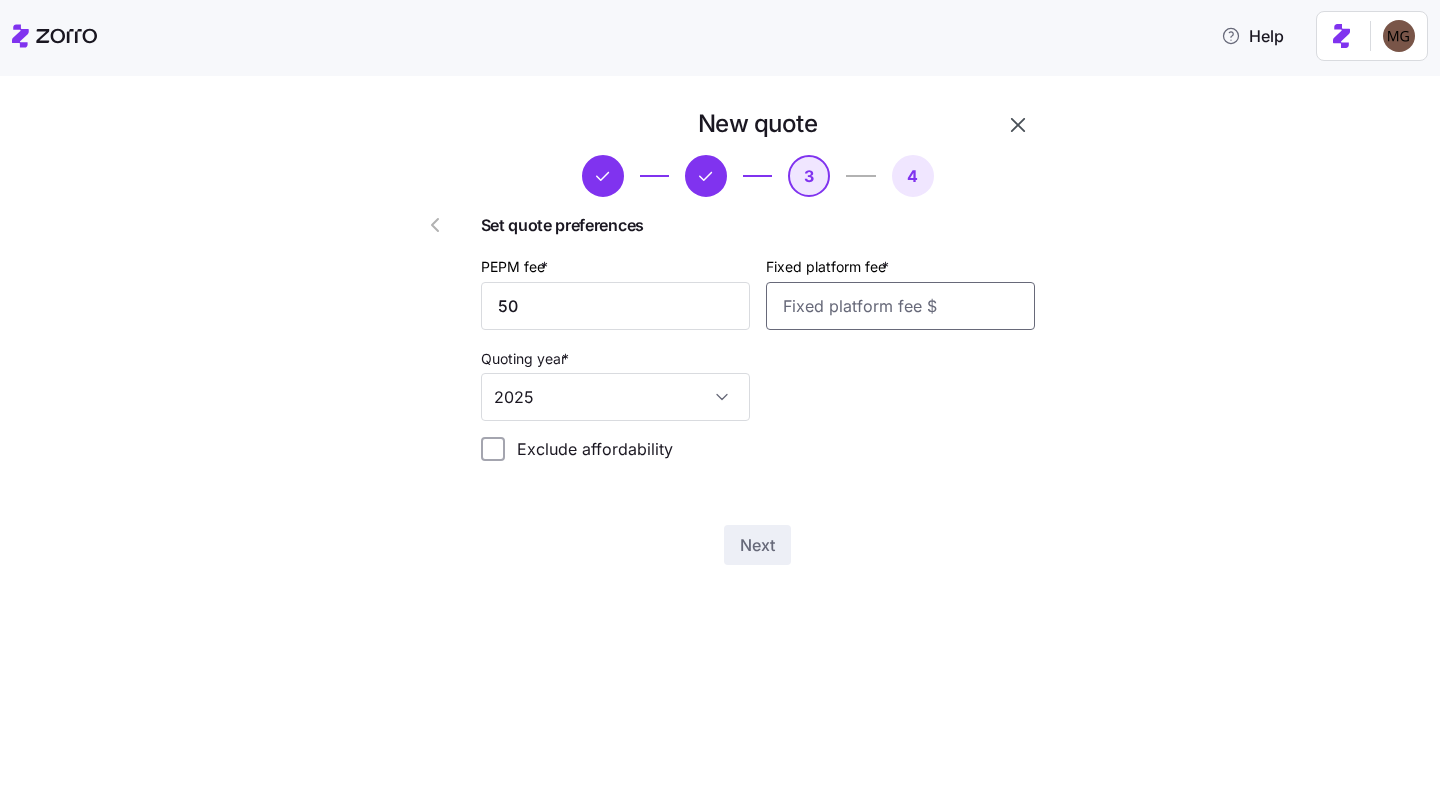 click on "Fixed platform fee  *" at bounding box center [900, 306] 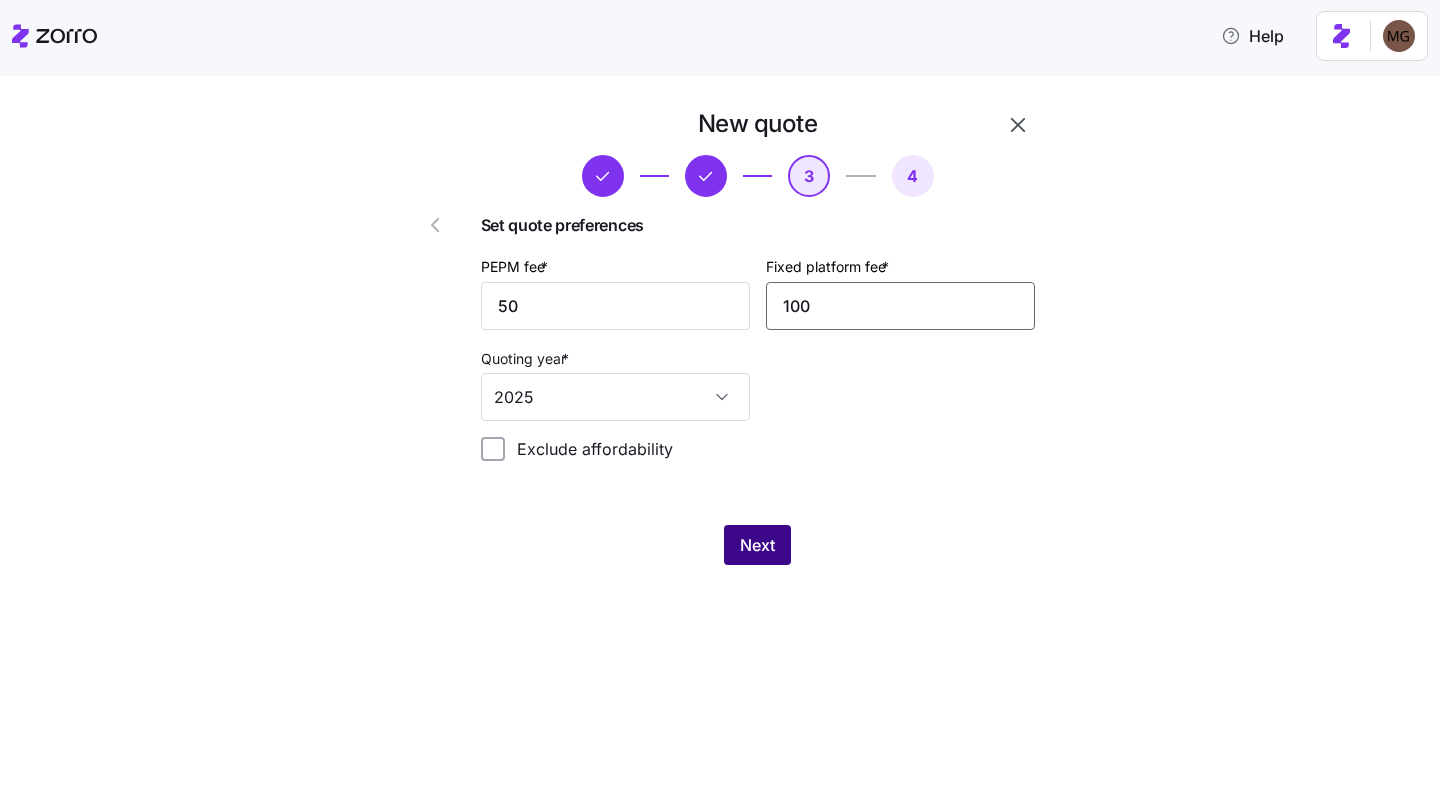 type on "100" 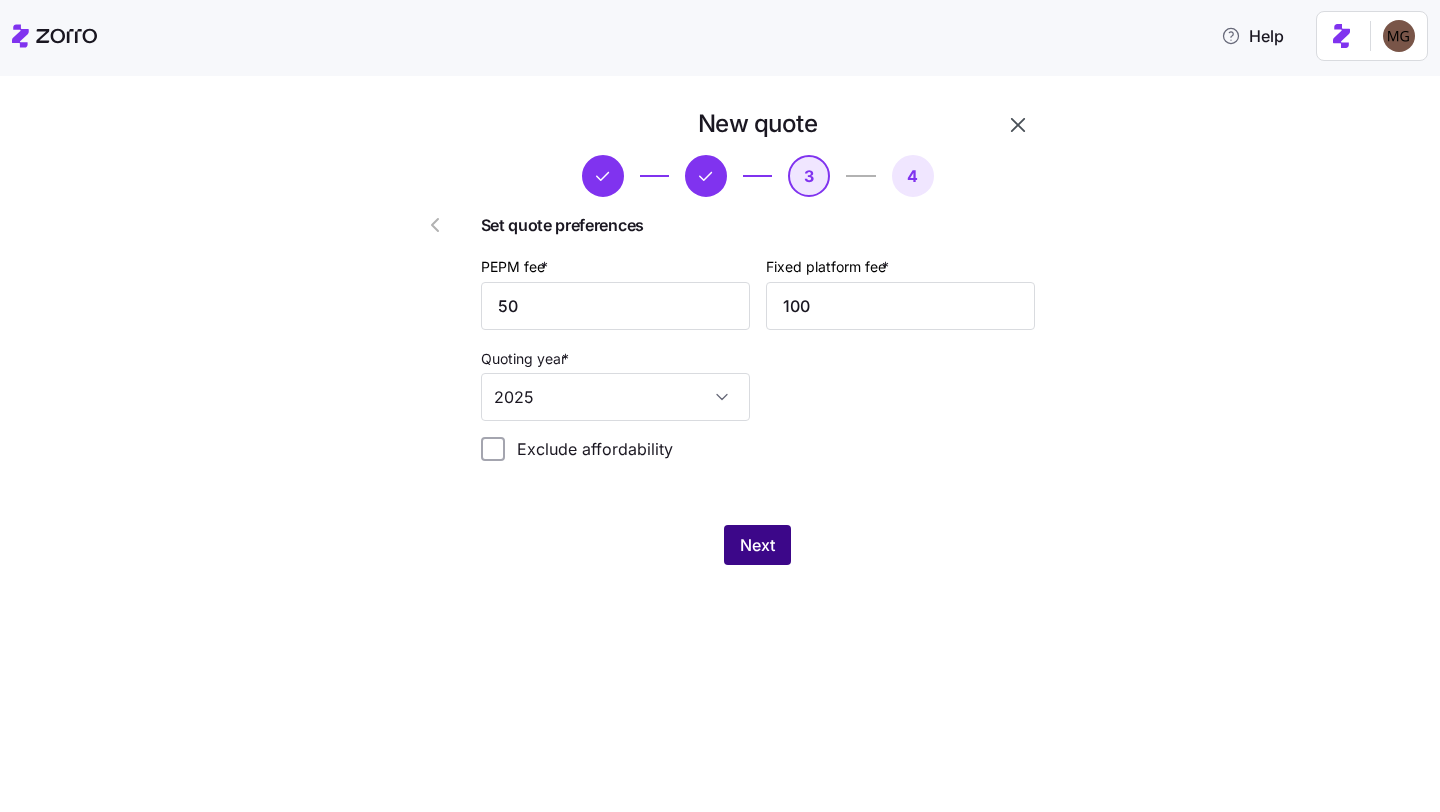 click on "Next" at bounding box center [757, 545] 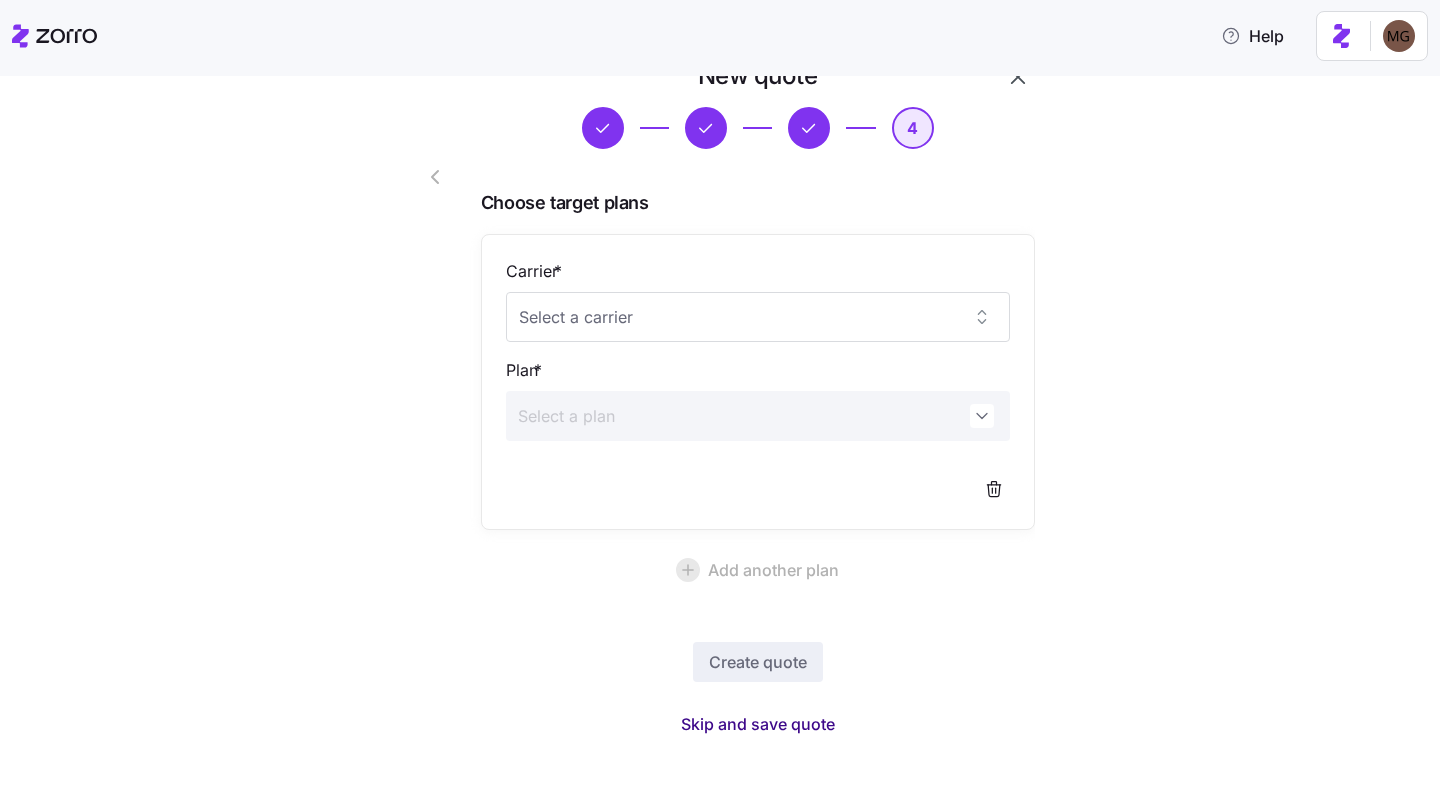 scroll, scrollTop: 49, scrollLeft: 0, axis: vertical 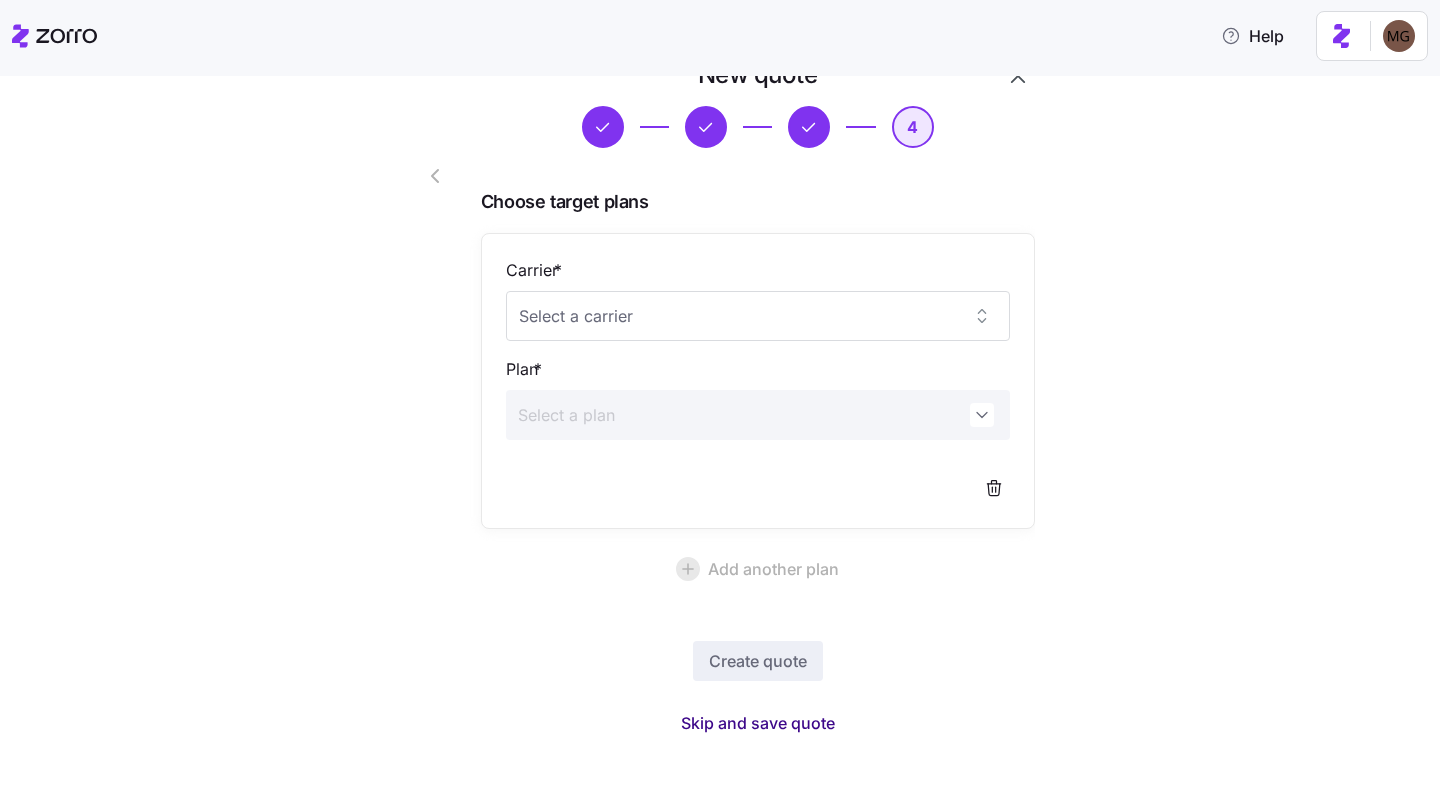 click on "Skip and save quote" at bounding box center [758, 723] 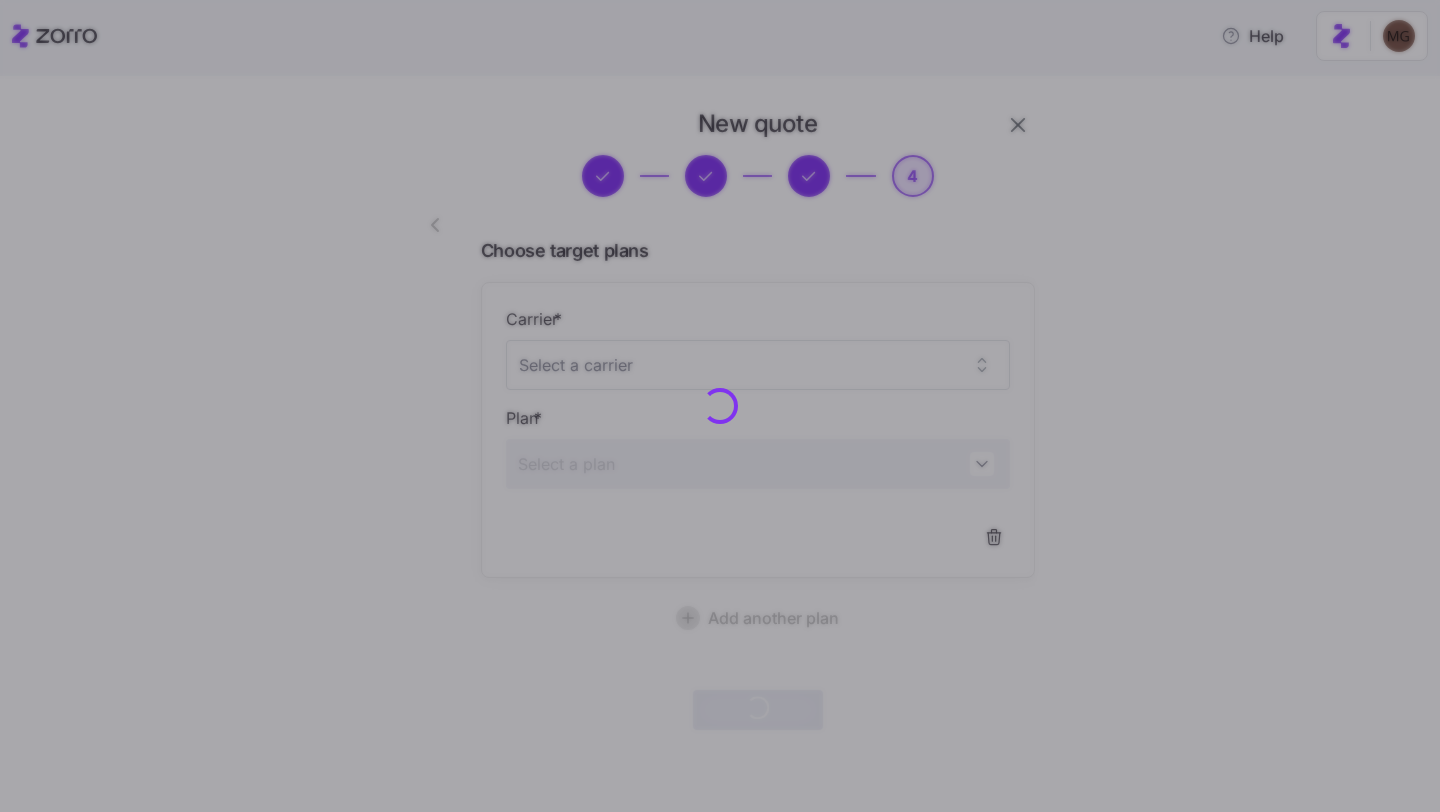scroll, scrollTop: 0, scrollLeft: 0, axis: both 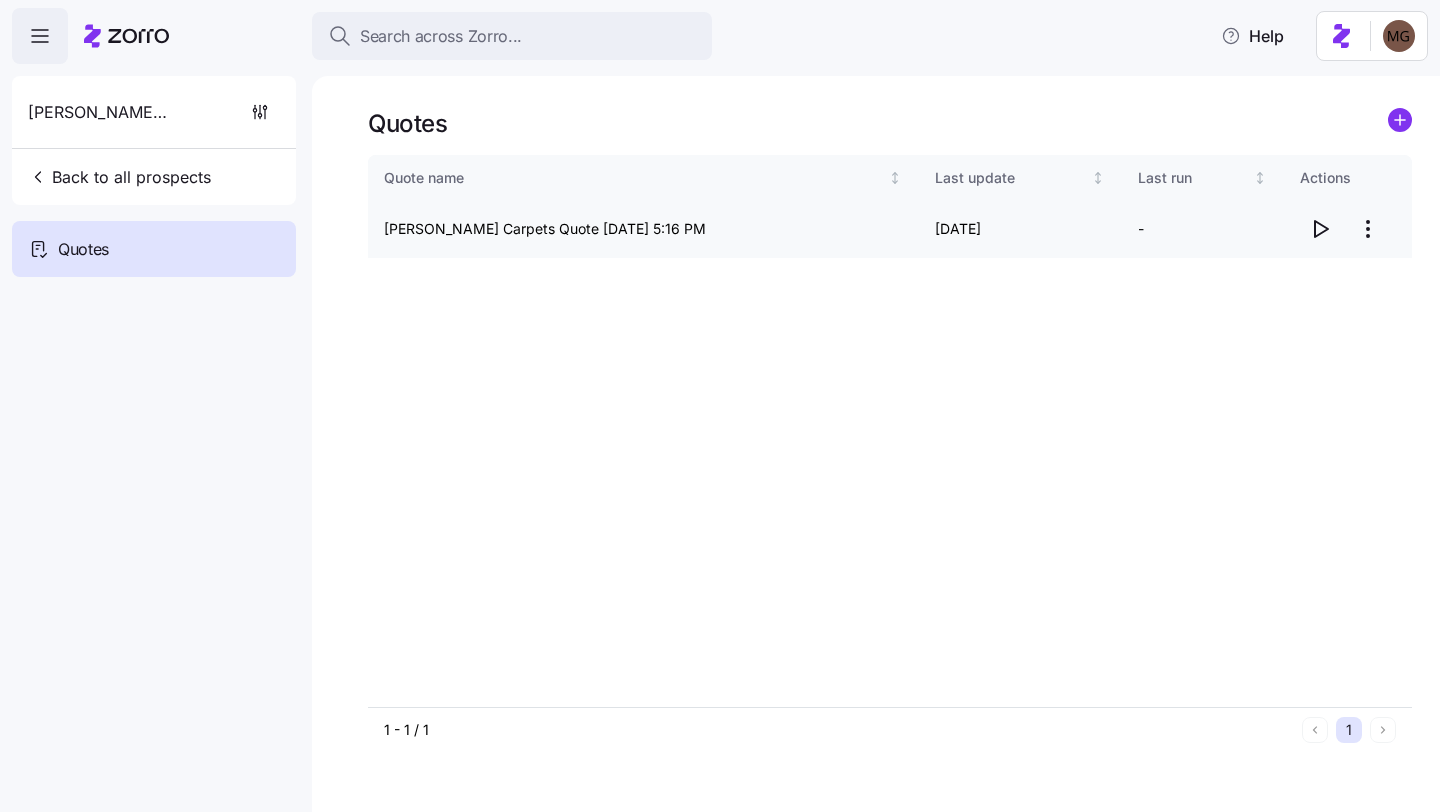 click 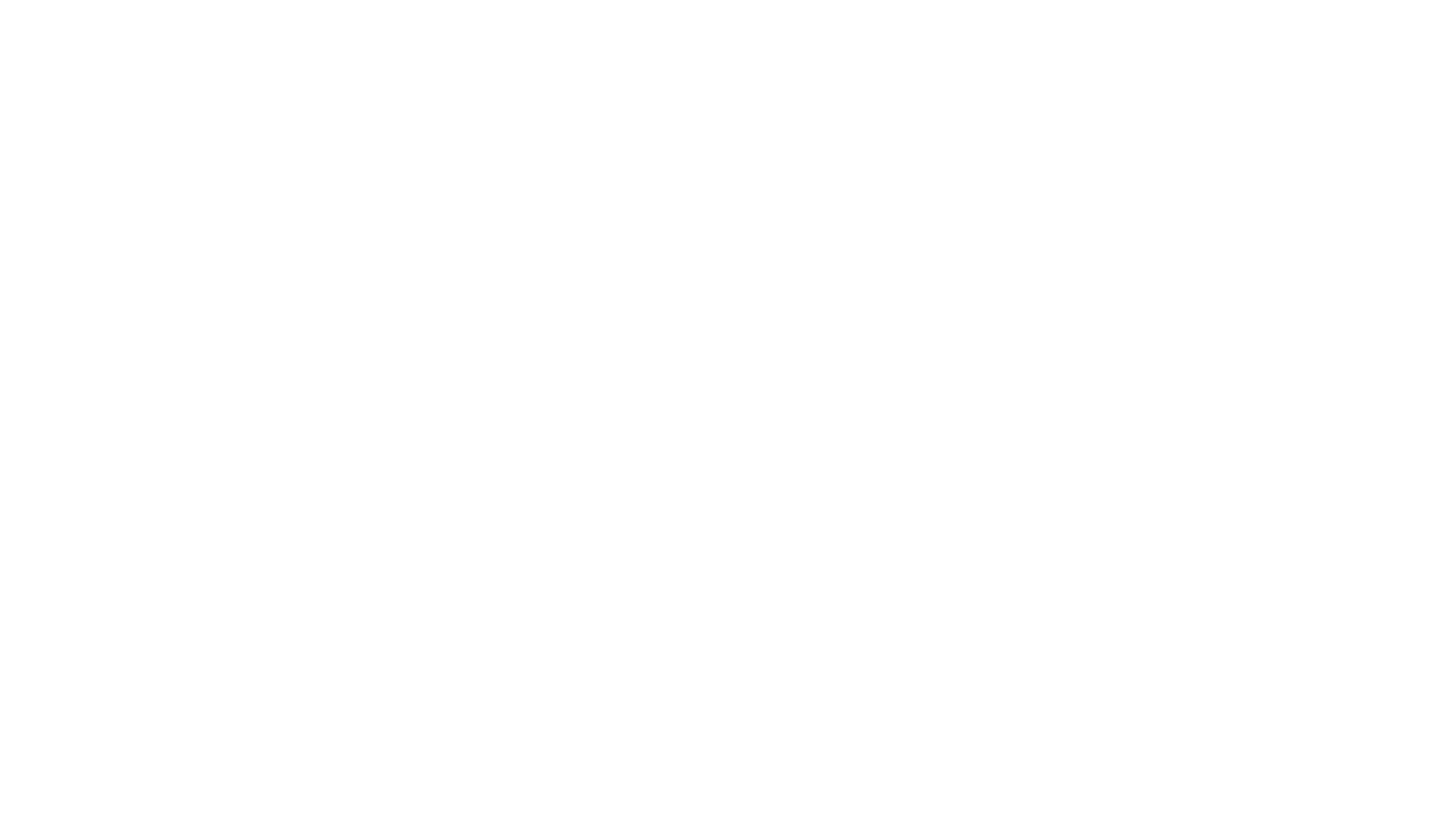 scroll, scrollTop: 0, scrollLeft: 0, axis: both 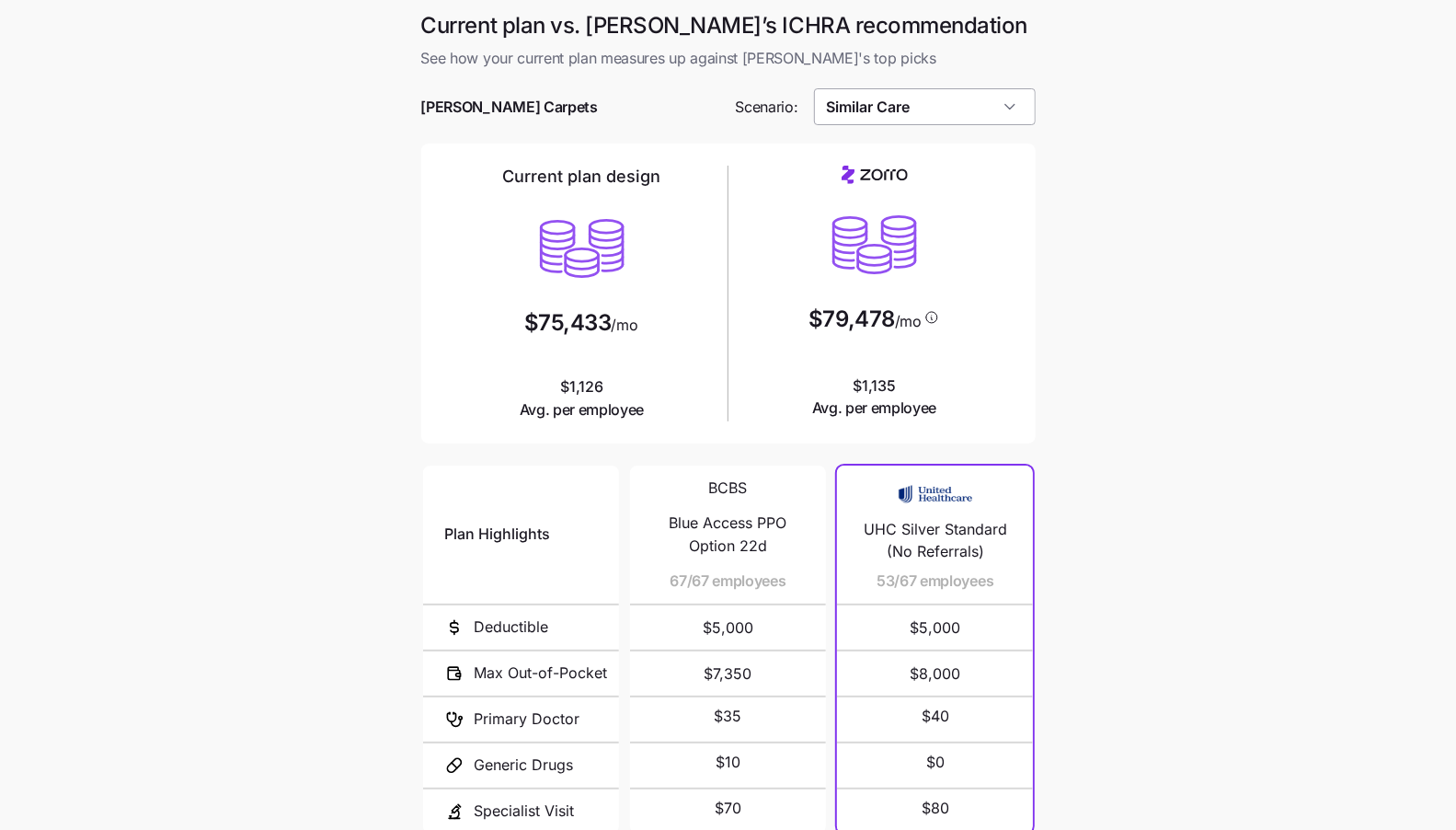click on "Similar Care" at bounding box center [924, 107] 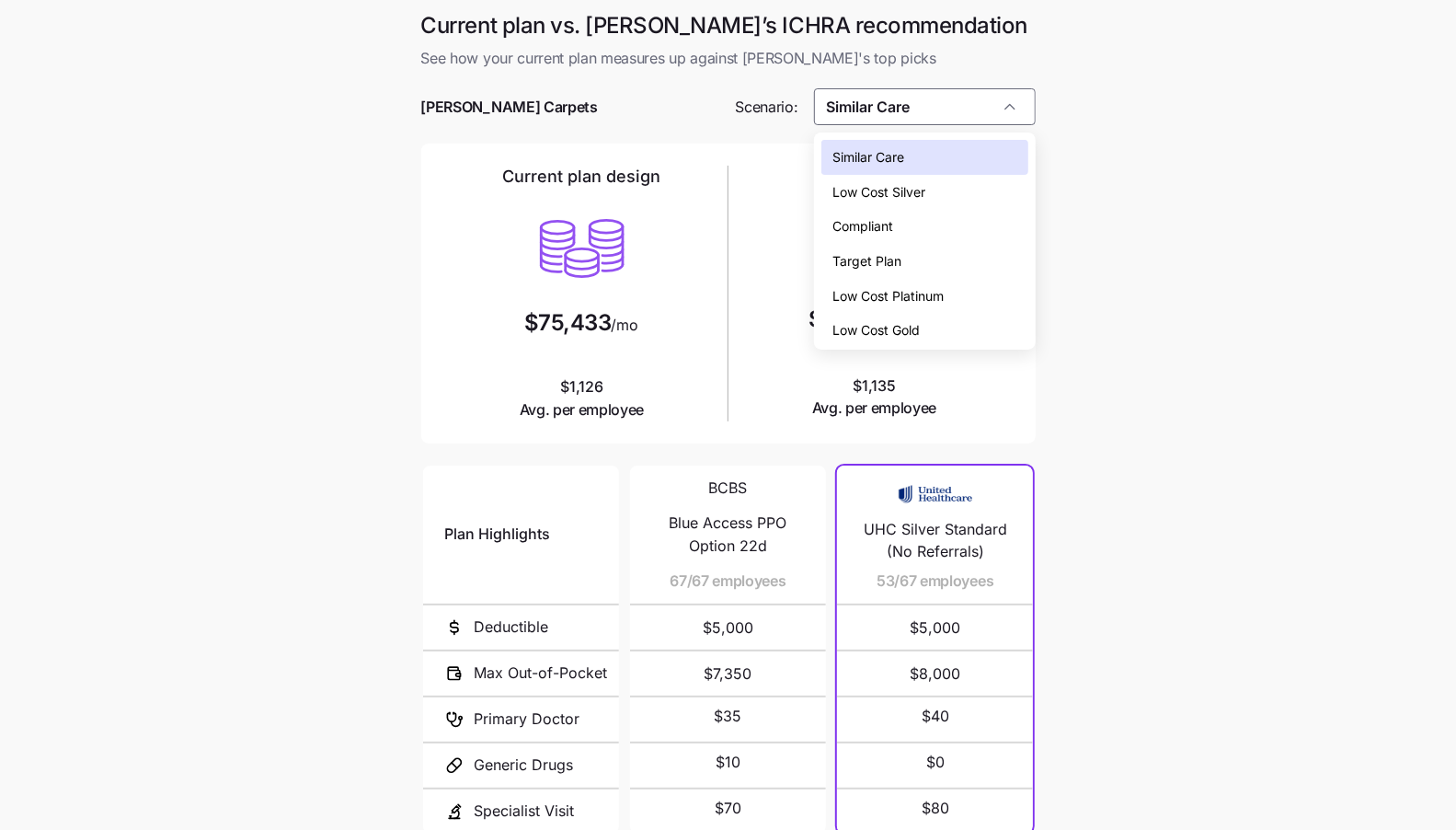 click on "Low Cost Silver" at bounding box center (924, 192) 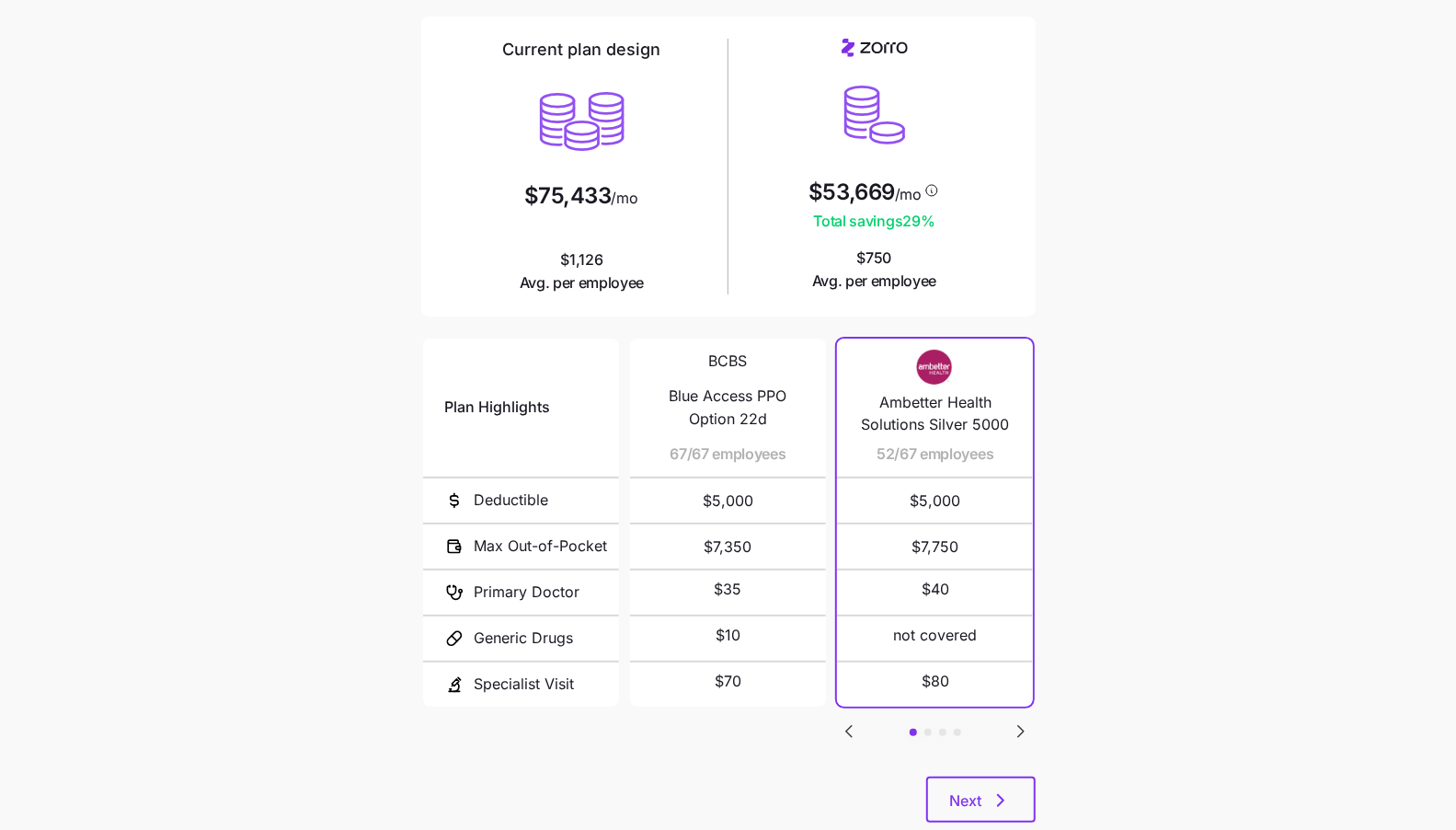 scroll, scrollTop: 174, scrollLeft: 0, axis: vertical 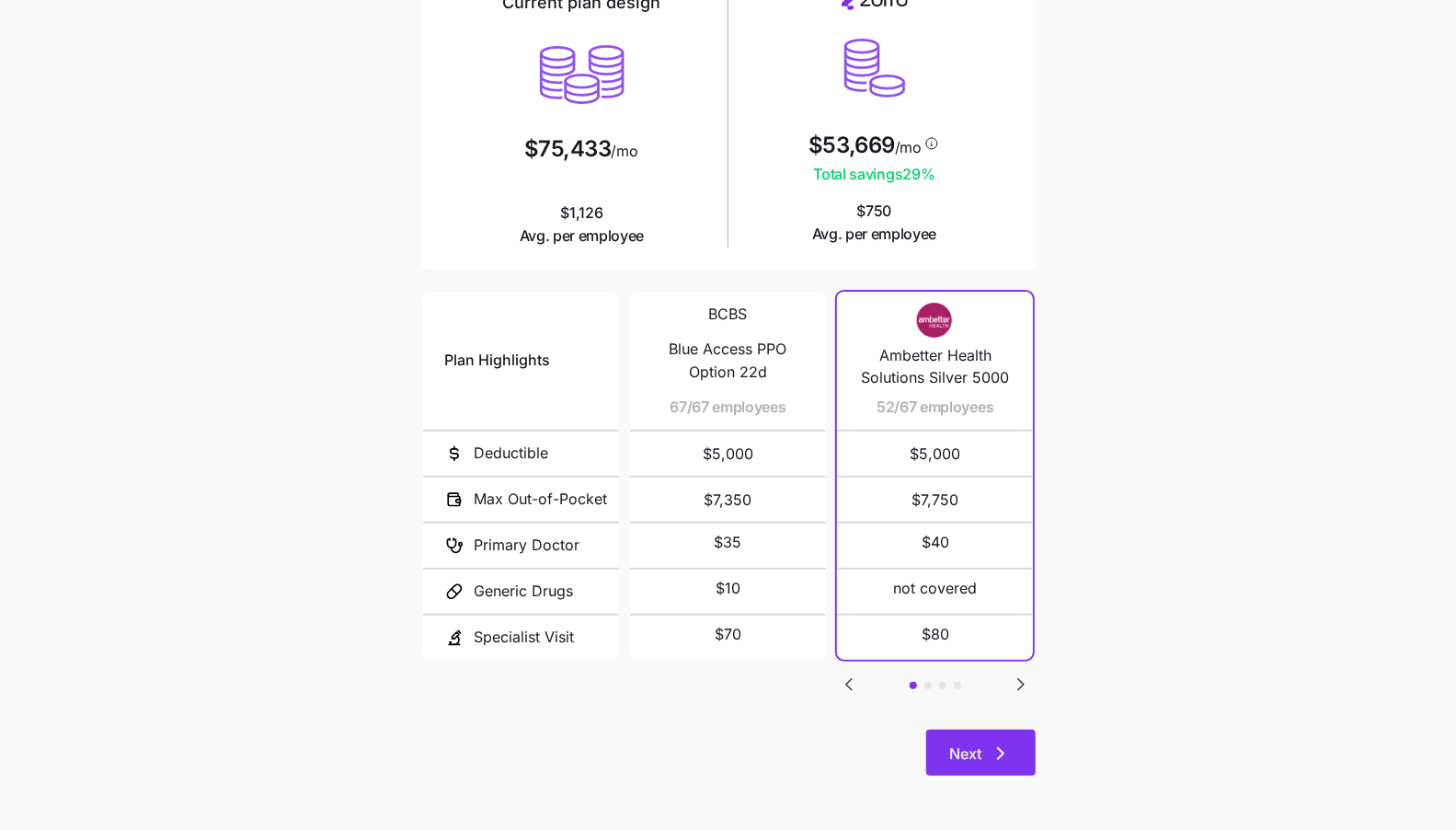 click on "Next" at bounding box center [980, 753] 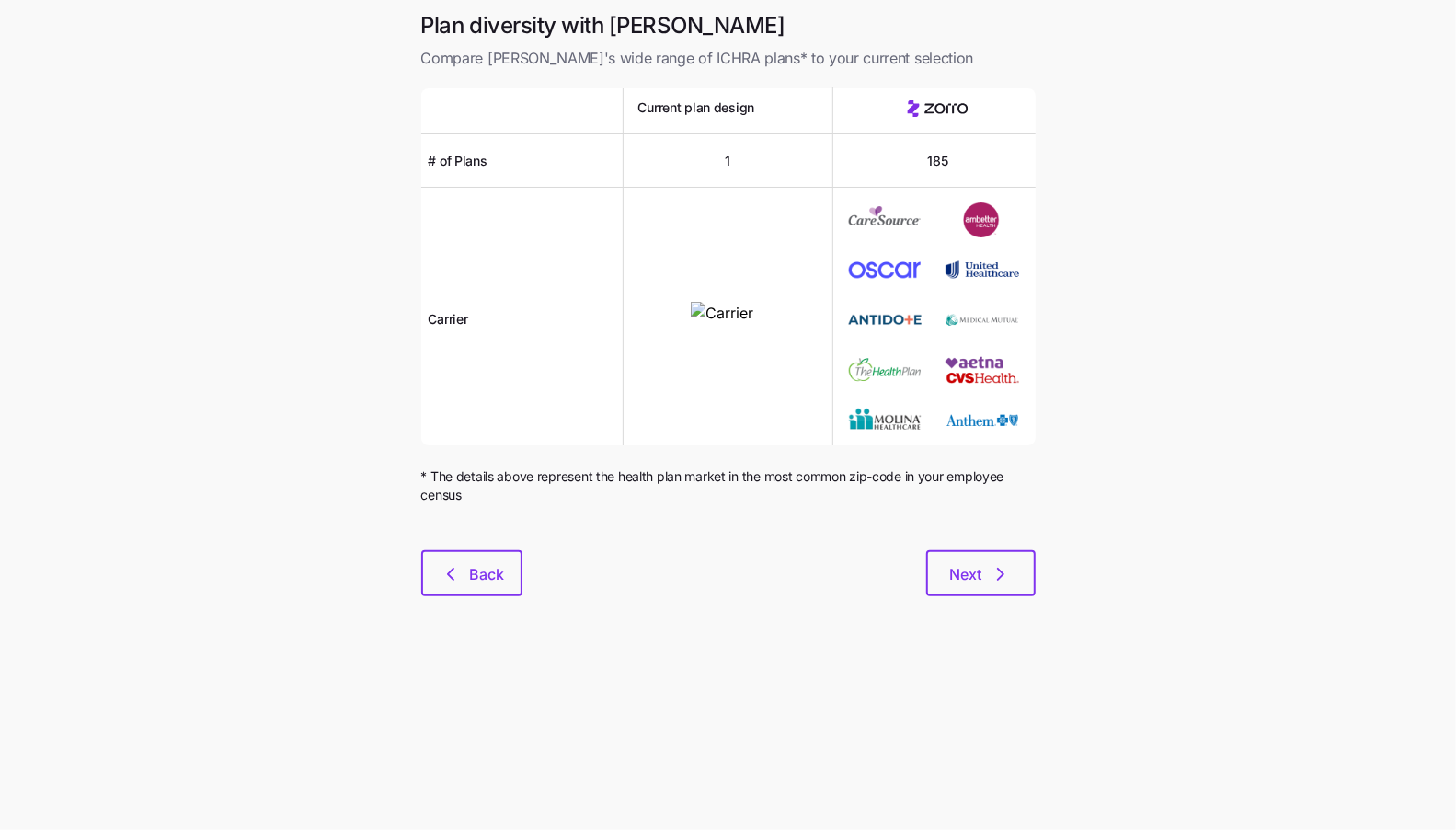 scroll, scrollTop: 0, scrollLeft: 0, axis: both 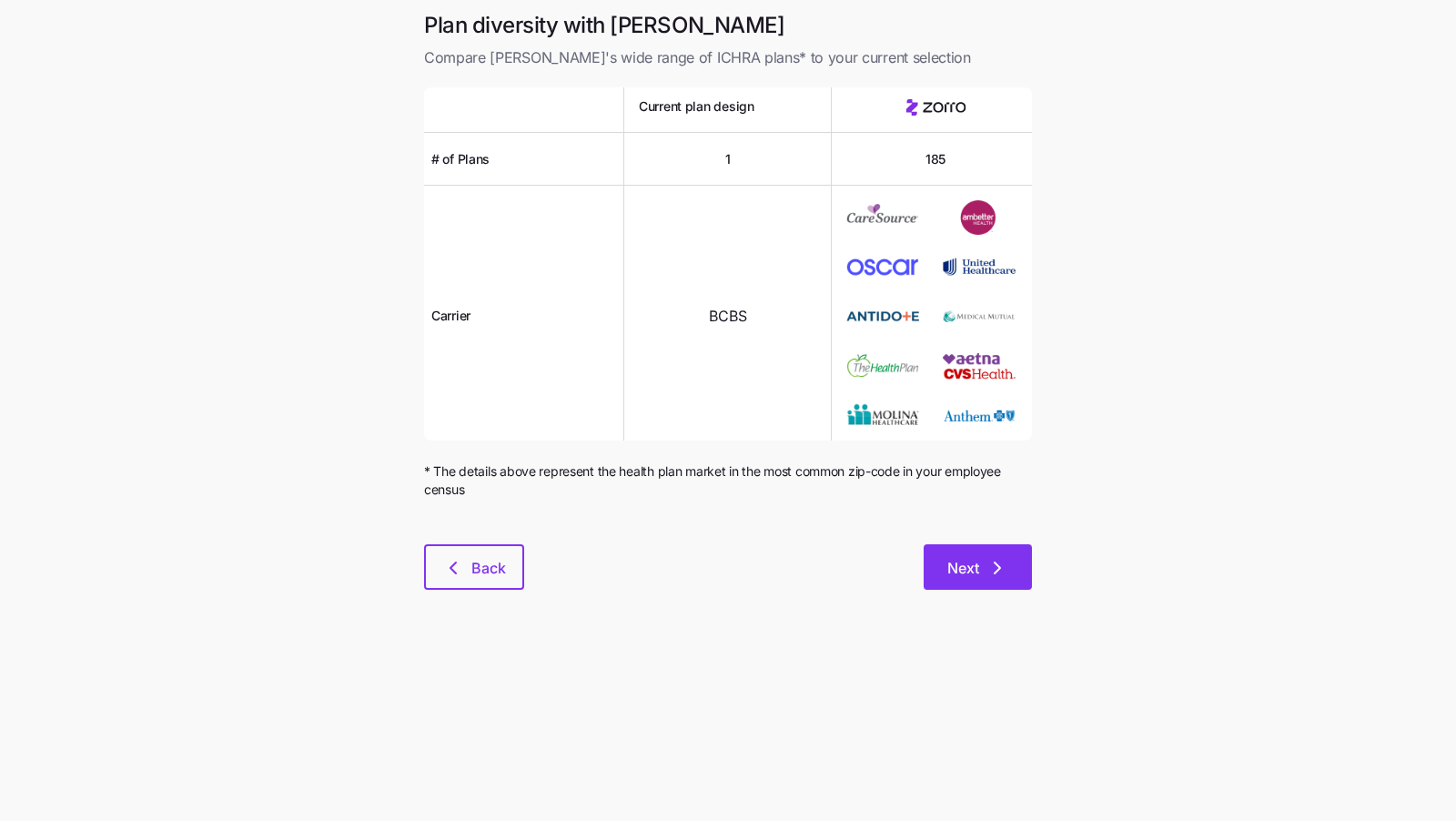 click on "Next" at bounding box center [977, 567] 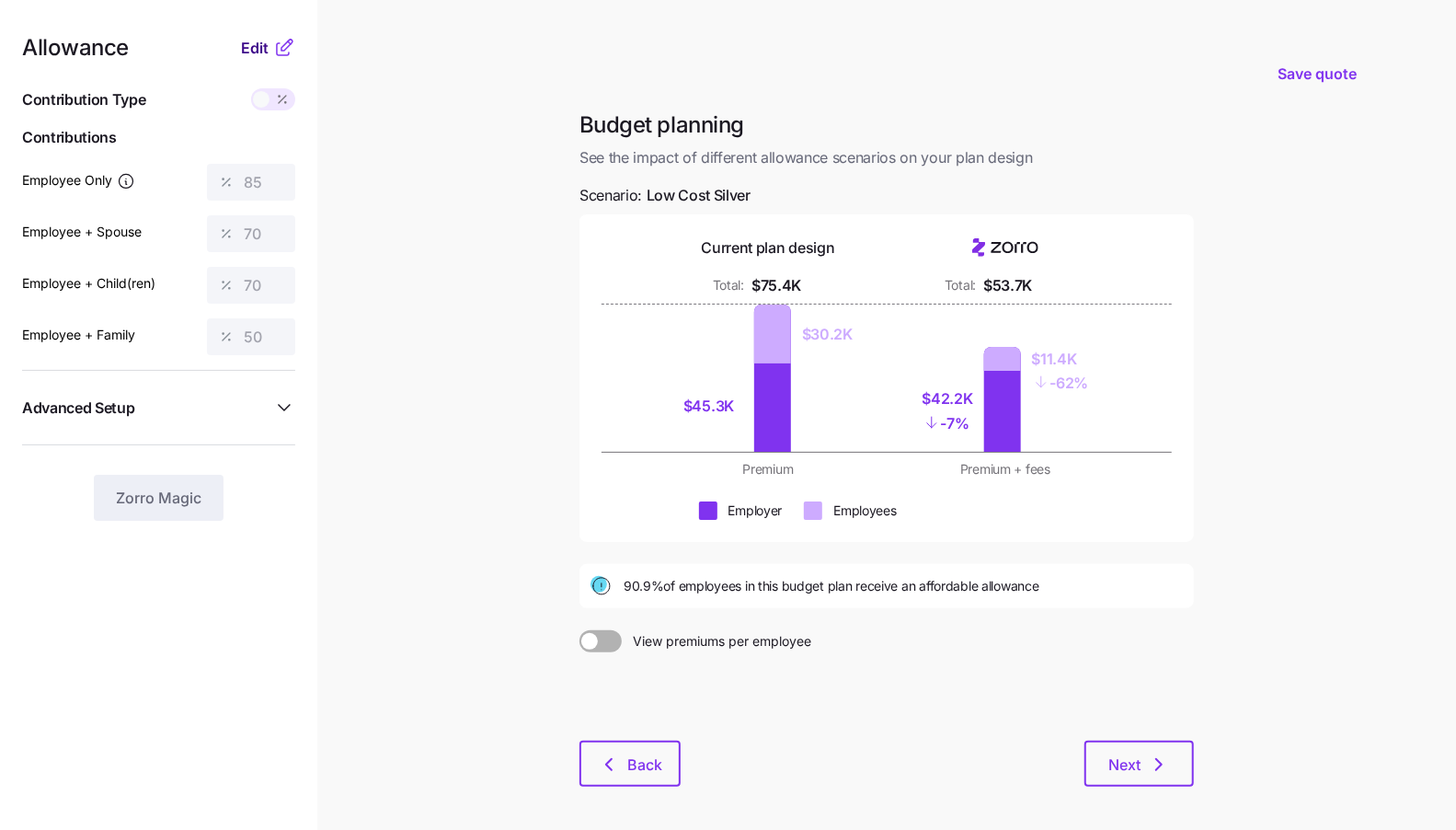 click on "Edit" at bounding box center [257, 48] 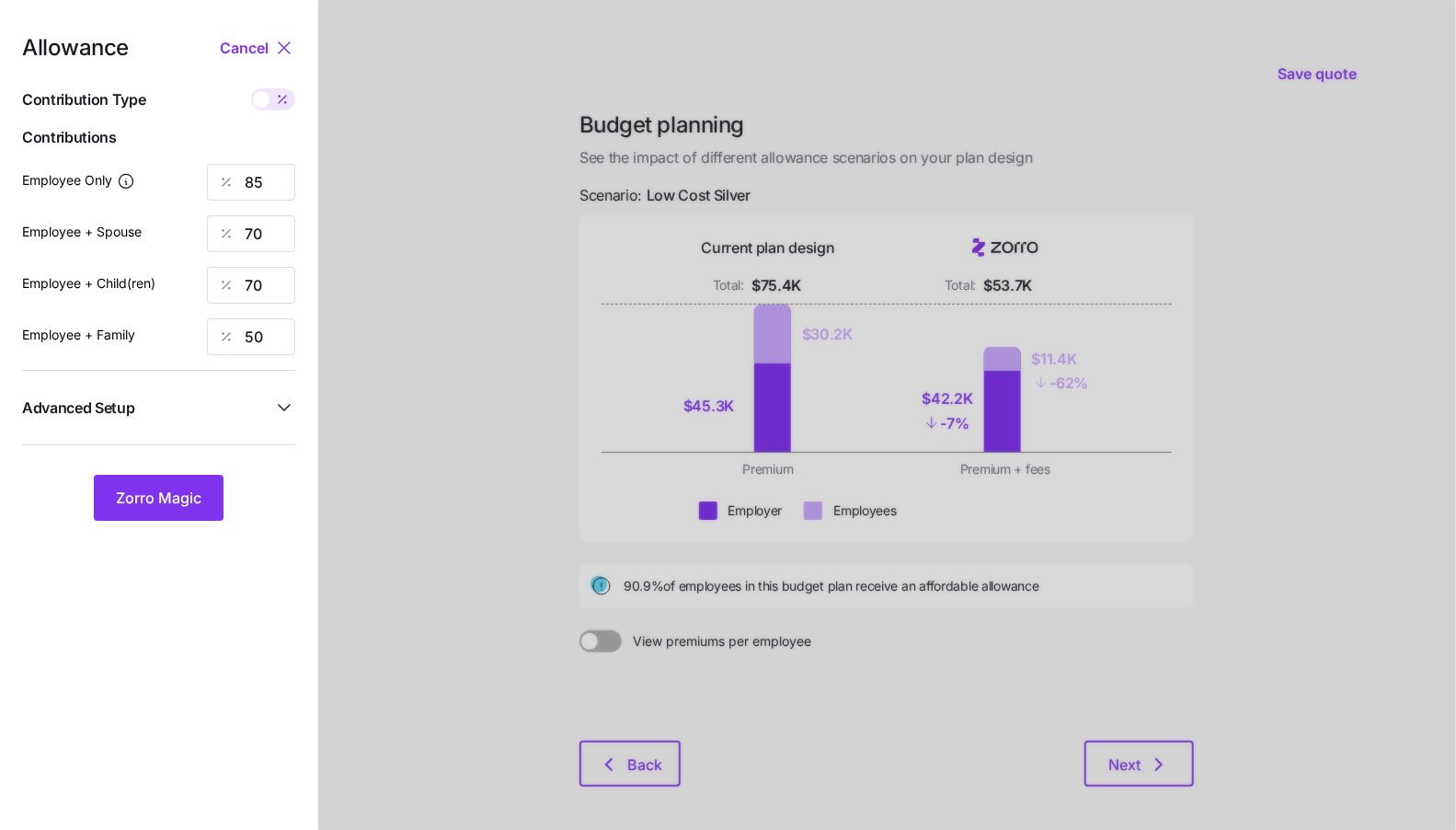 click on "Advanced Setup" at bounding box center (147, 408) 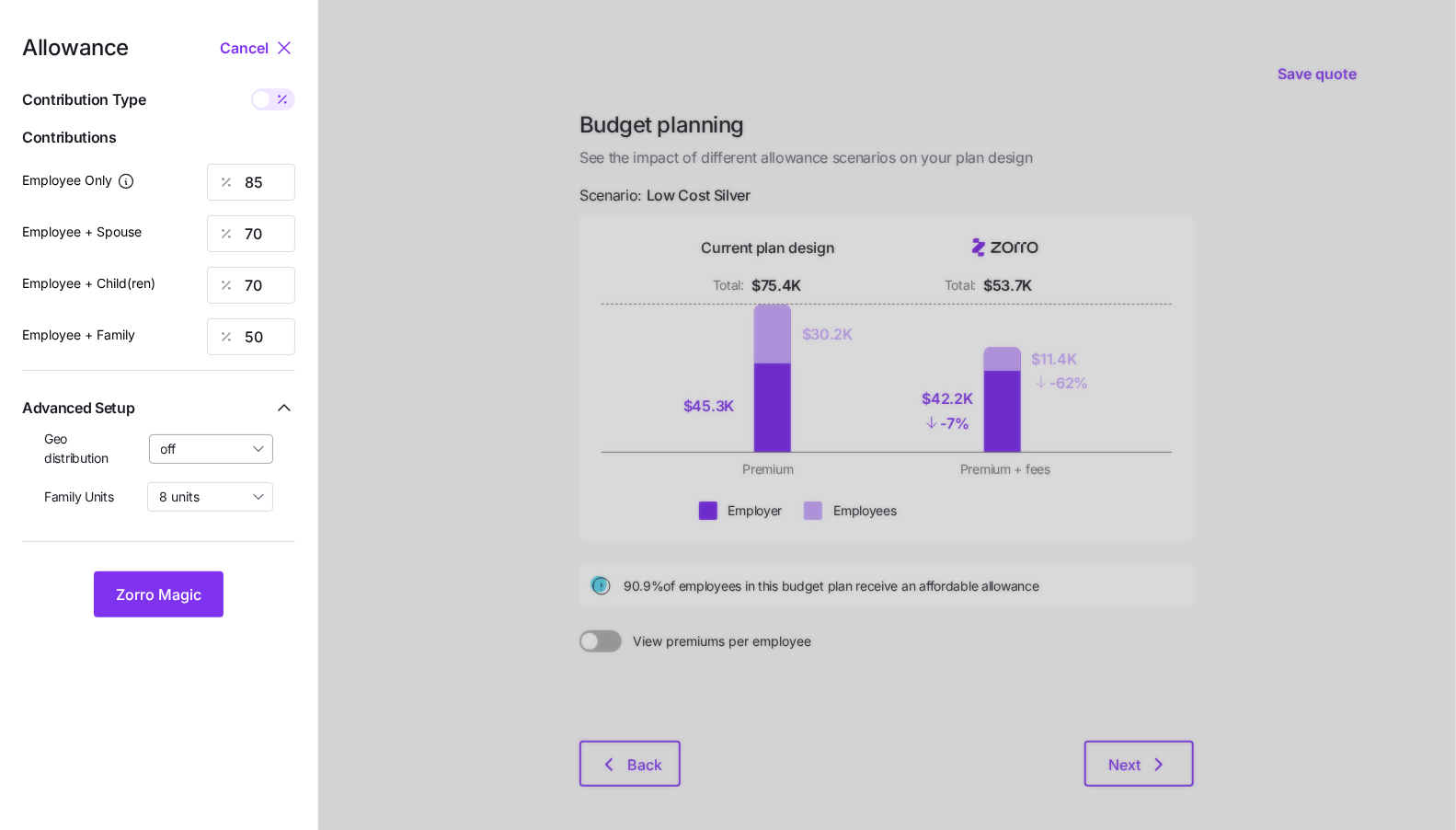 click on "off" at bounding box center (212, 449) 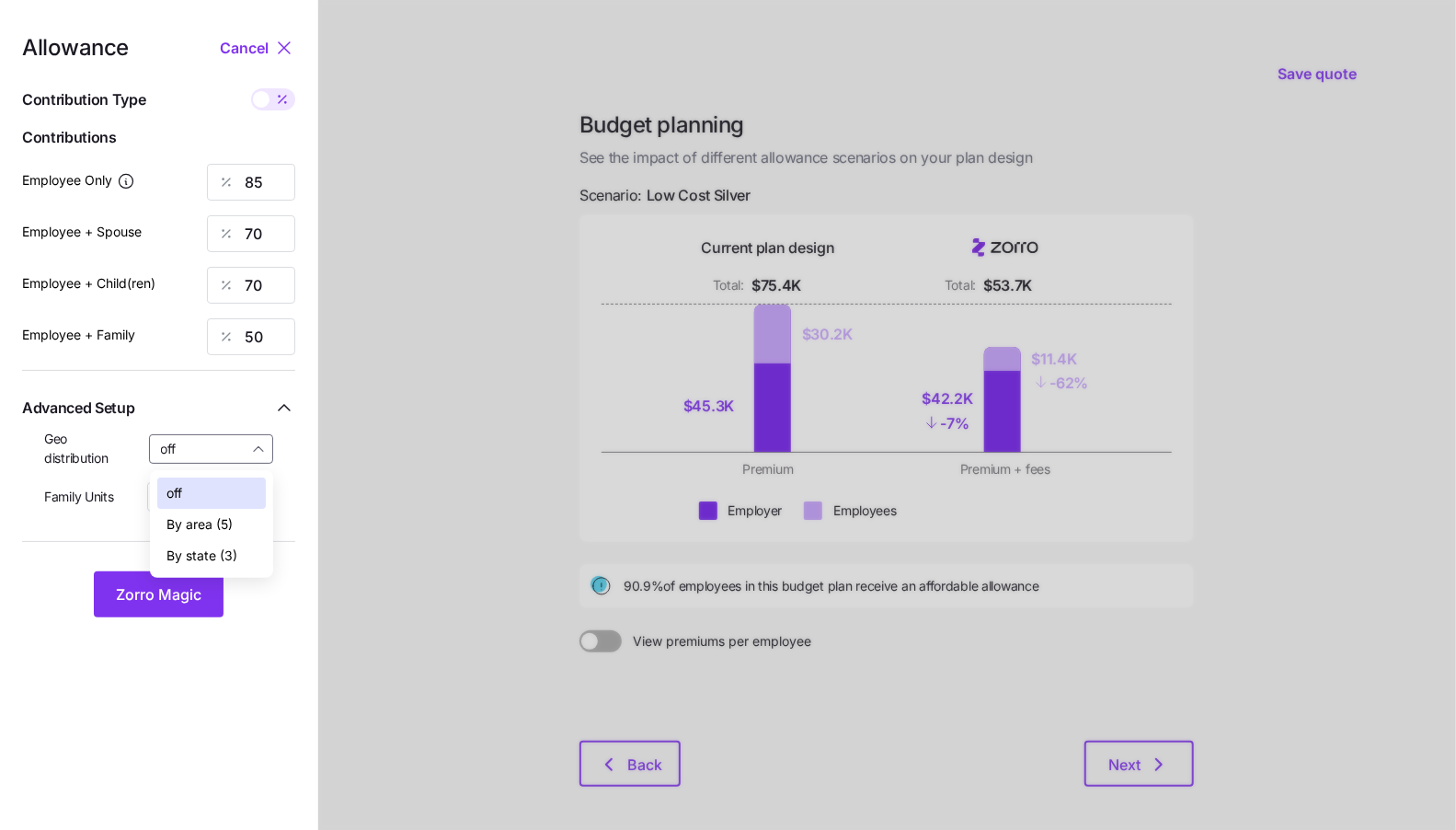 click on "By state (3)" at bounding box center [212, 556] 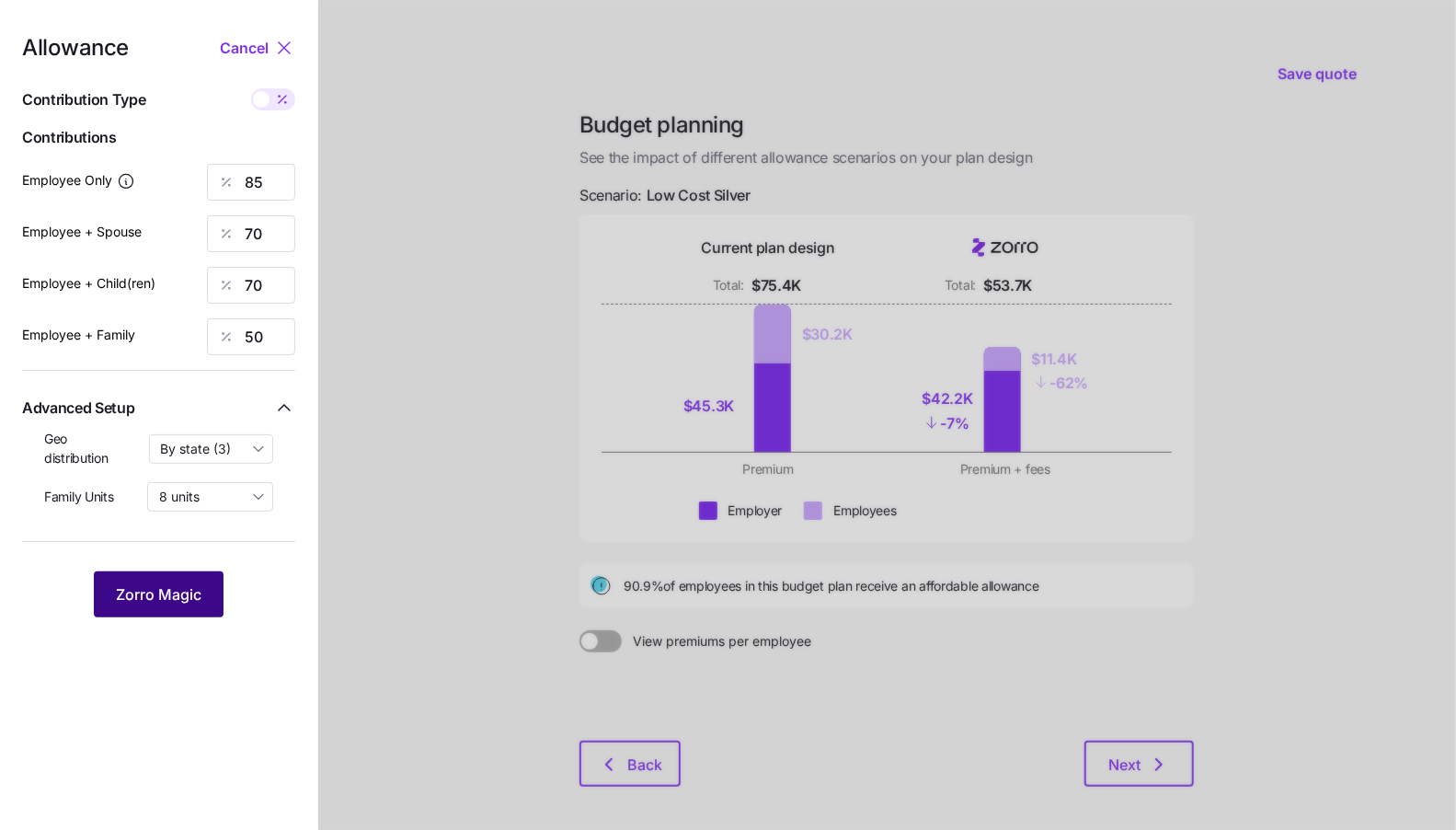 click on "Zorro Magic" at bounding box center [158, 594] 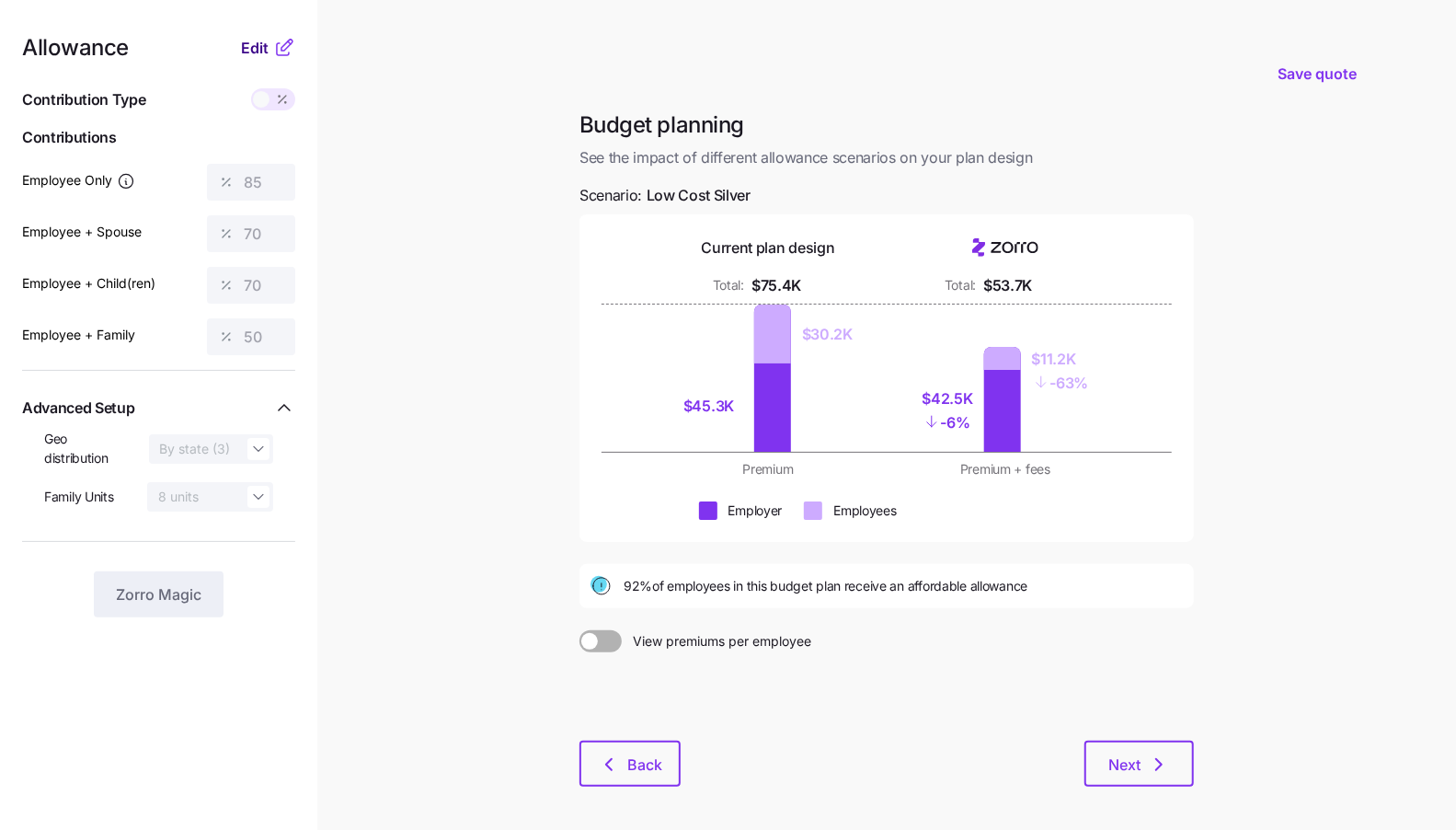 click on "Edit" at bounding box center (257, 48) 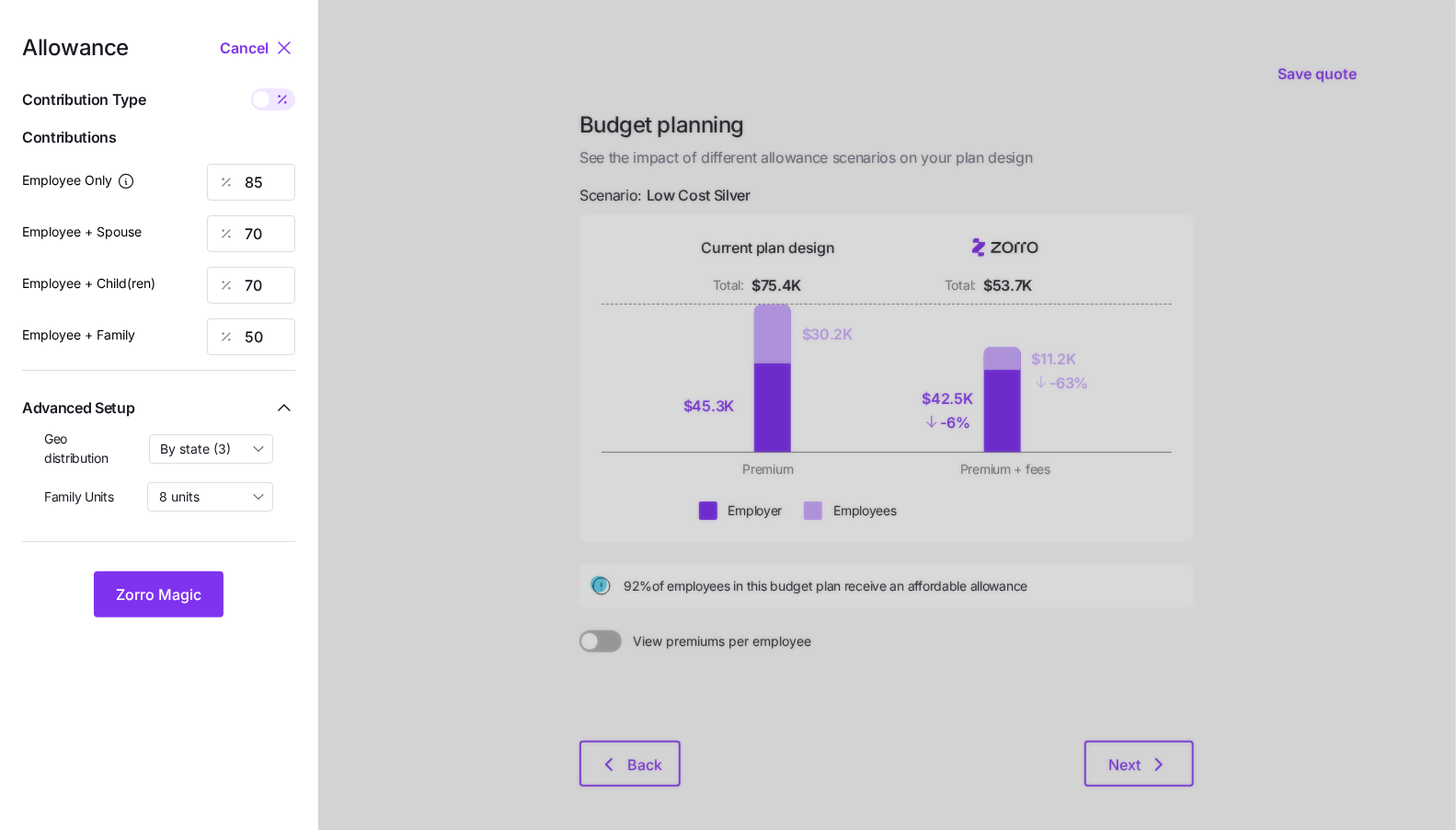 click 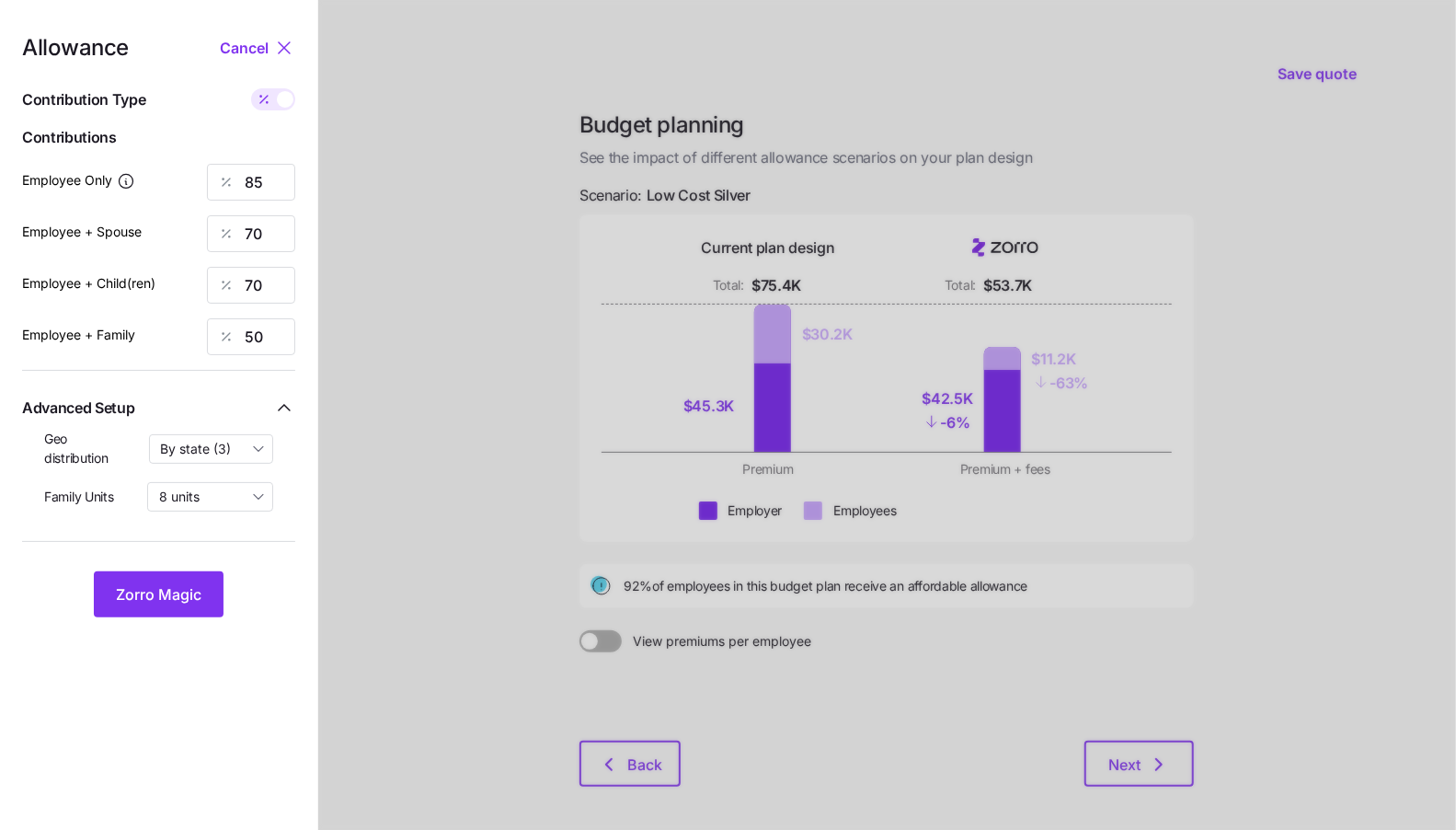 type on "507" 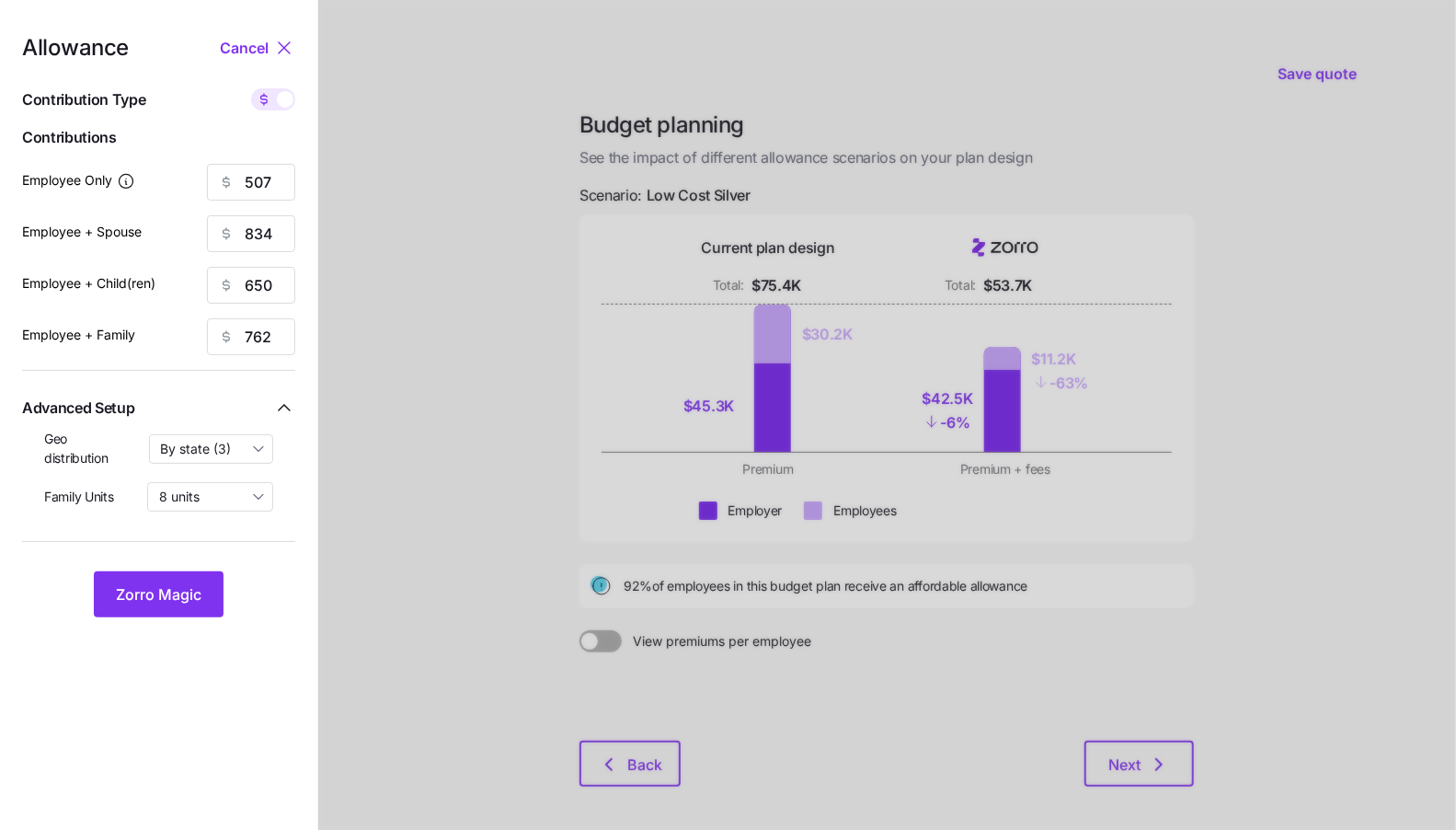 click at bounding box center (273, 99) 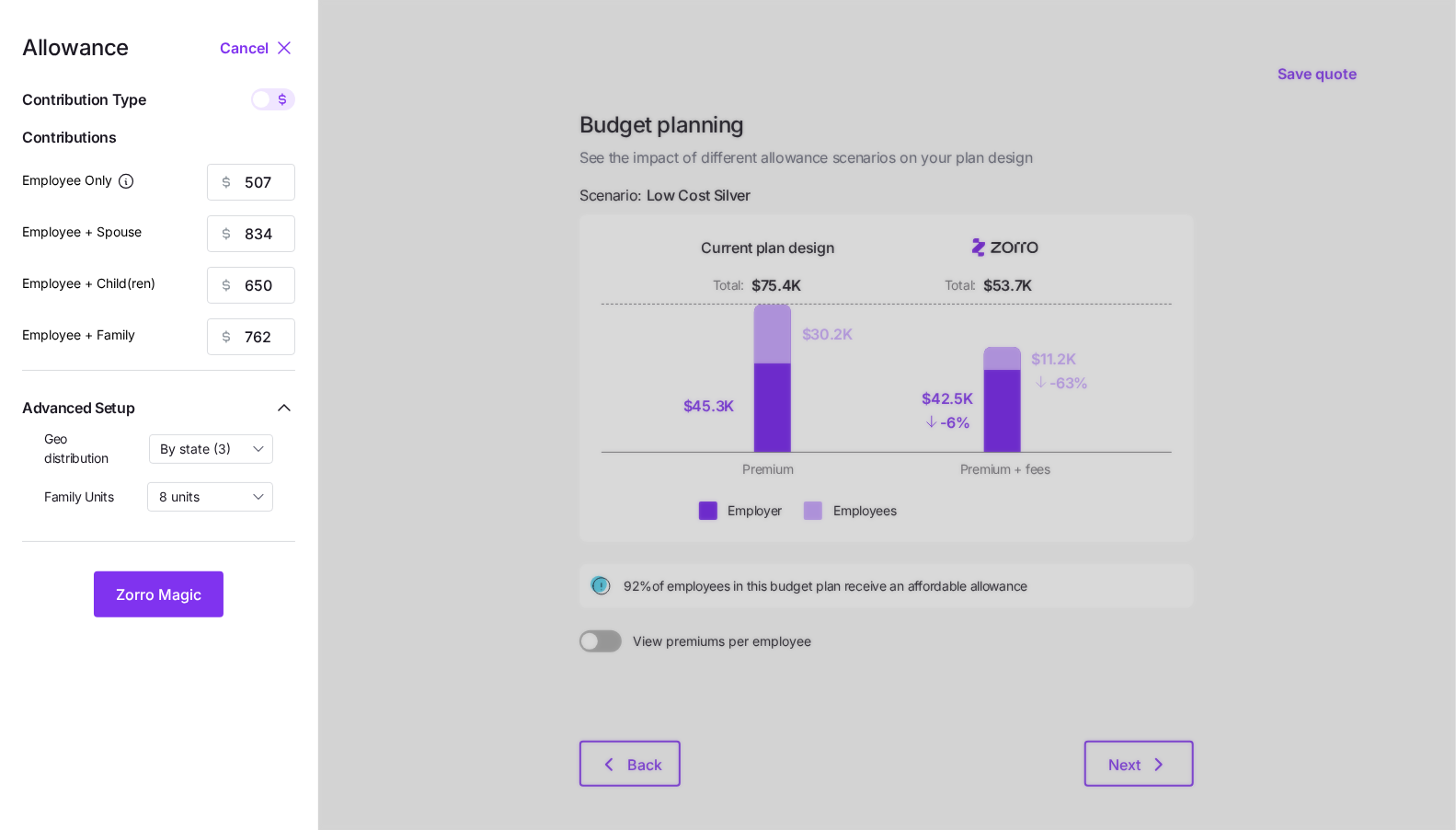 type on "85" 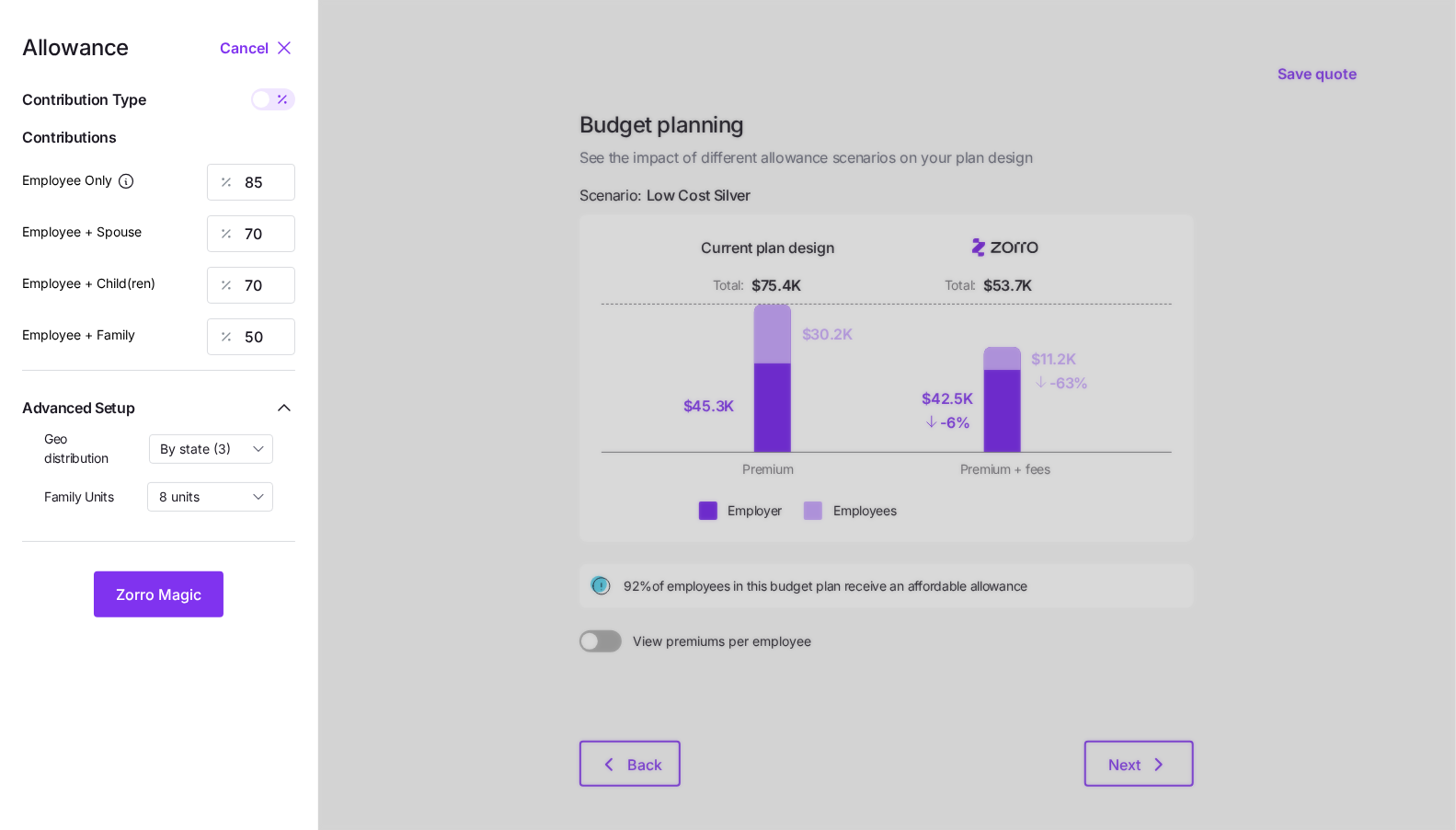 click 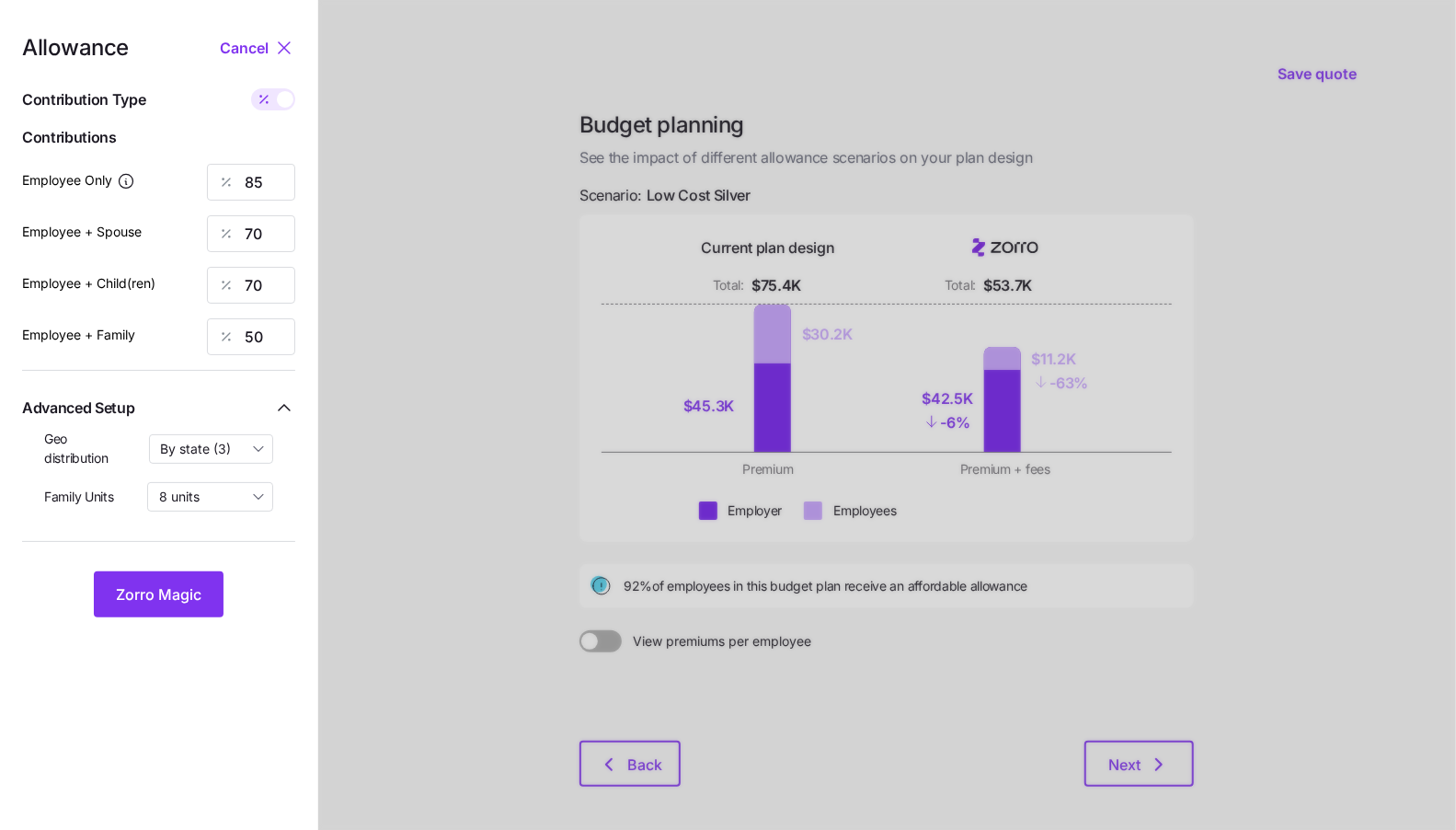 type on "507" 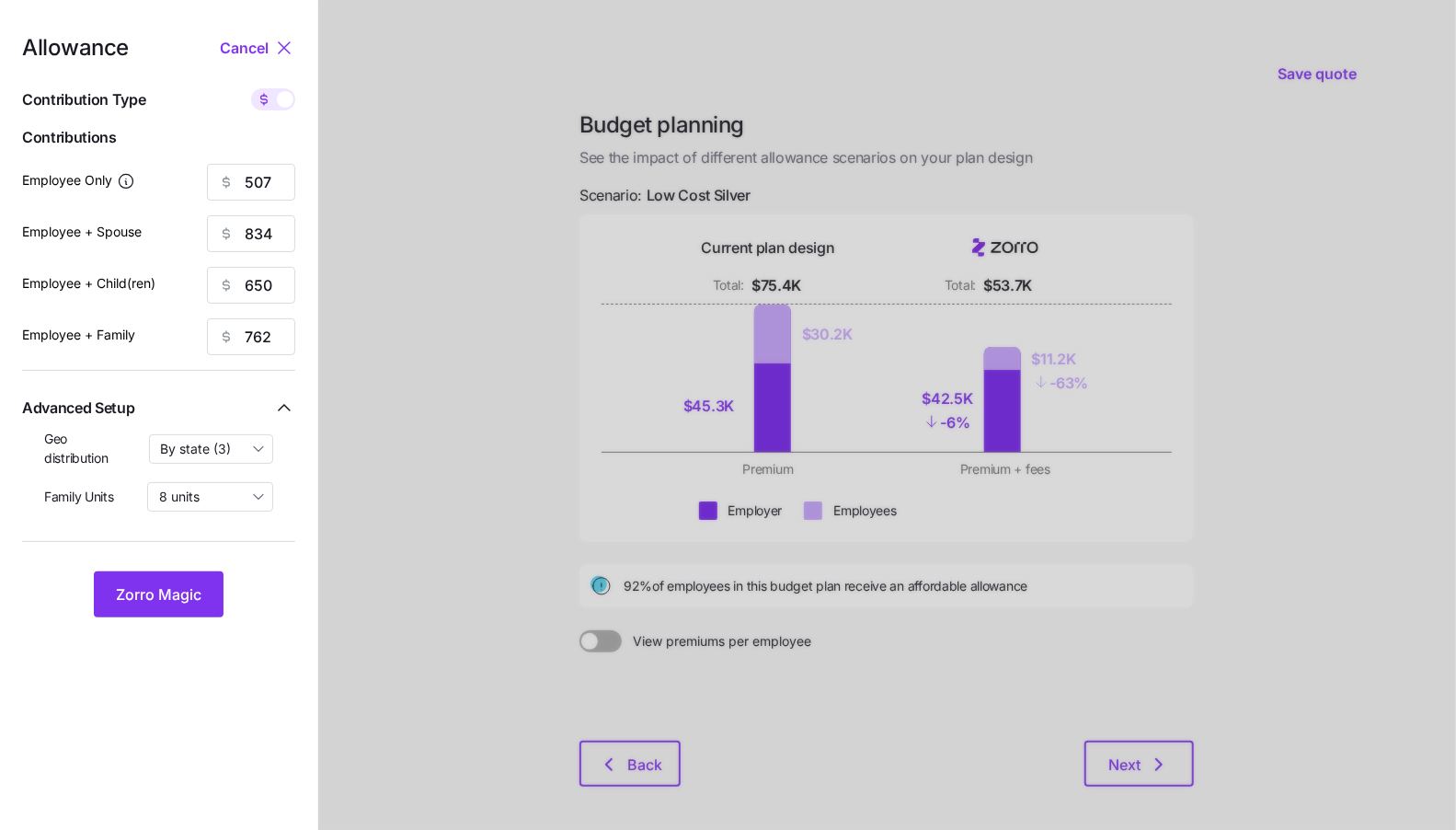 click at bounding box center [285, 99] 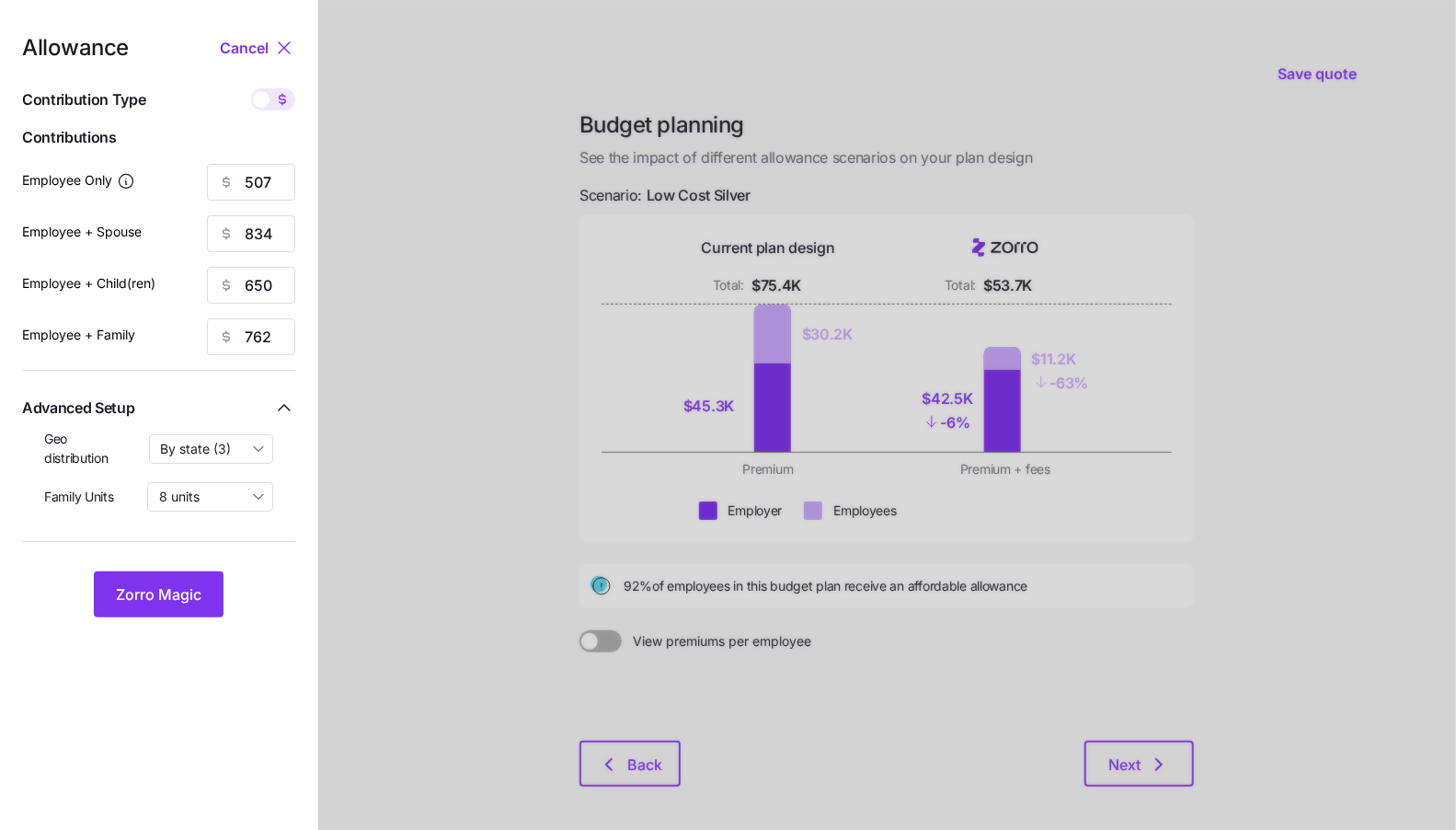 type on "85" 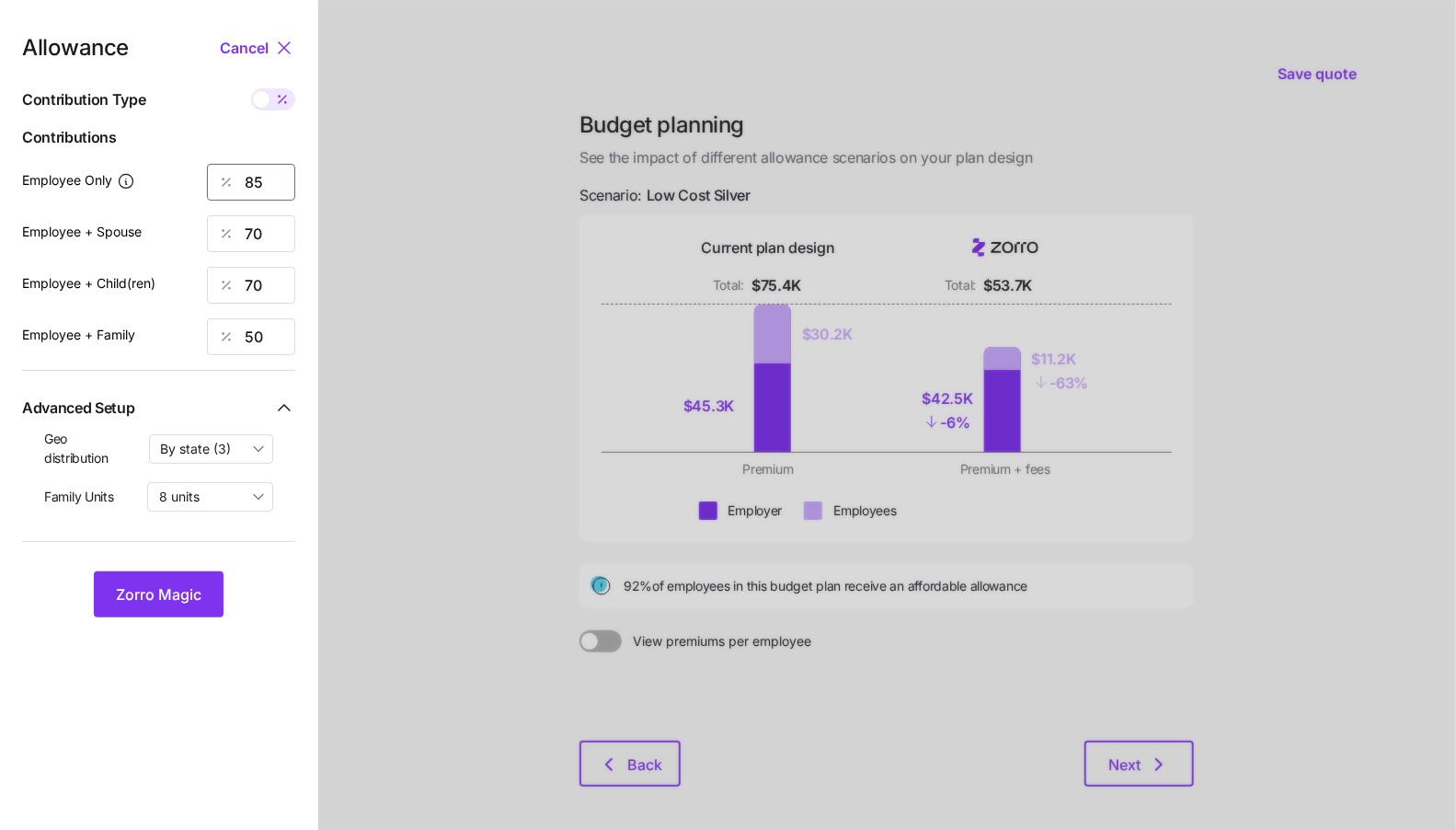 drag, startPoint x: 279, startPoint y: 179, endPoint x: 257, endPoint y: 179, distance: 22 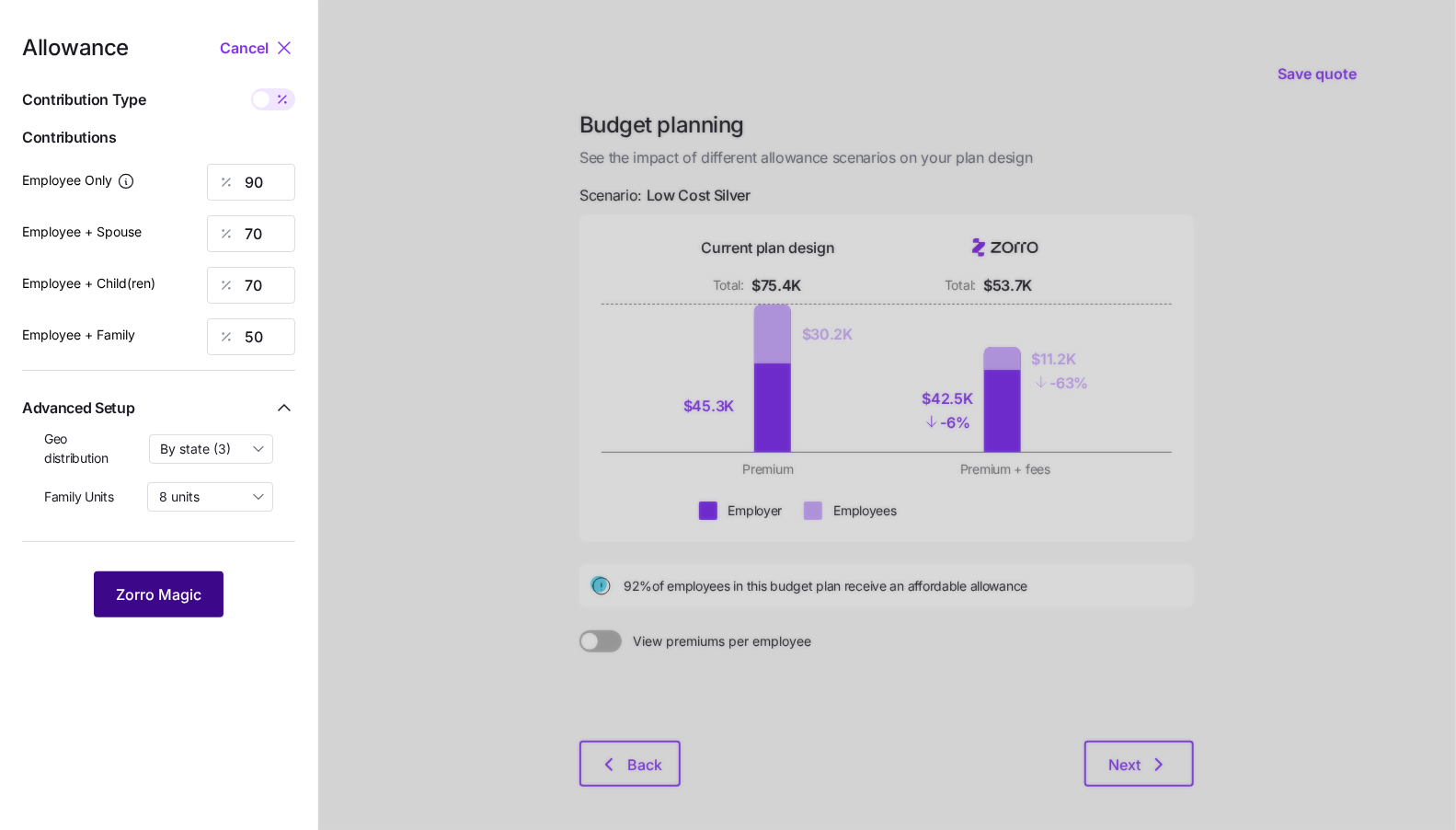 click on "Zorro Magic" at bounding box center [158, 594] 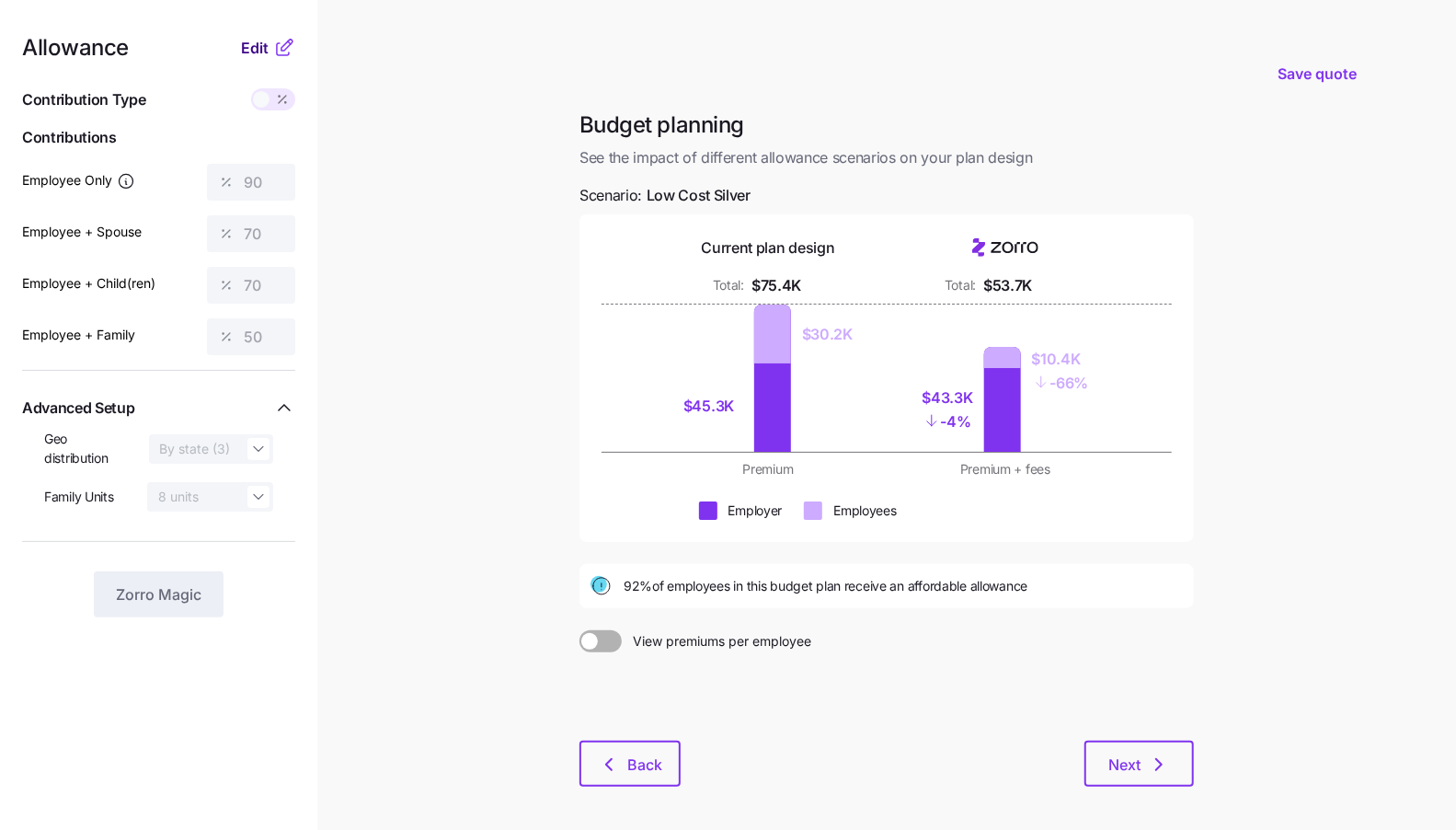 click on "Edit" at bounding box center [255, 48] 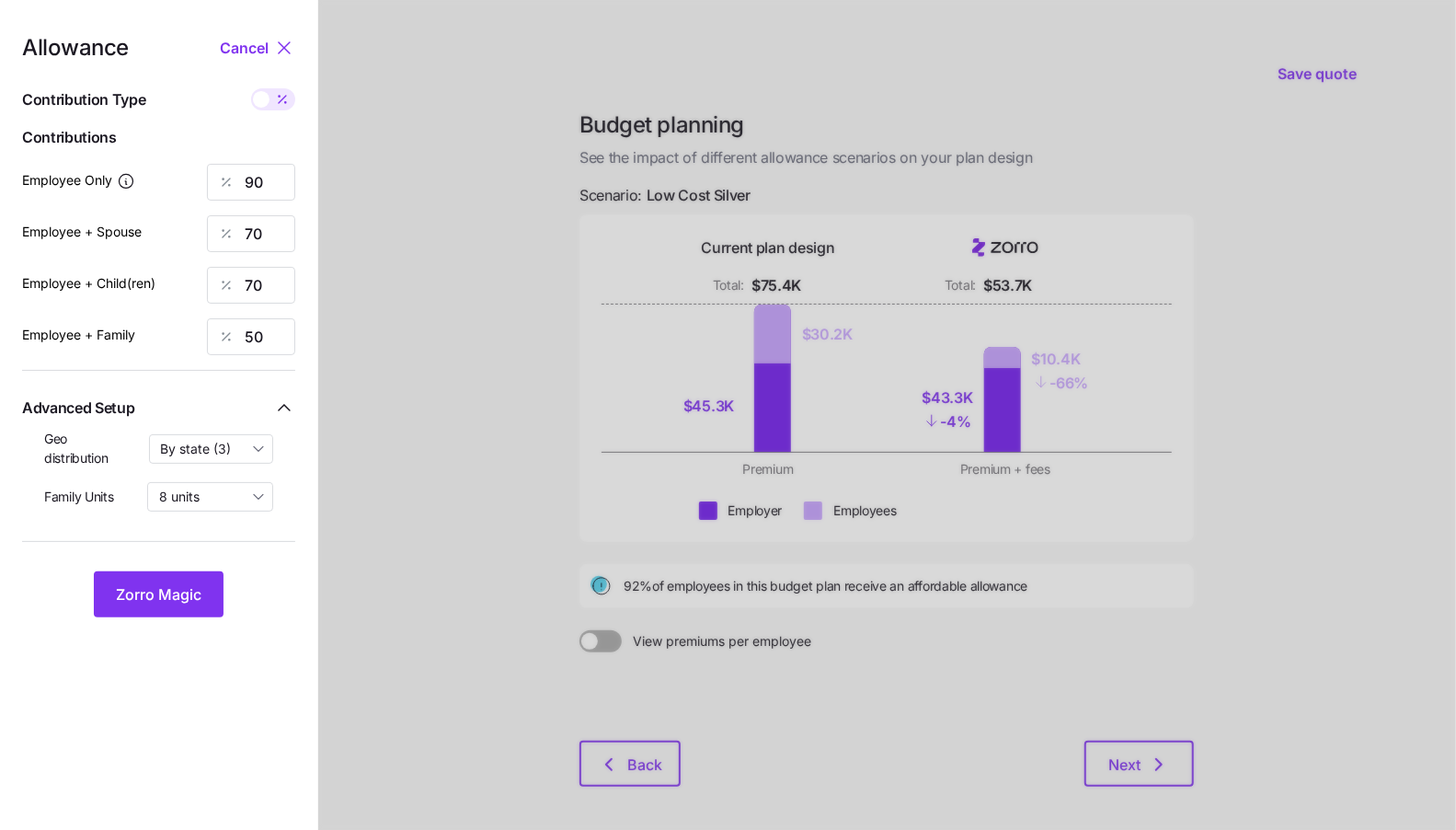 click 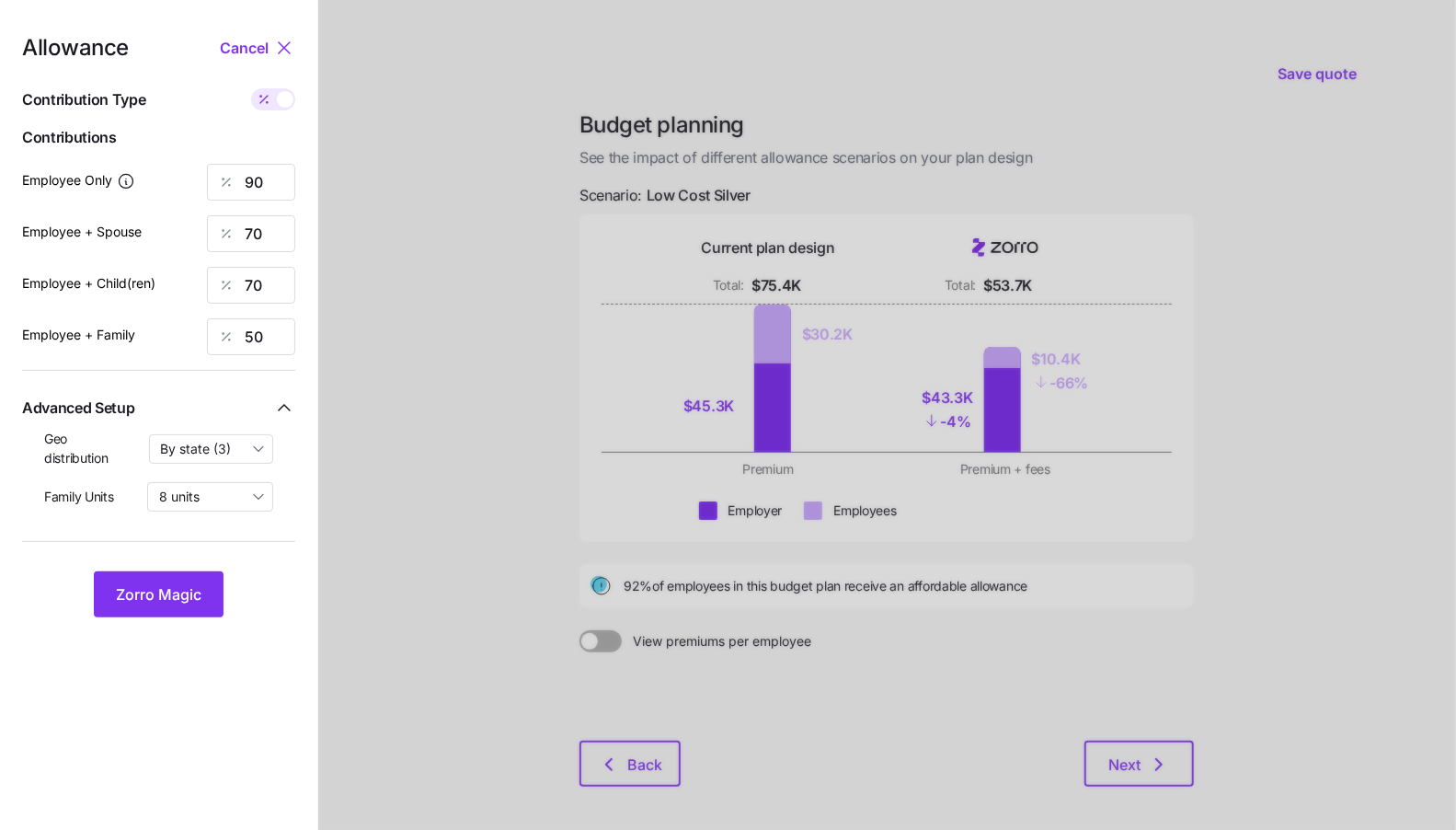 type on "536" 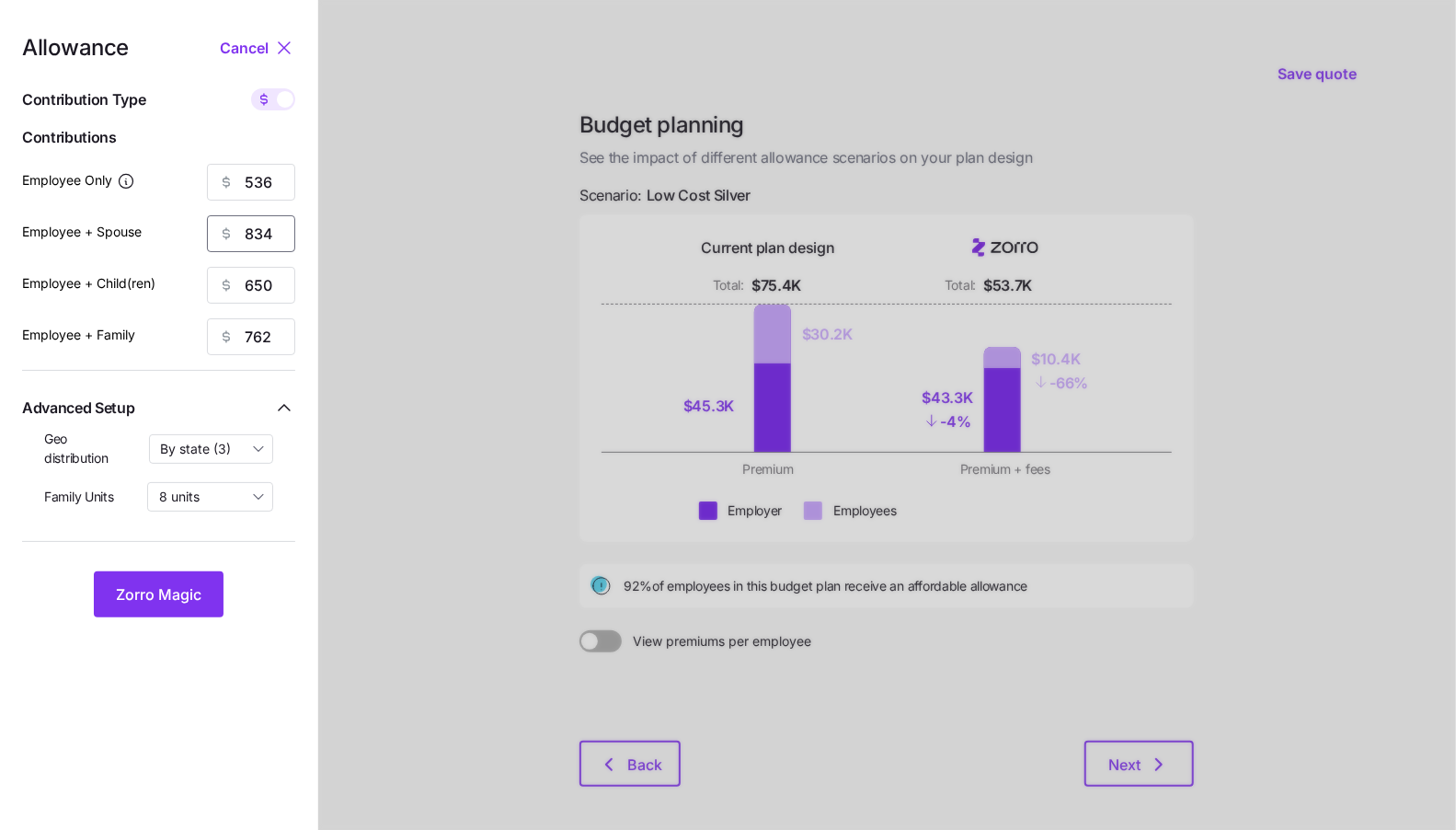 drag, startPoint x: 278, startPoint y: 238, endPoint x: 185, endPoint y: 236, distance: 93.0215 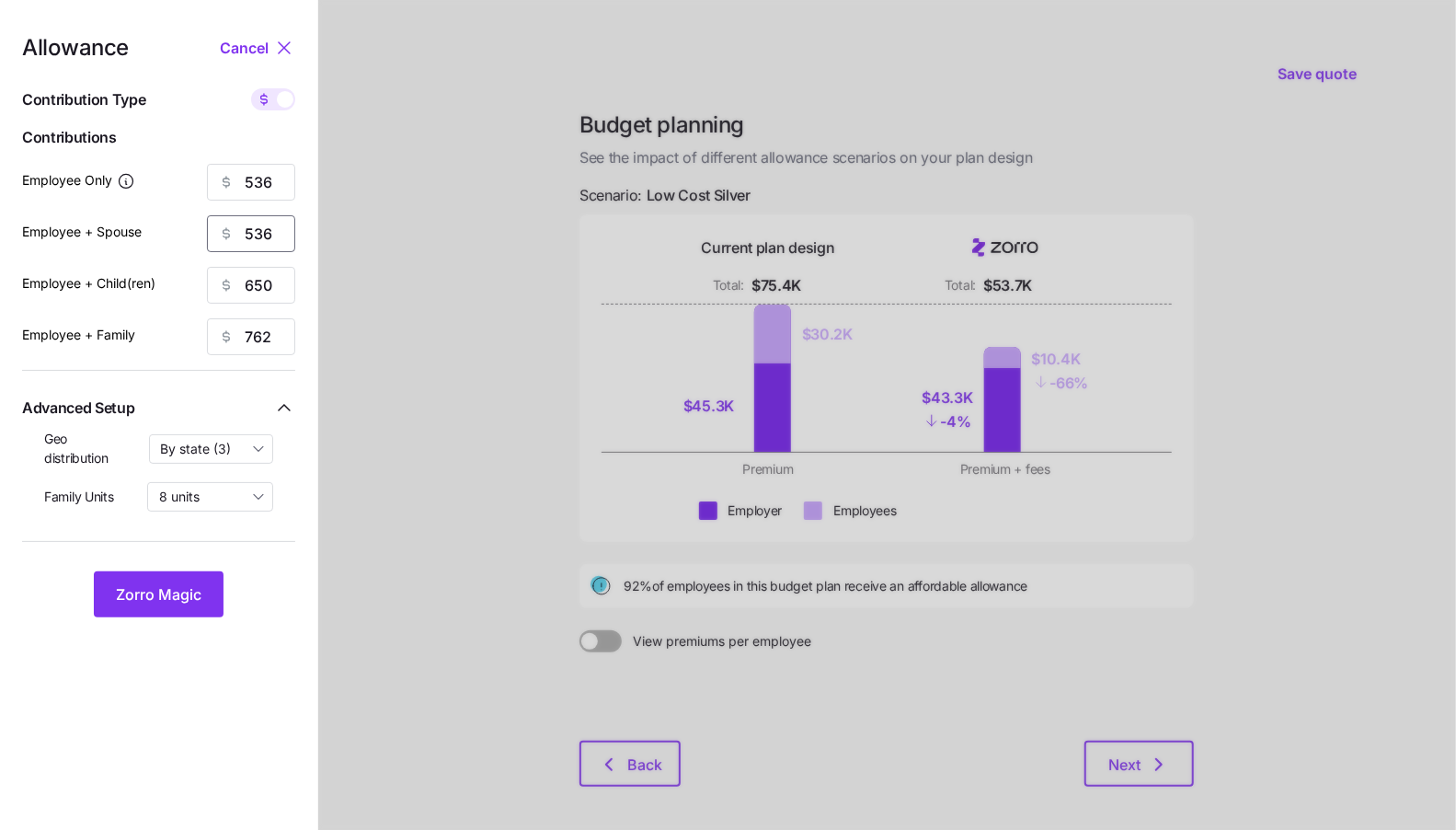 type on "536" 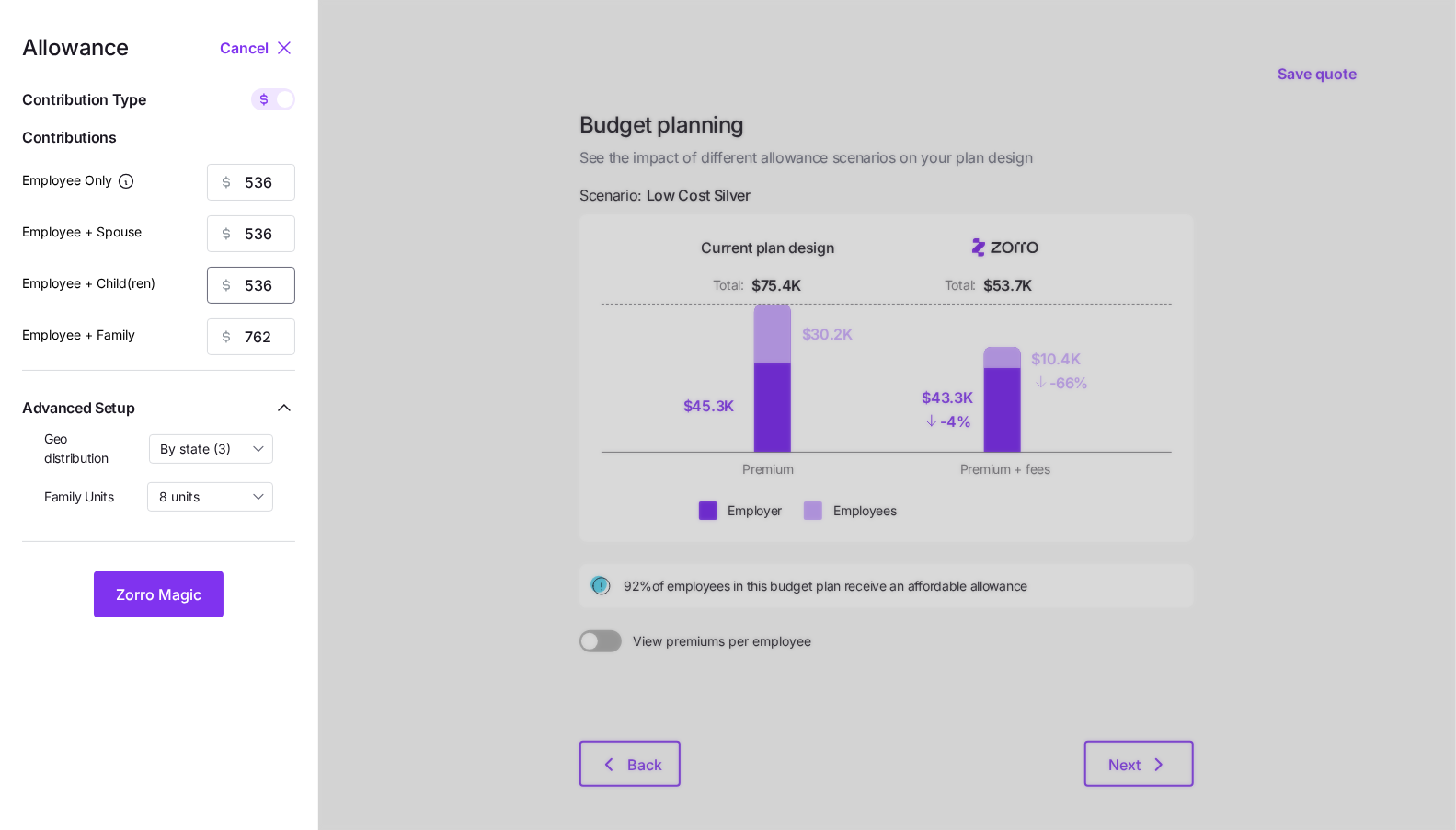 type on "536" 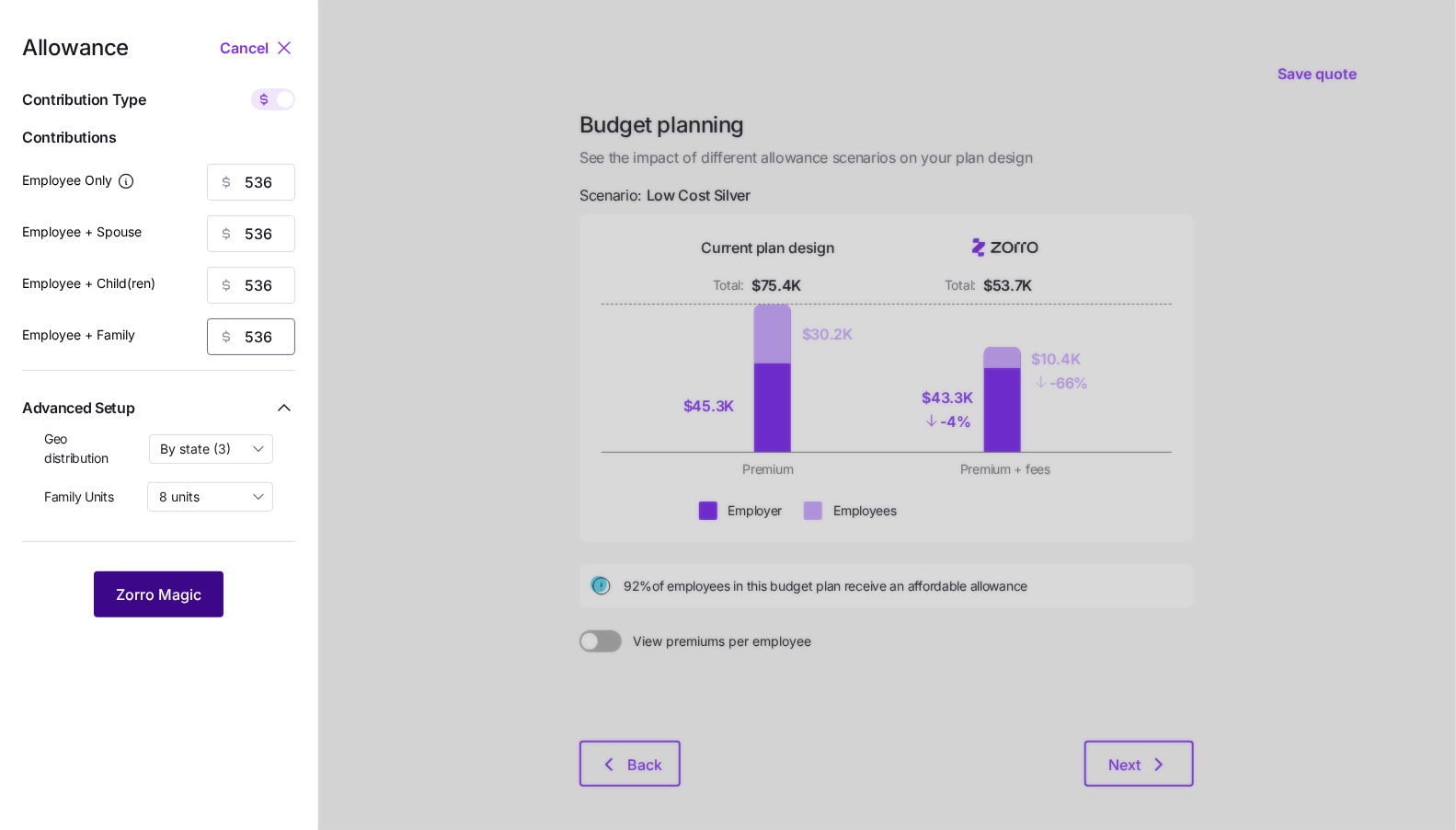 type on "536" 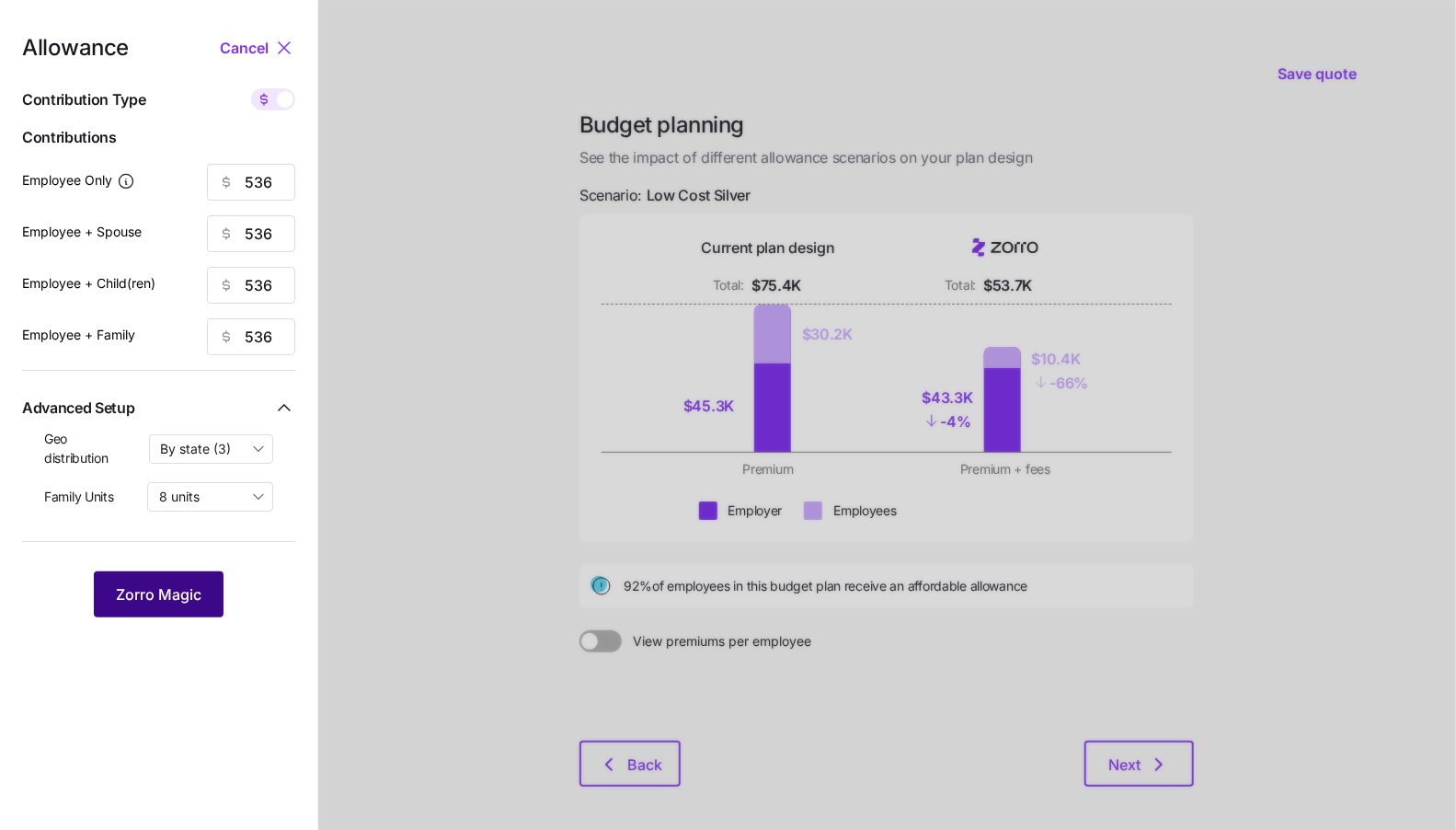 click on "Zorro Magic" at bounding box center (158, 594) 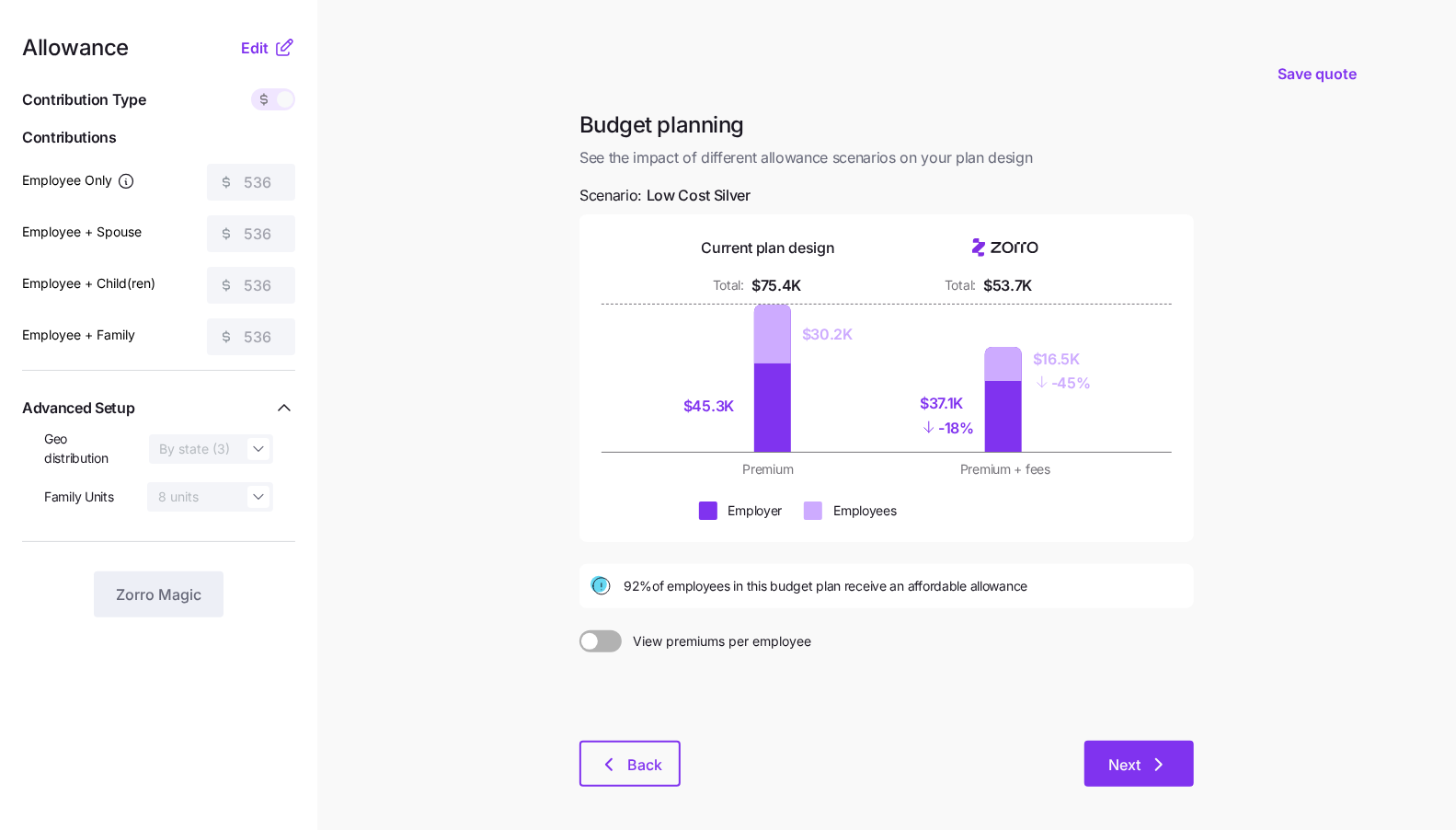 click on "Next" at bounding box center [1139, 764] 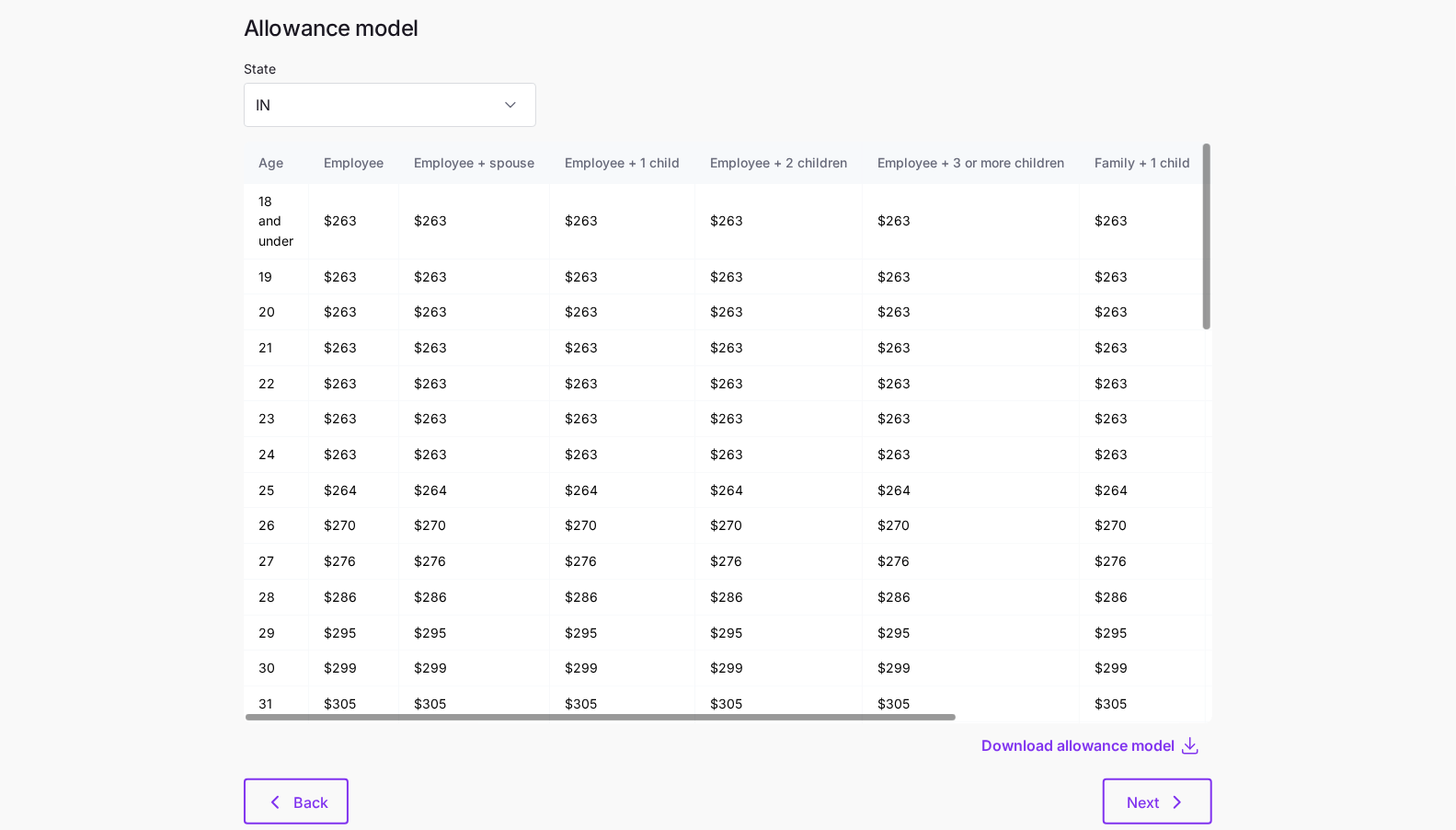 scroll, scrollTop: 98, scrollLeft: 0, axis: vertical 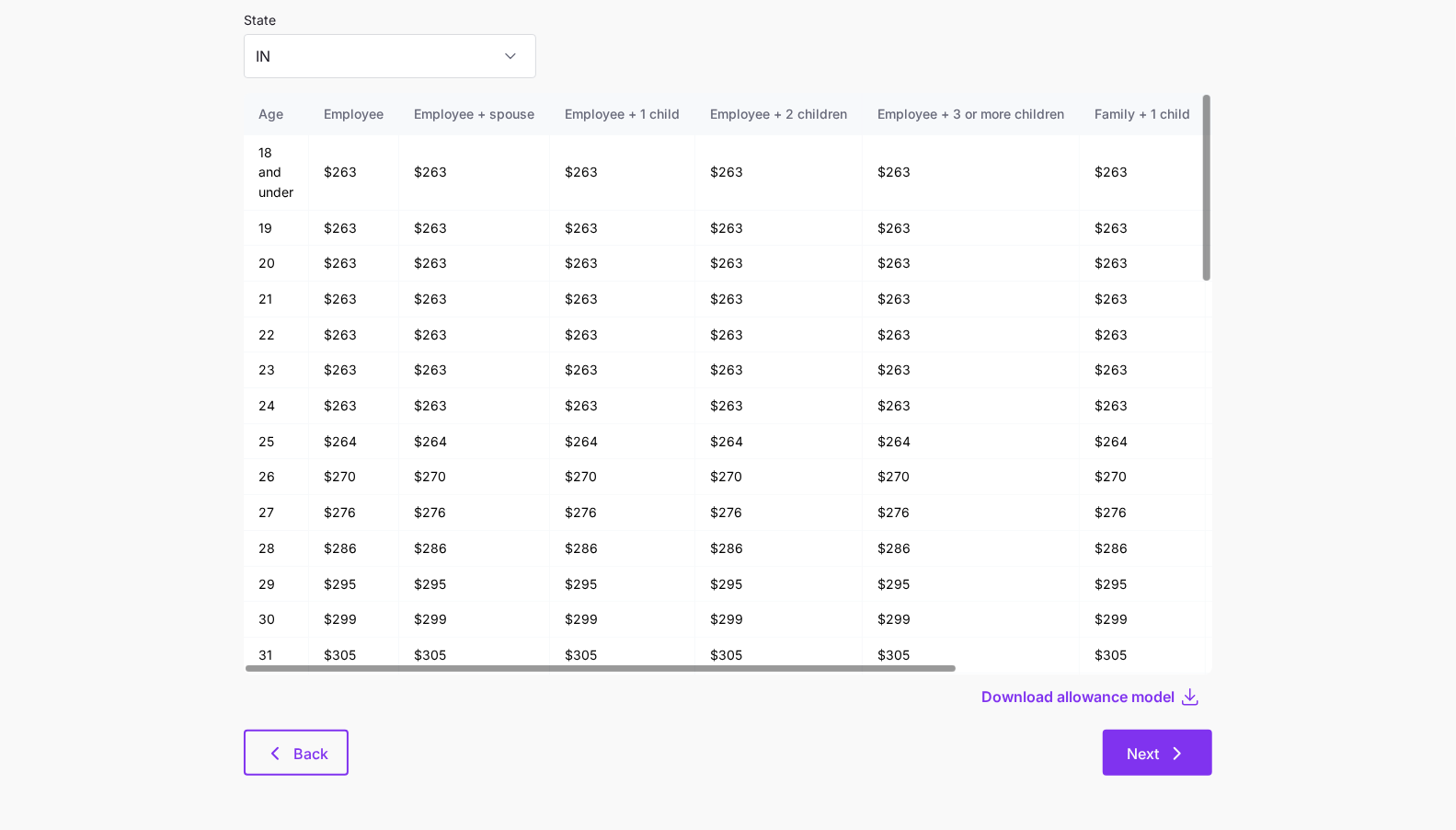 click on "Next" at bounding box center [1157, 753] 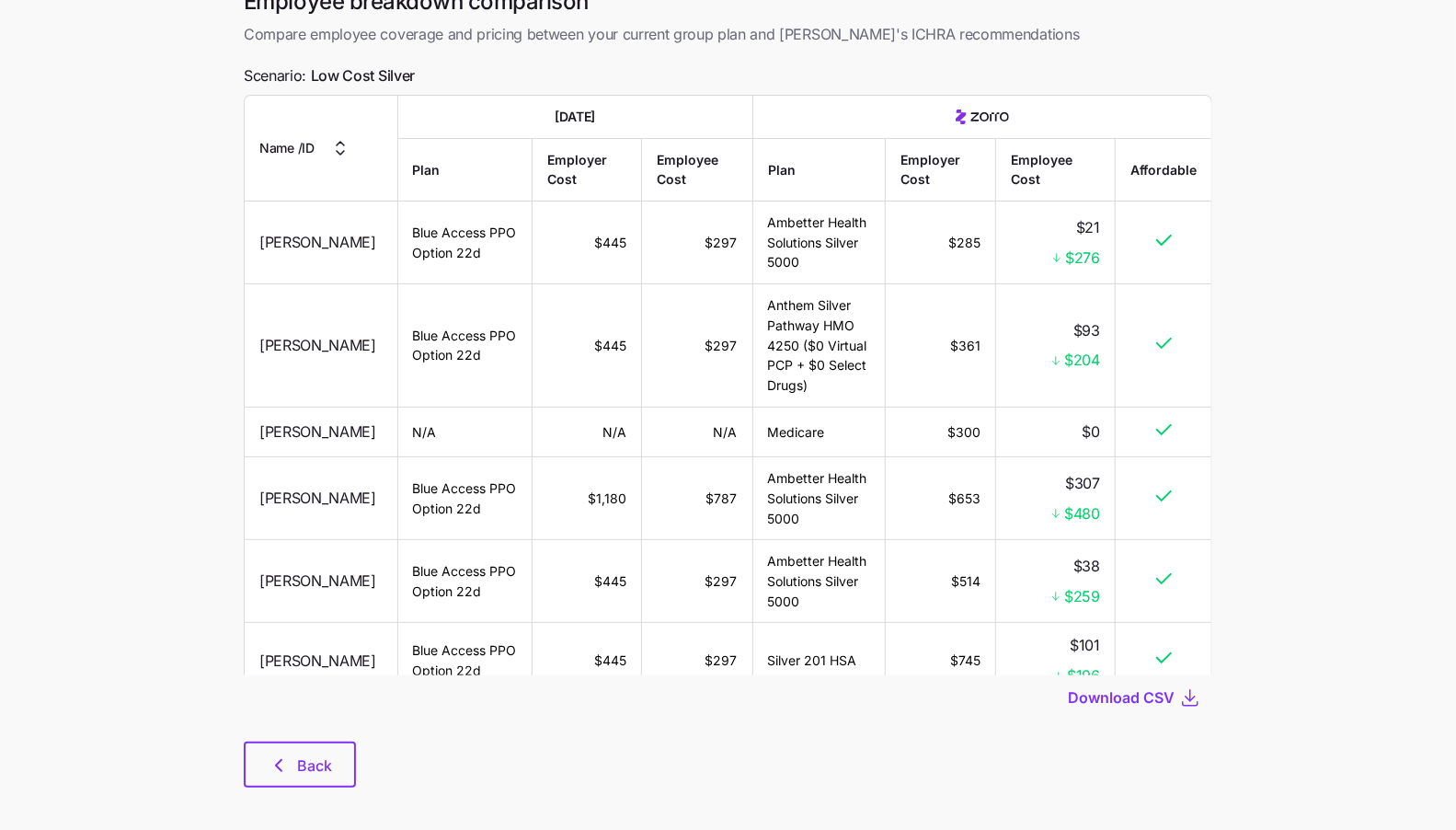 scroll, scrollTop: 0, scrollLeft: 0, axis: both 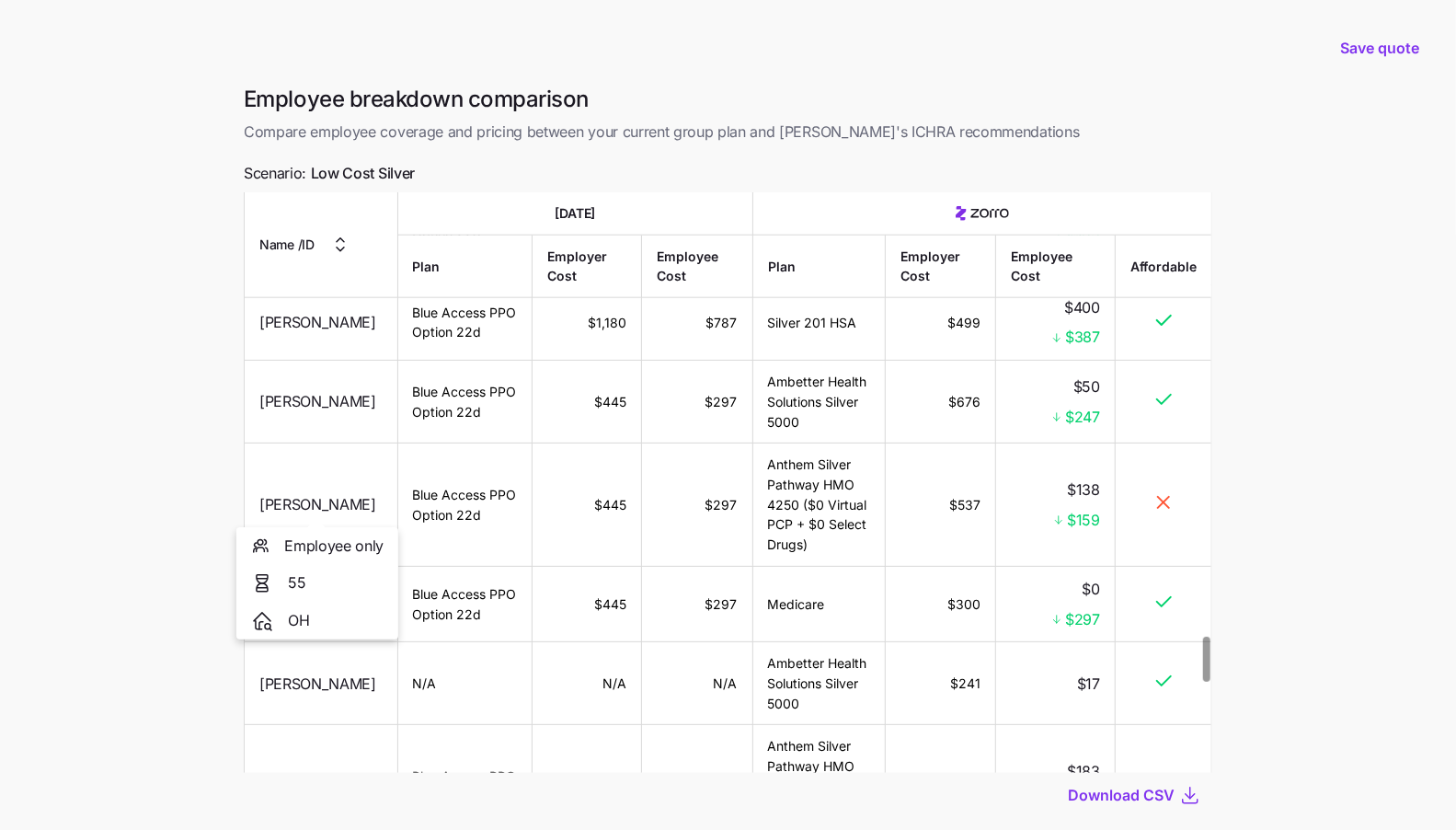 click on "Dennis Isreal" at bounding box center (317, 504) 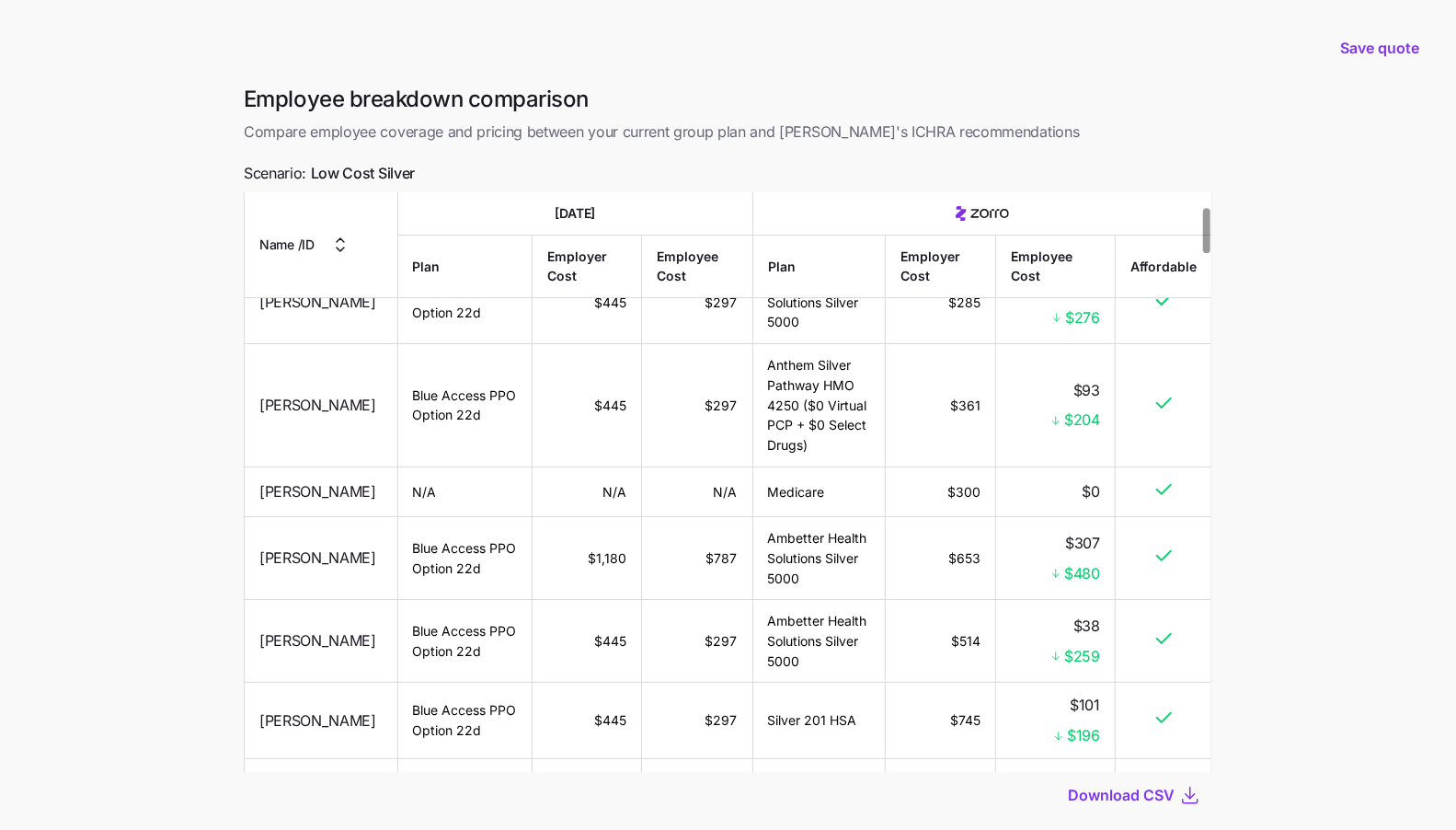 scroll, scrollTop: 0, scrollLeft: 0, axis: both 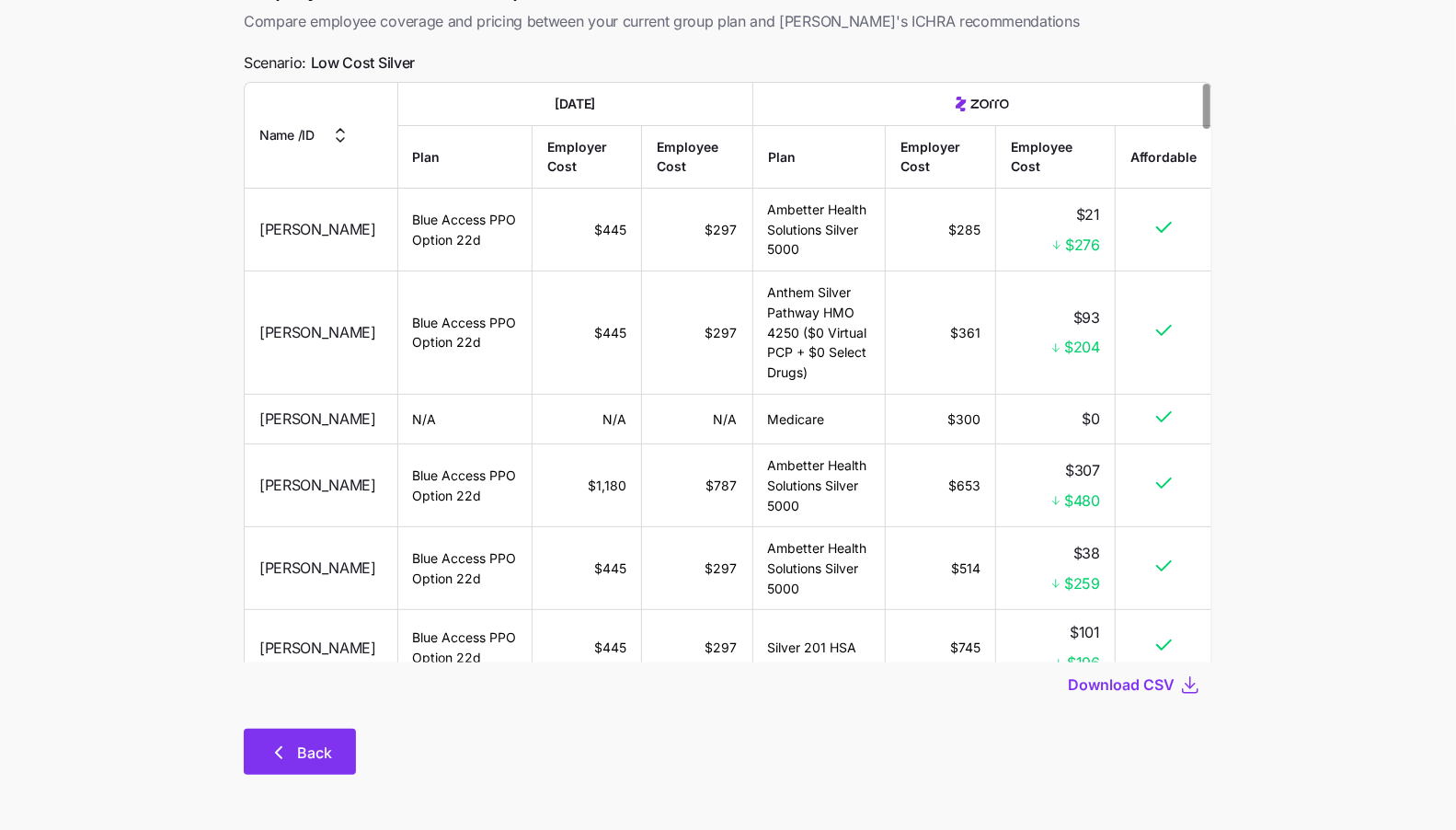 click on "Back" at bounding box center [300, 752] 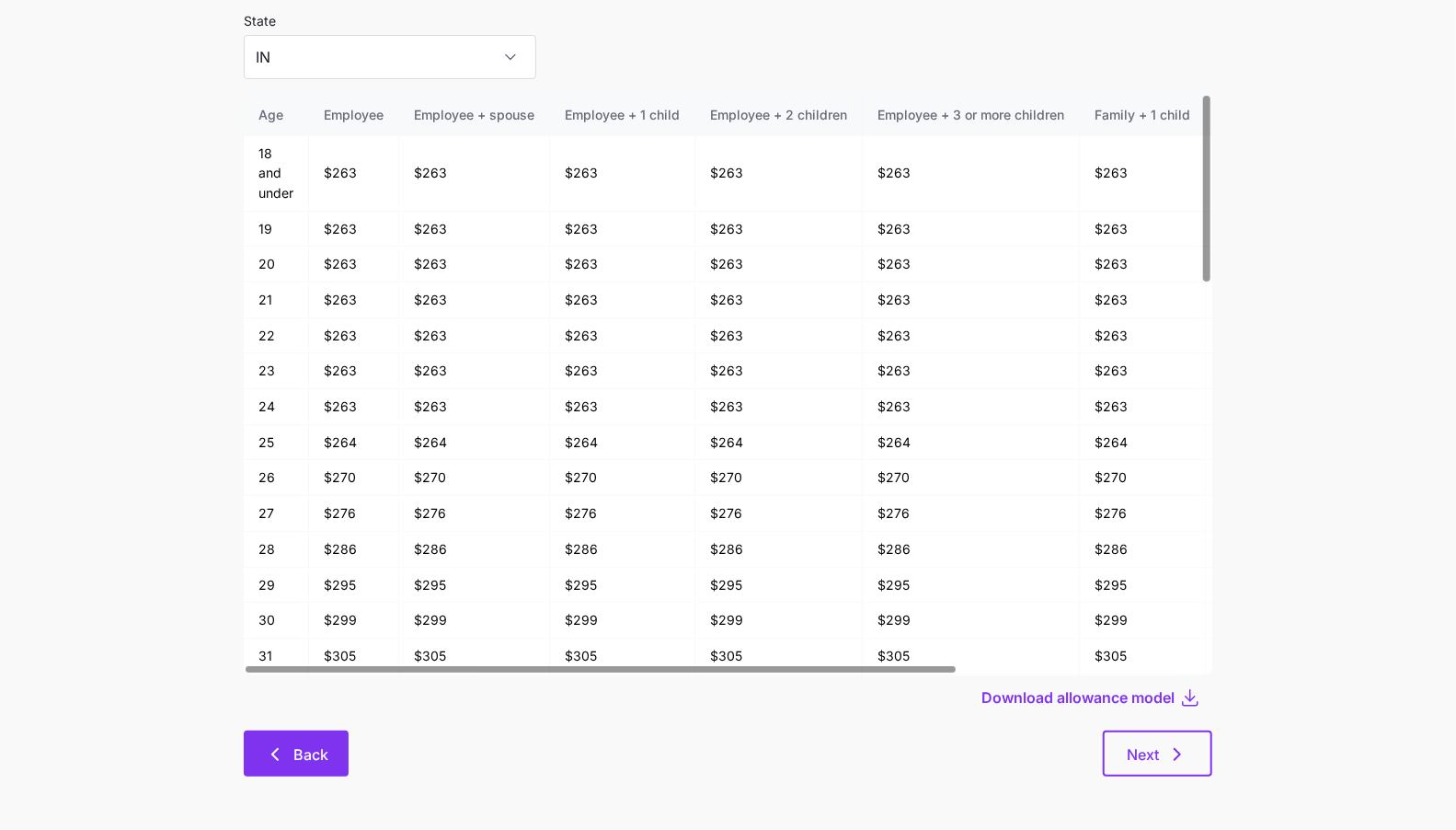 scroll, scrollTop: 98, scrollLeft: 0, axis: vertical 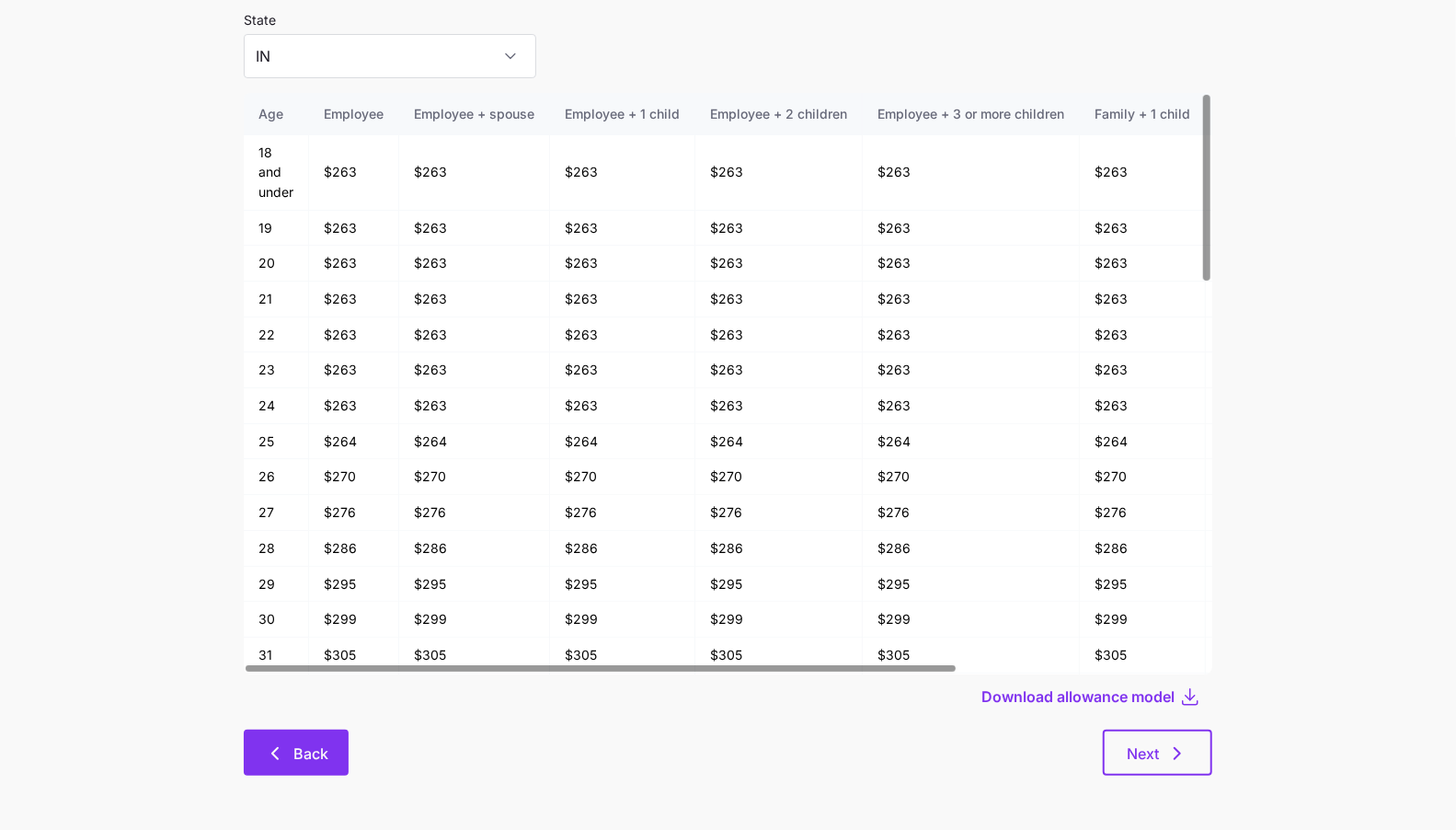click on "Back" at bounding box center (296, 753) 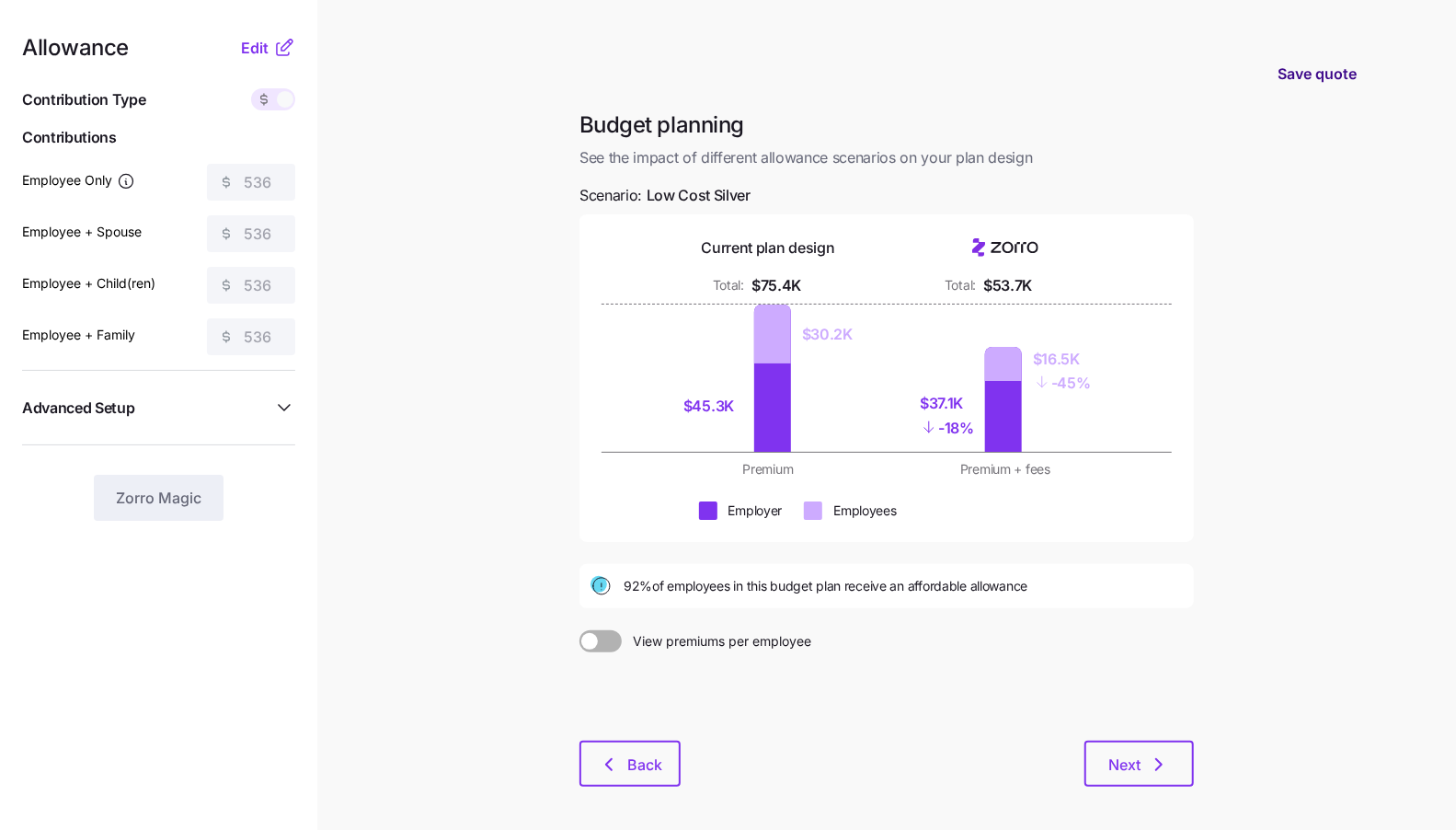 click on "Save quote" at bounding box center [1317, 74] 